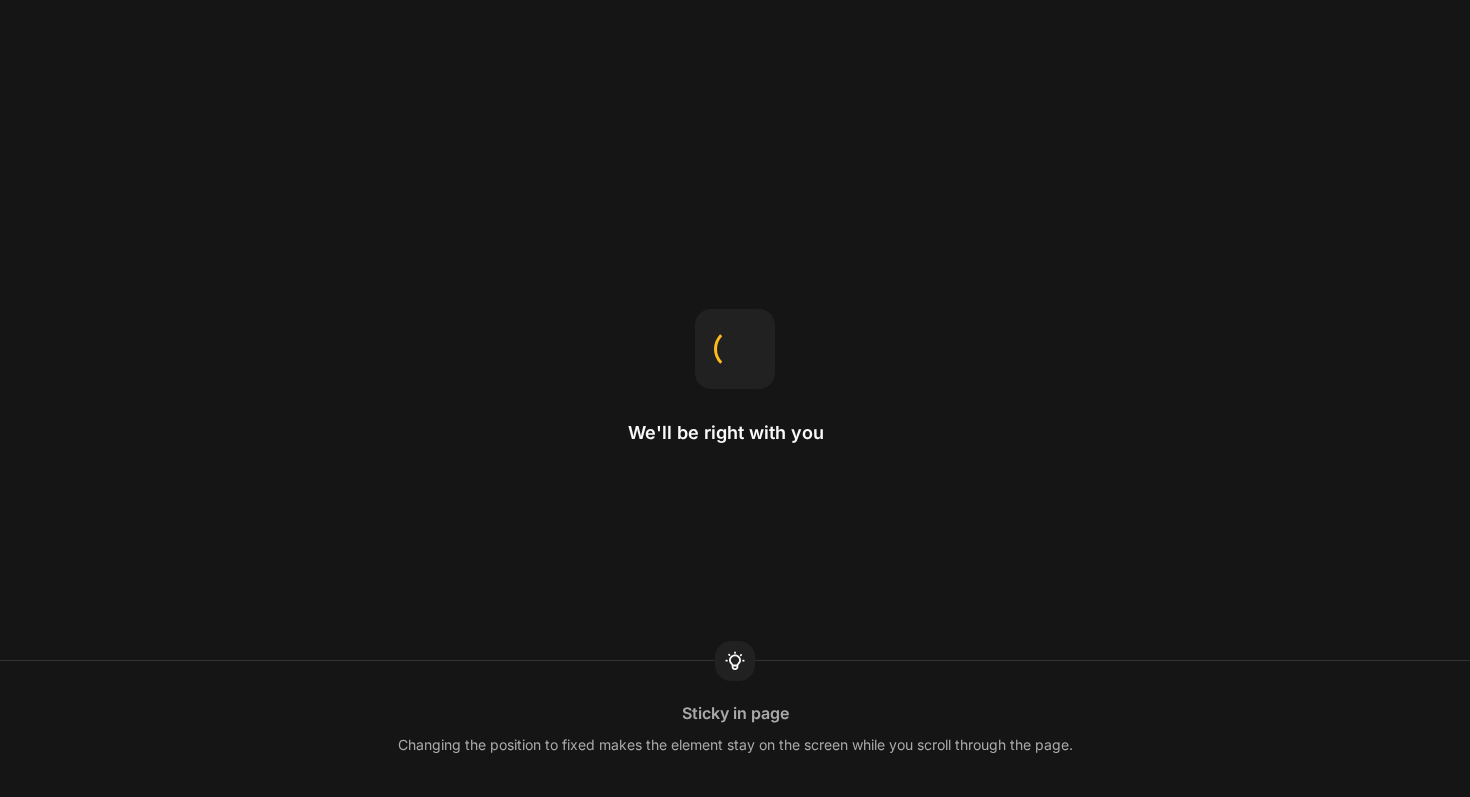 scroll, scrollTop: 0, scrollLeft: 0, axis: both 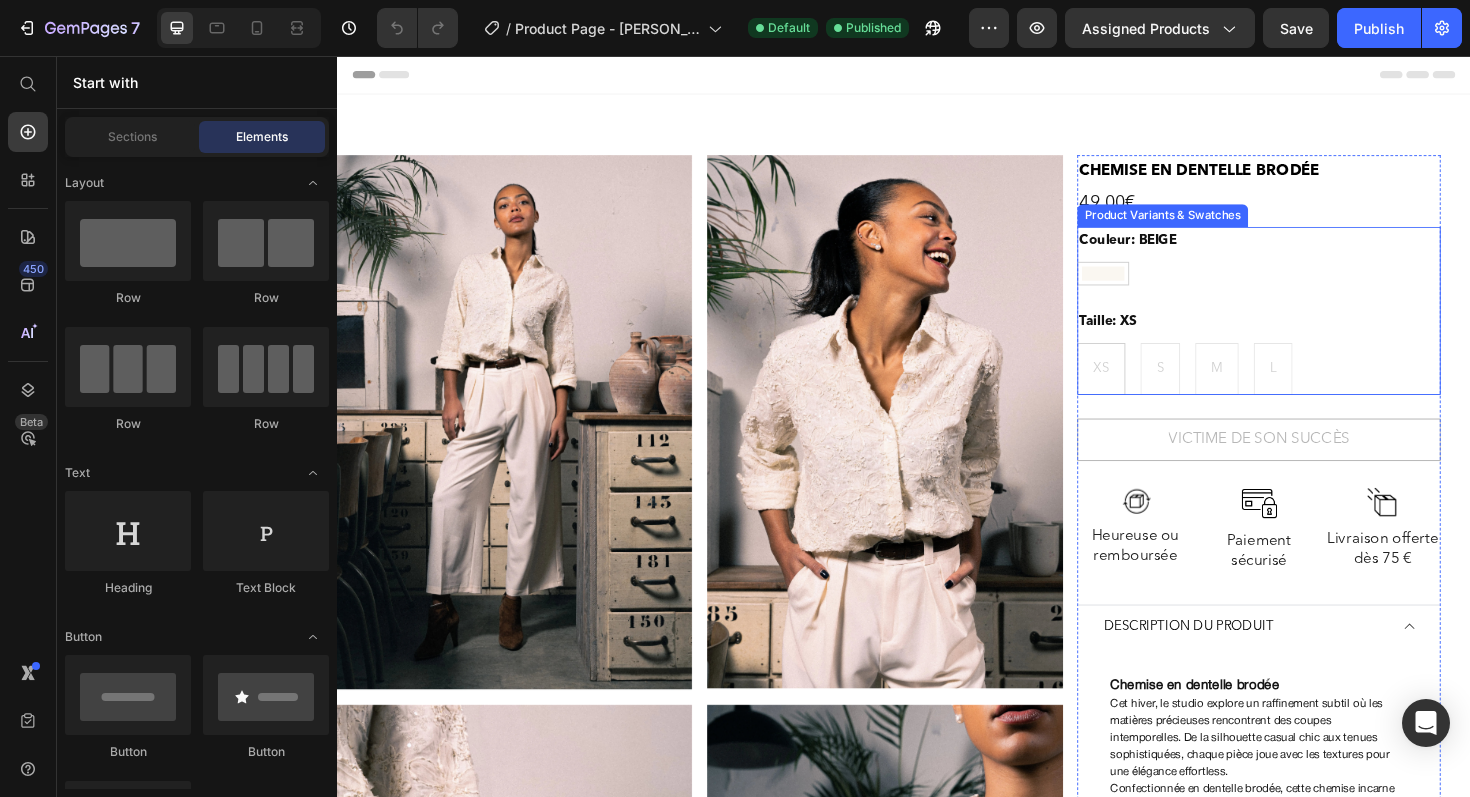 click on "XS XS XS S S S M M M L L L" at bounding box center [1313, 387] 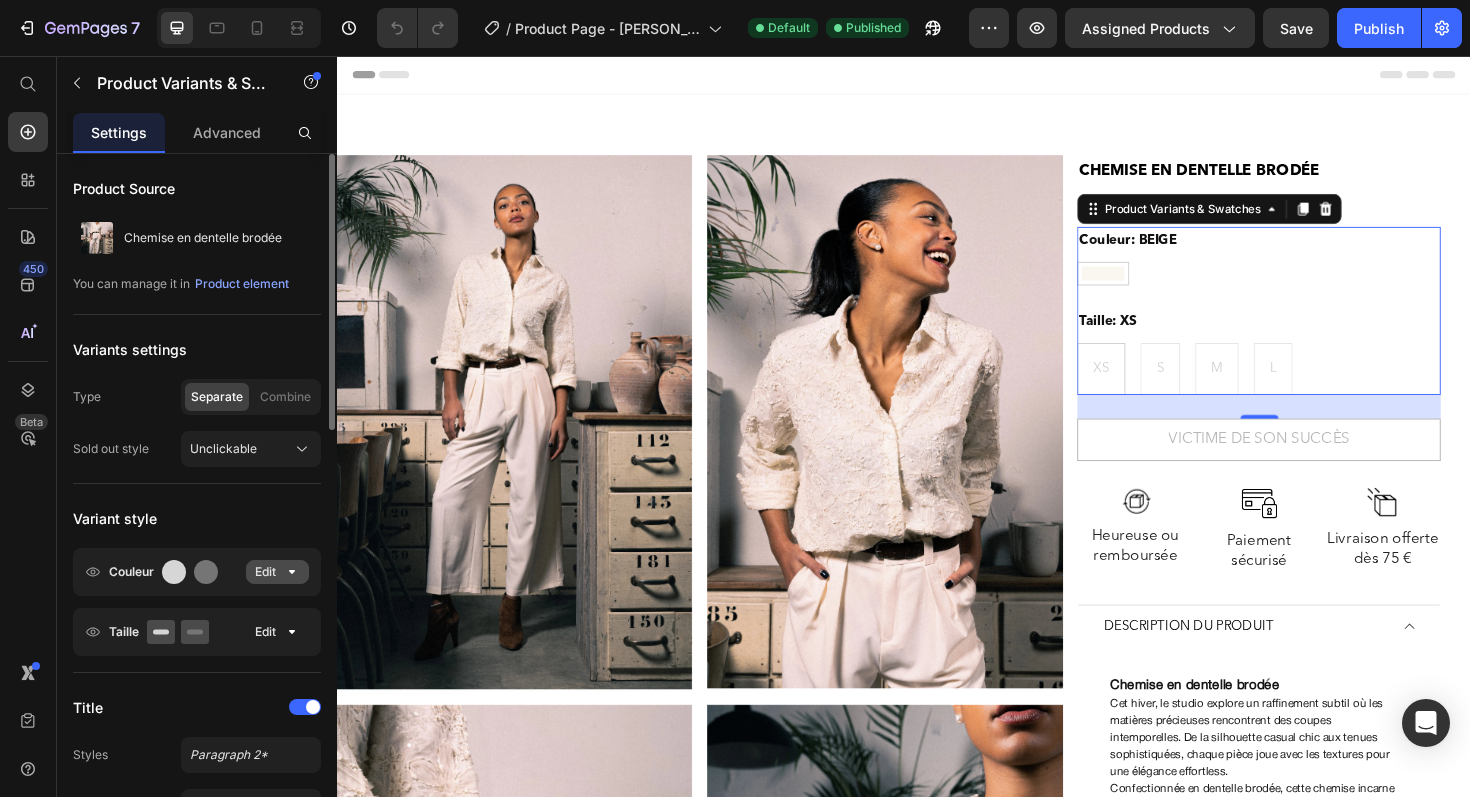 click on "Edit" at bounding box center (277, 572) 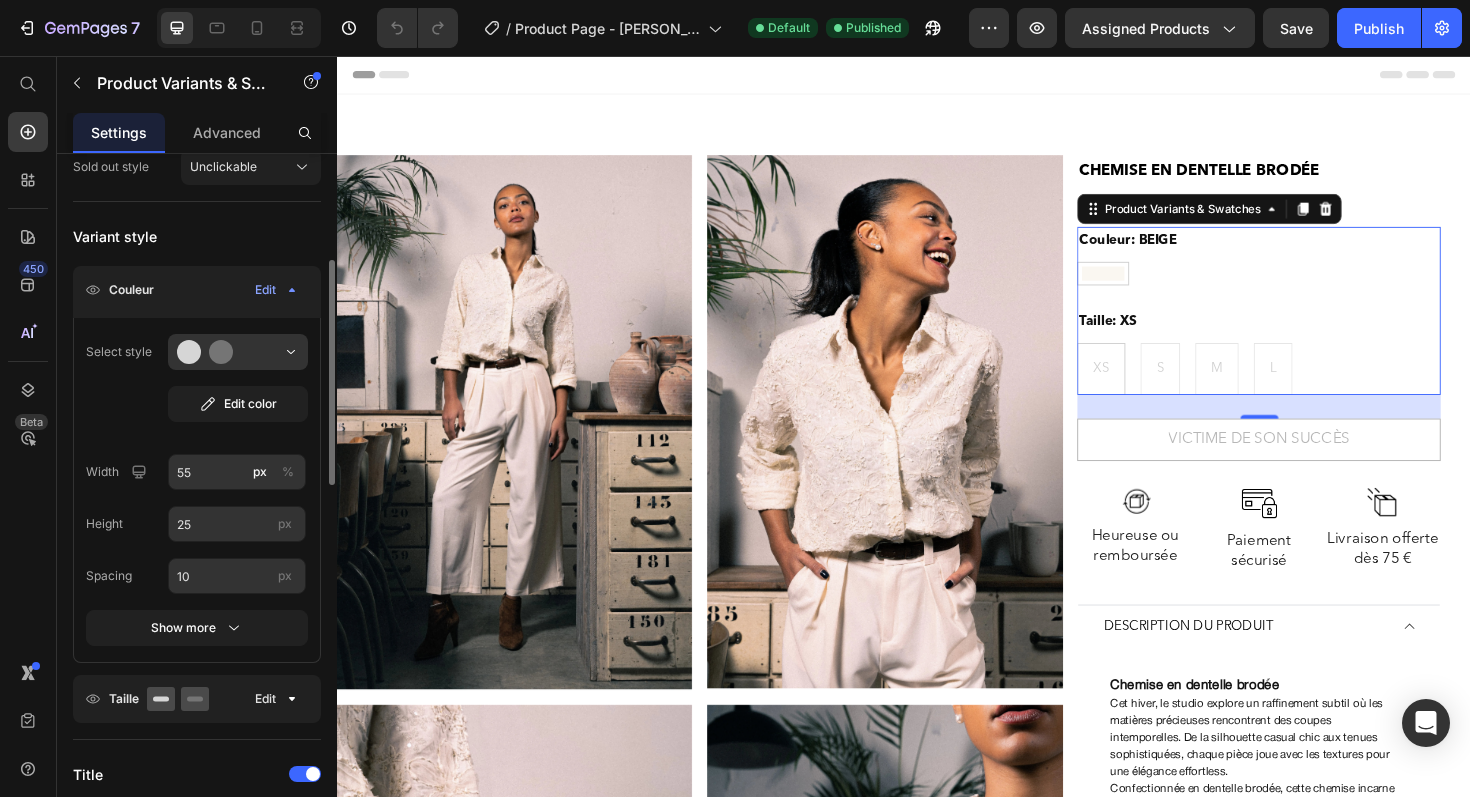 scroll, scrollTop: 277, scrollLeft: 0, axis: vertical 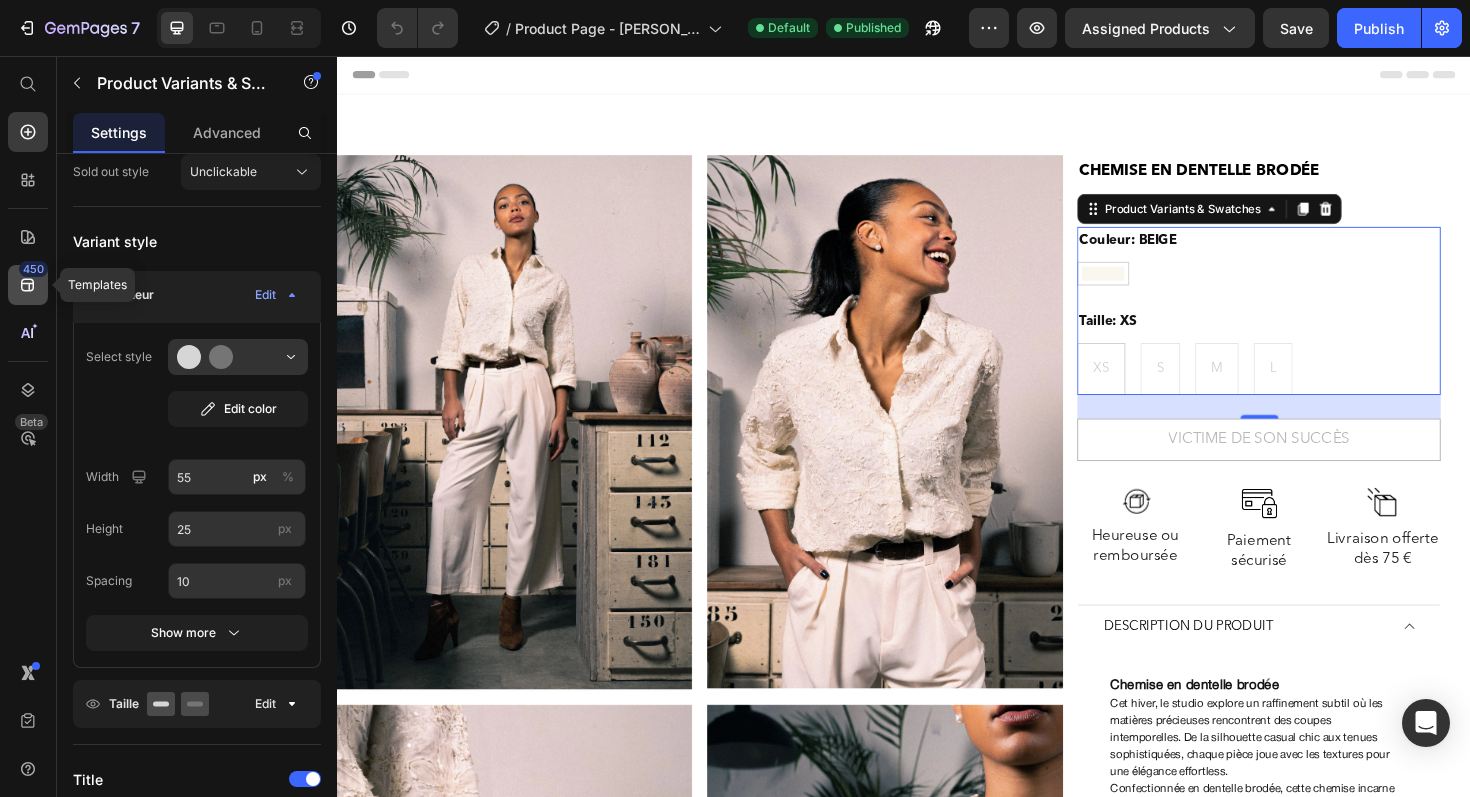 click 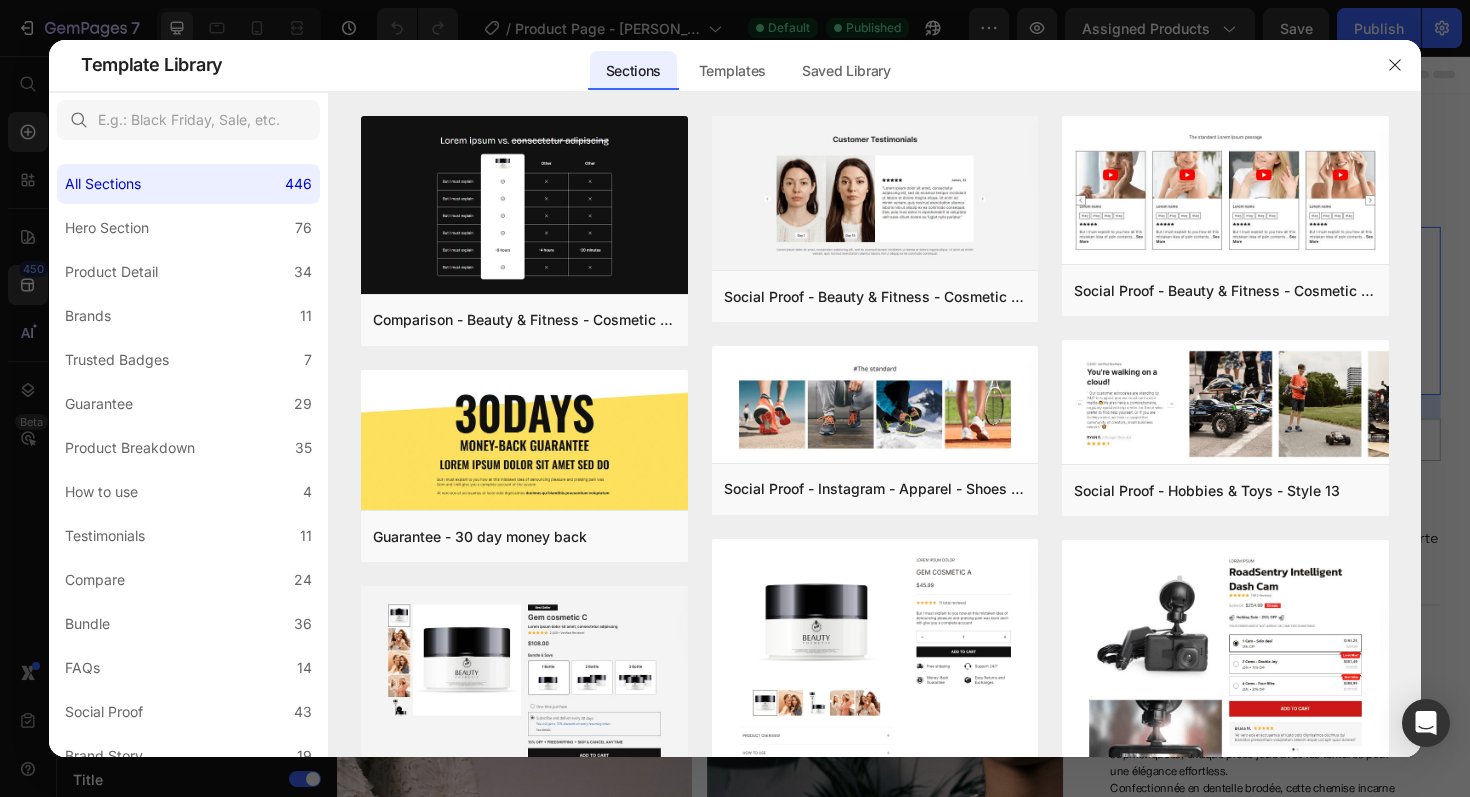 click at bounding box center [735, 398] 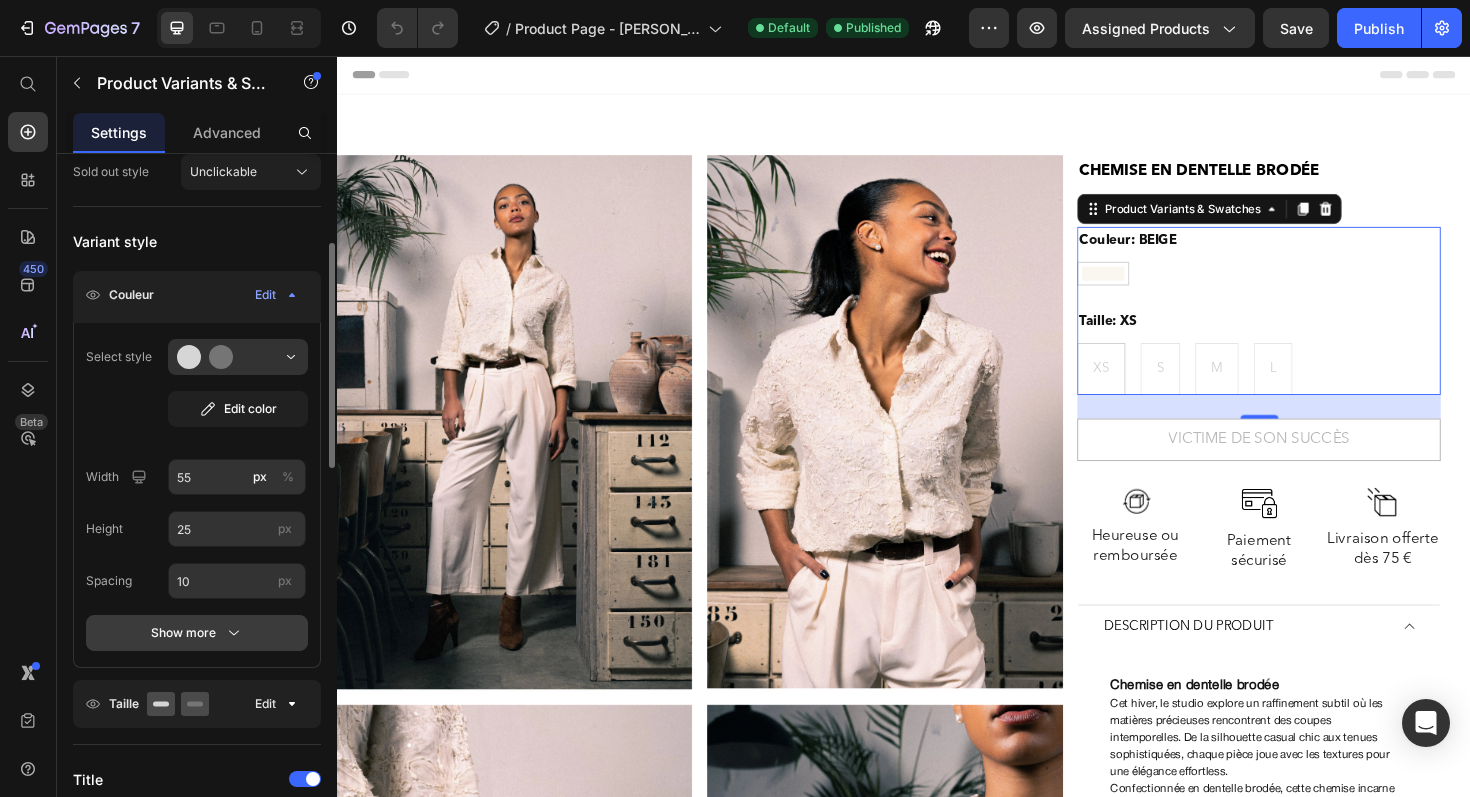 click 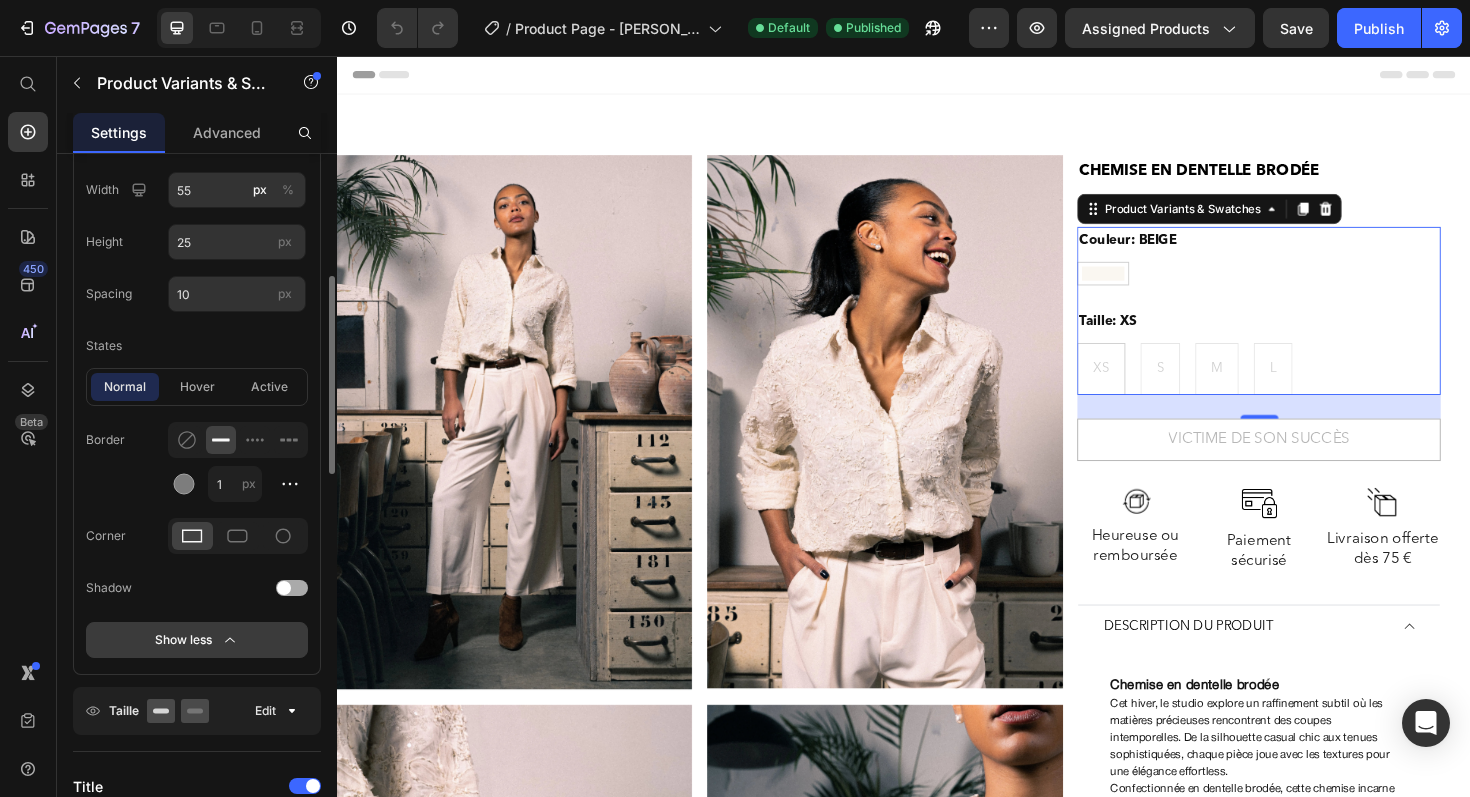 scroll, scrollTop: 587, scrollLeft: 0, axis: vertical 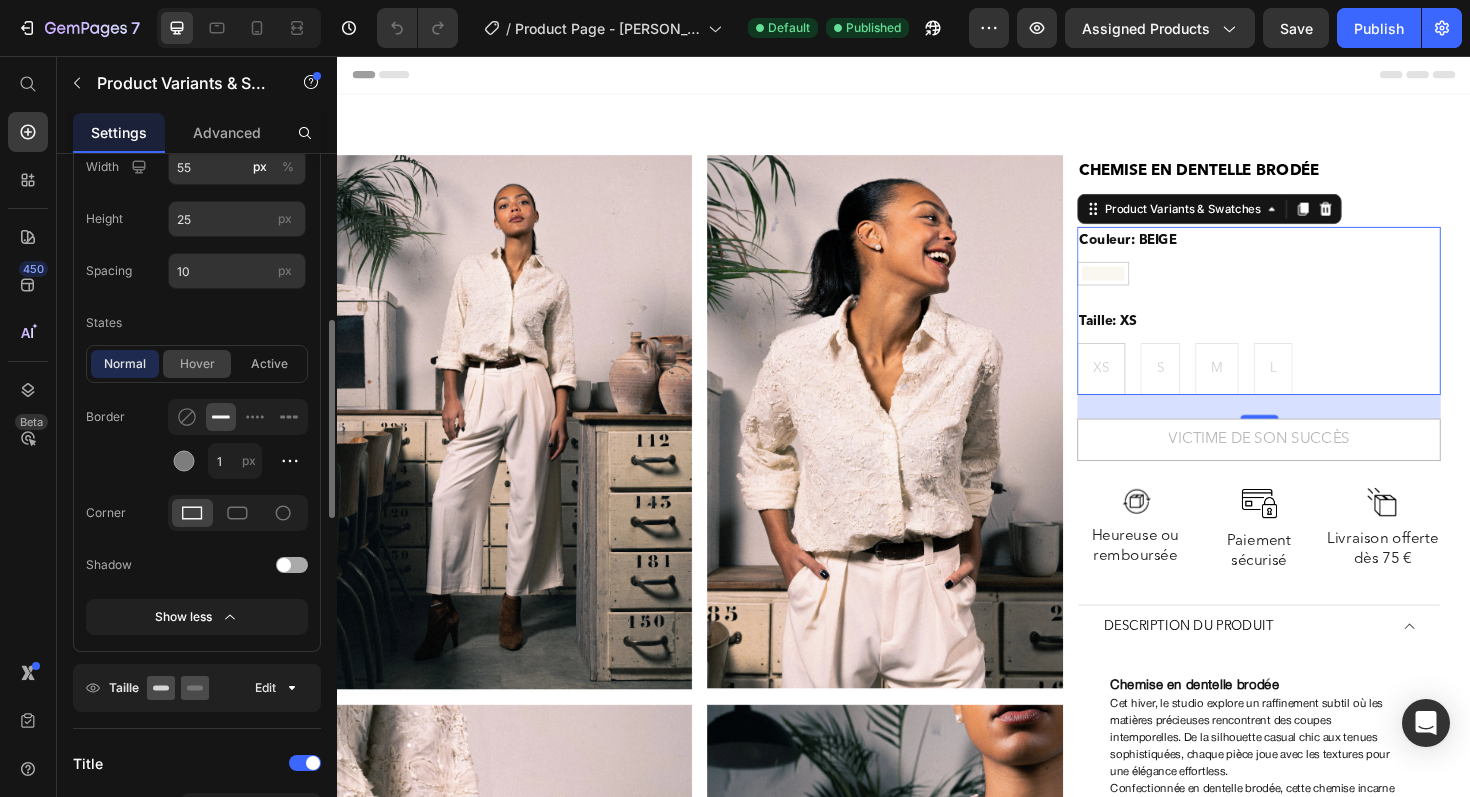 click on "hover" at bounding box center [197, 364] 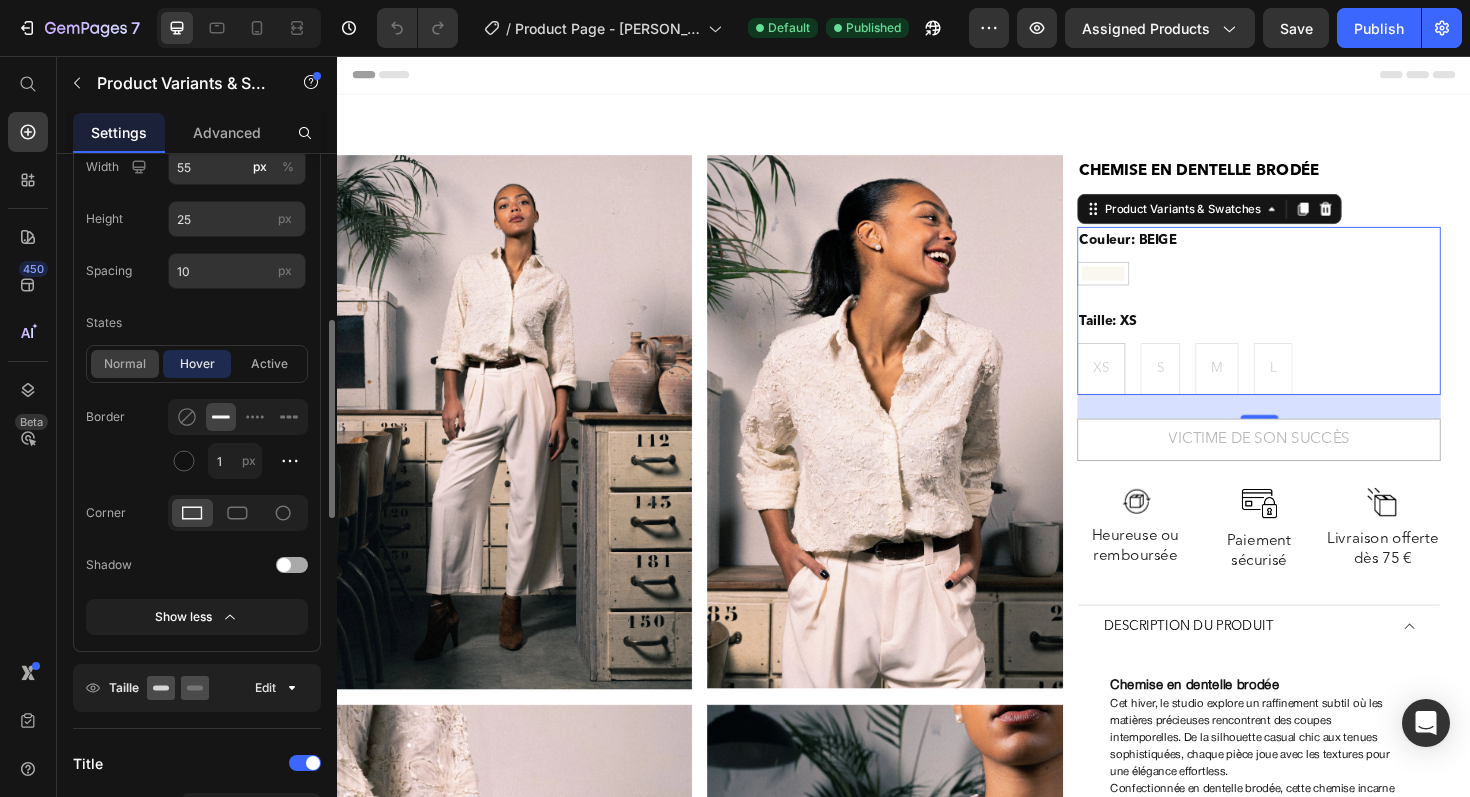 click on "normal" at bounding box center [125, 364] 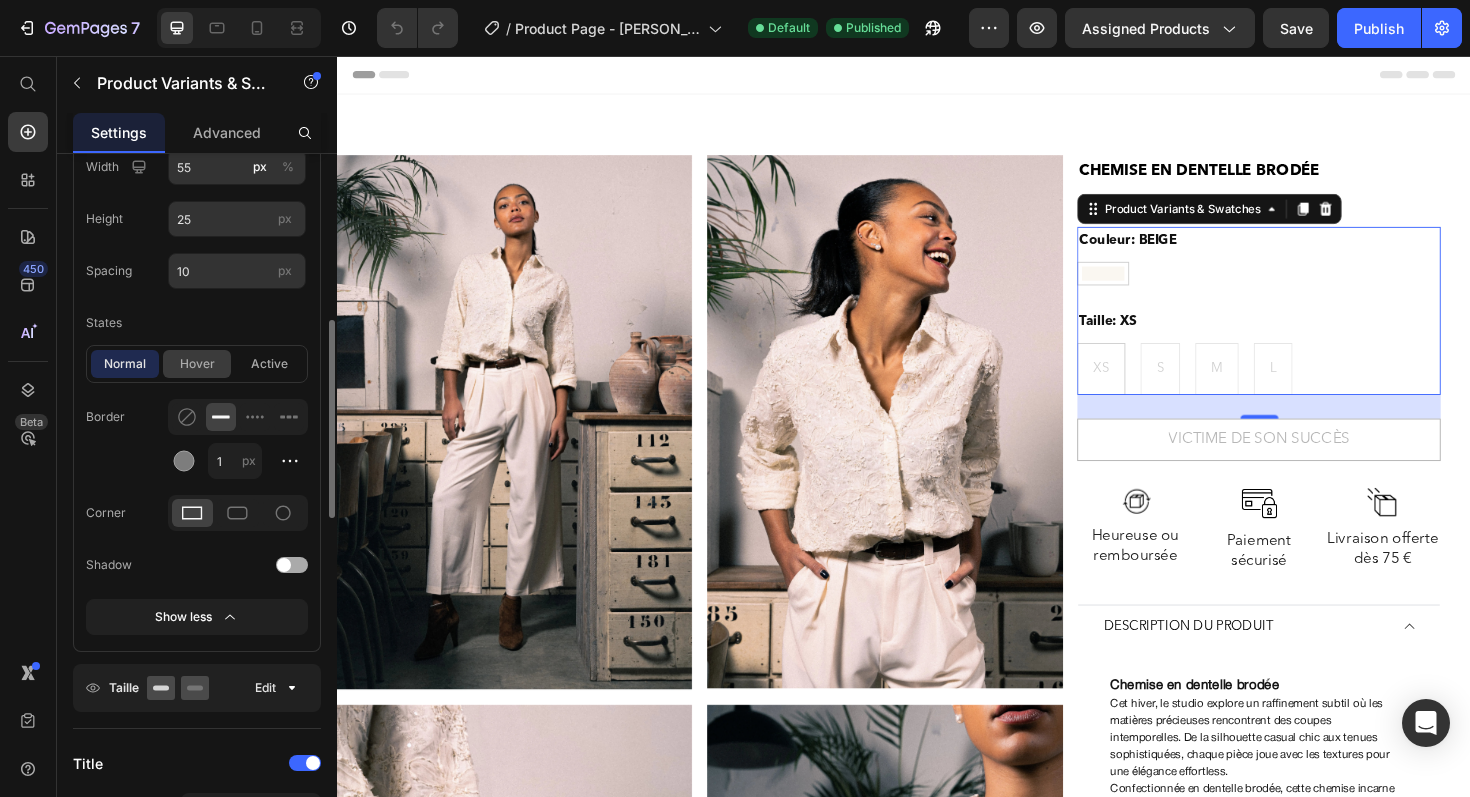 click on "hover" at bounding box center [197, 364] 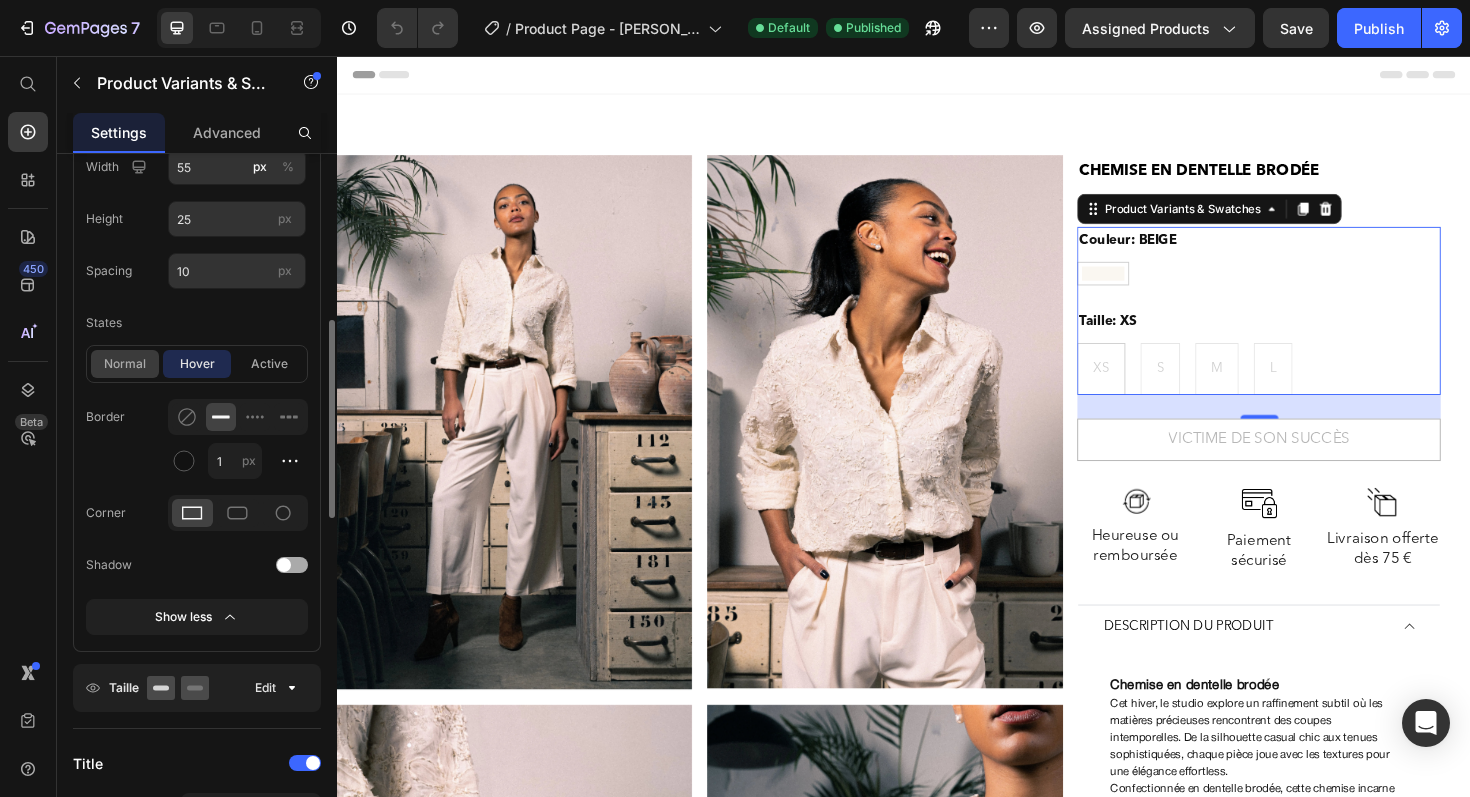click on "normal" at bounding box center [125, 364] 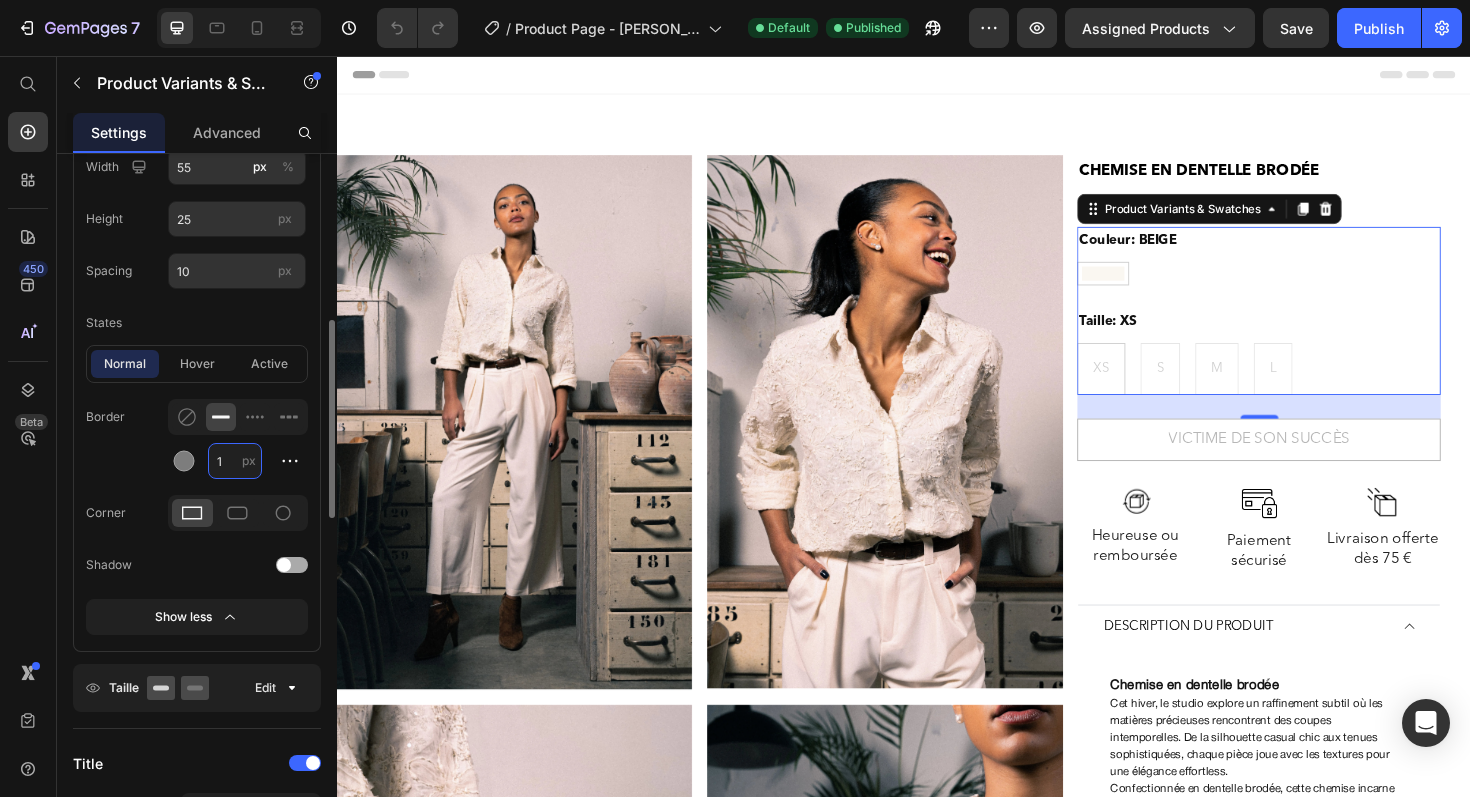 click on "1" at bounding box center [235, 461] 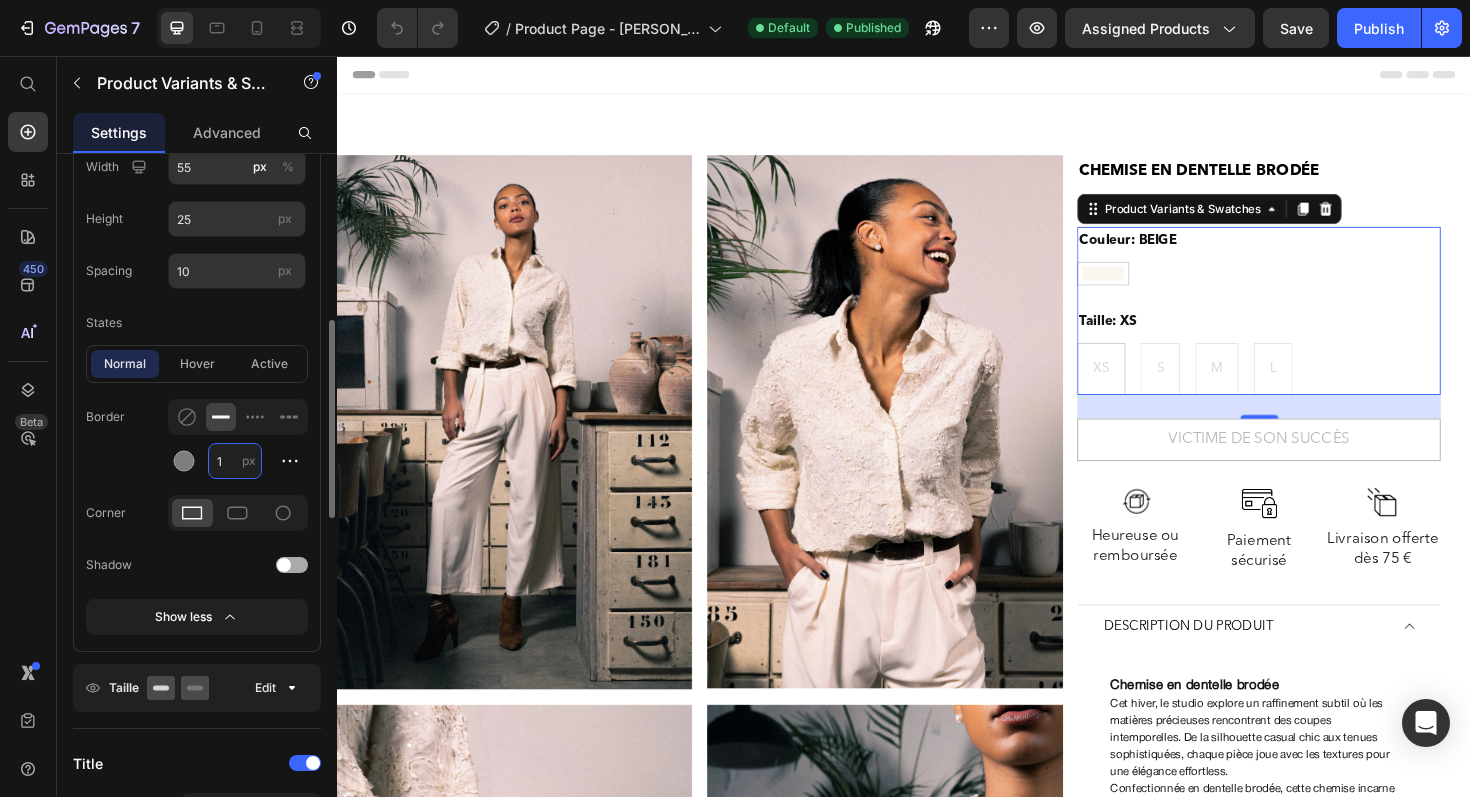 type on "0" 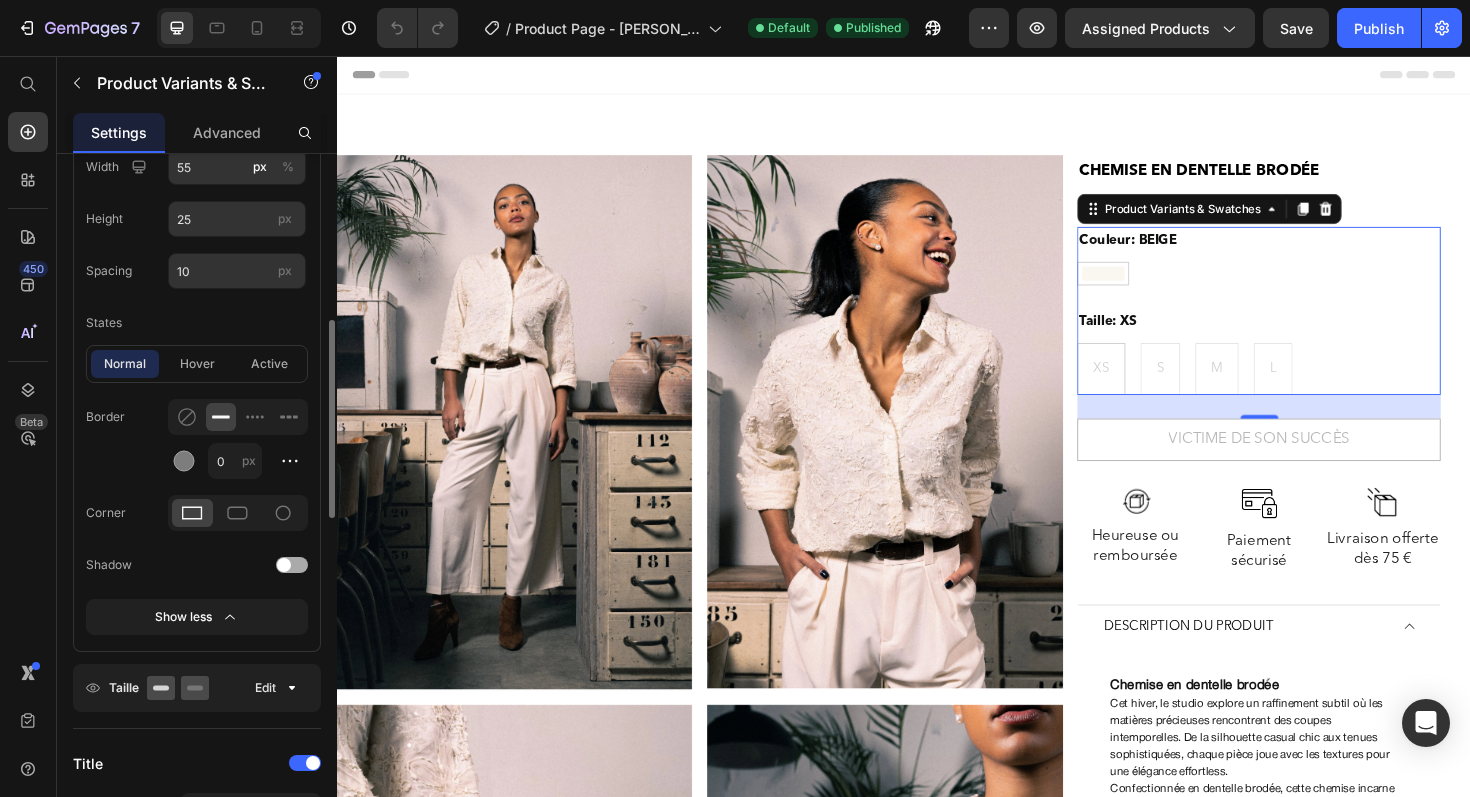 click on "Border 0 px Corner Shadow" 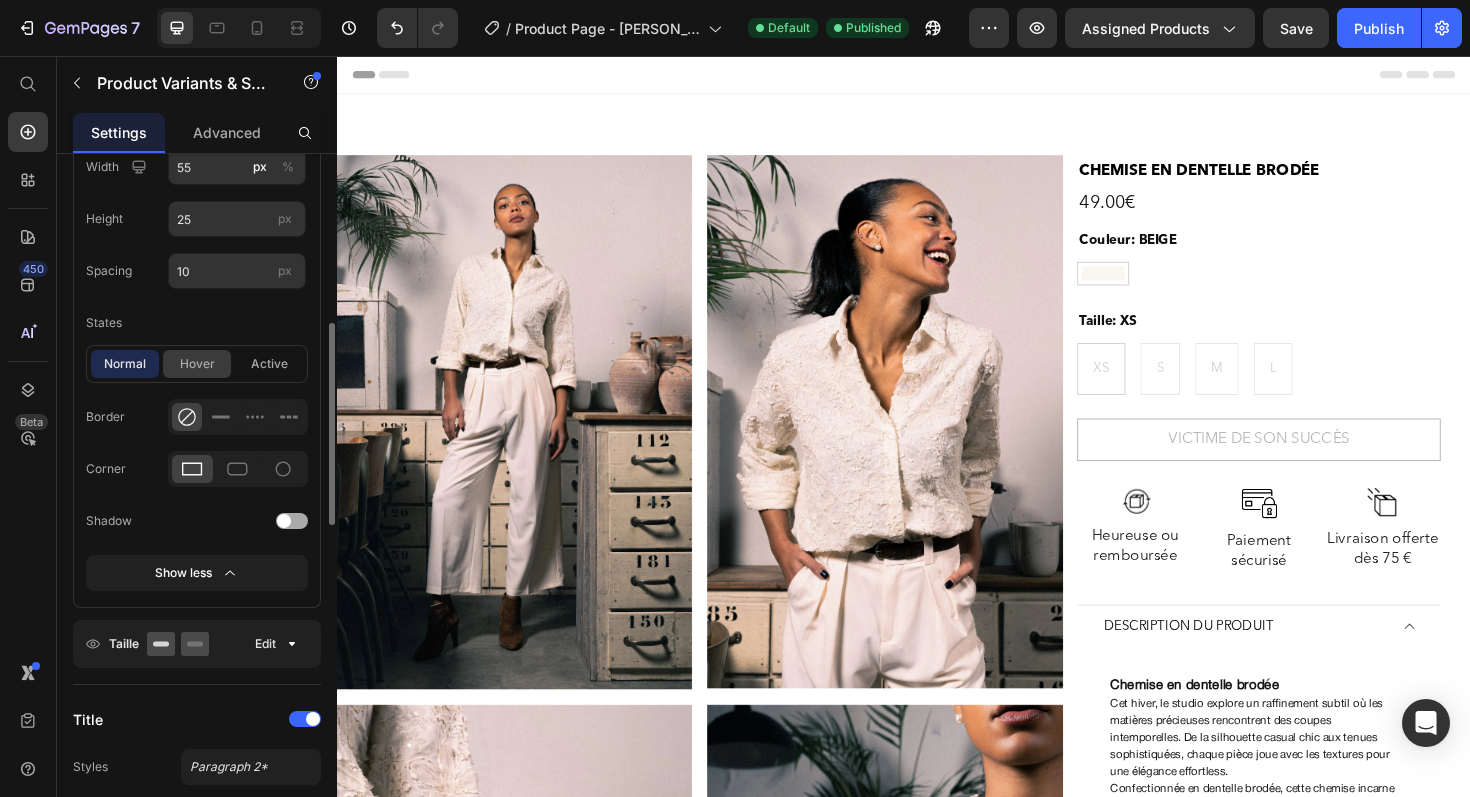 click on "hover" at bounding box center [197, 364] 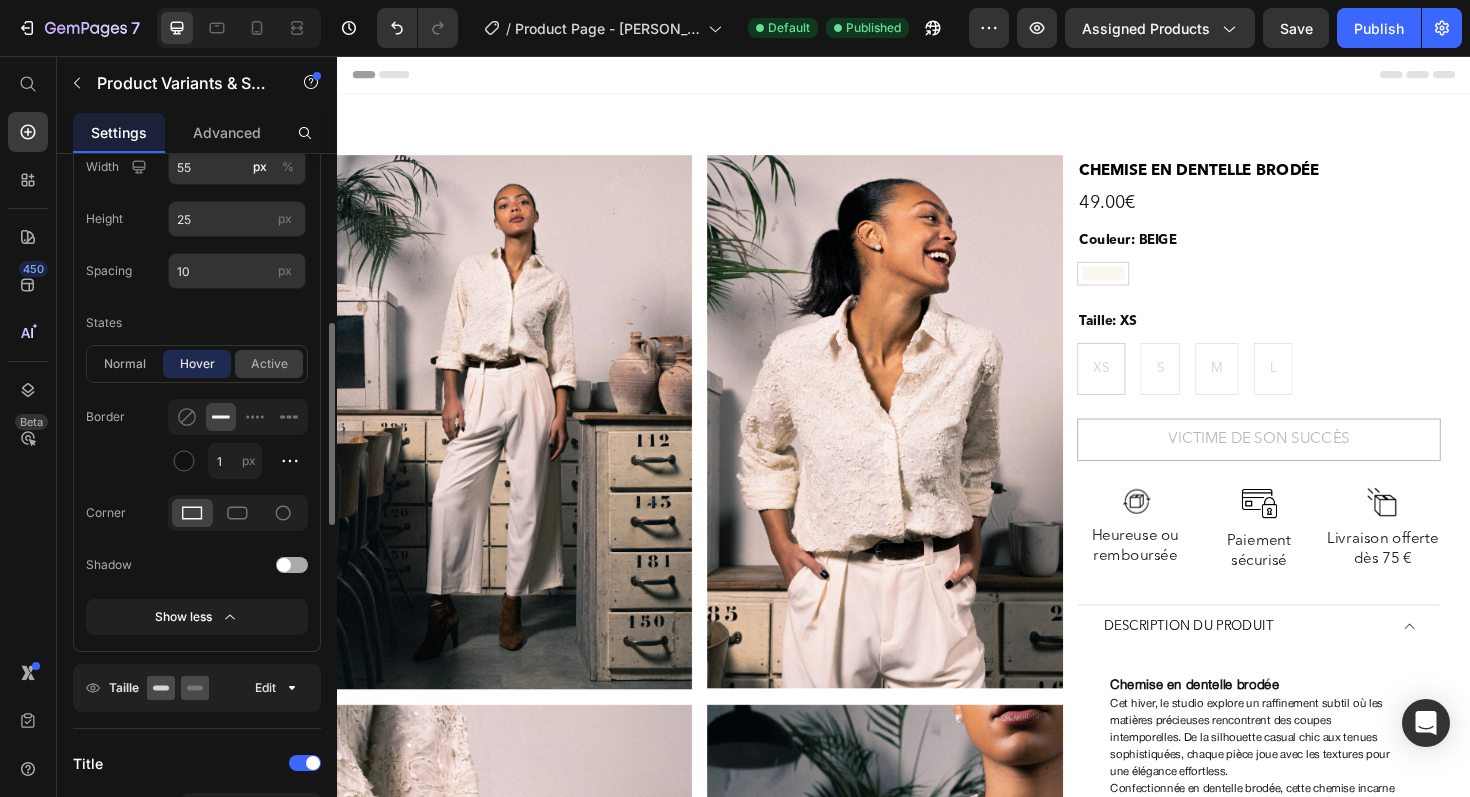 click on "active" at bounding box center [269, 364] 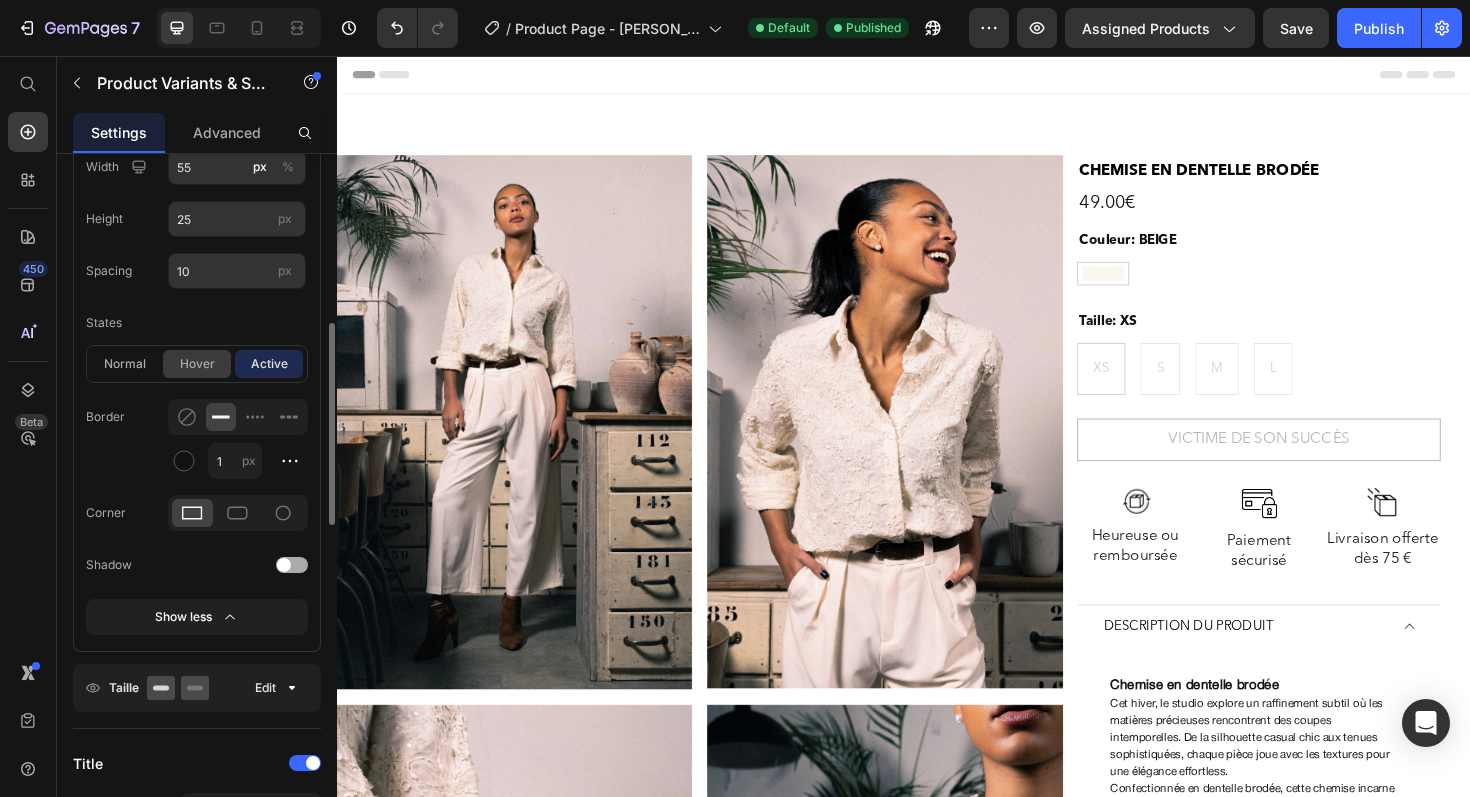 click on "hover" at bounding box center (197, 364) 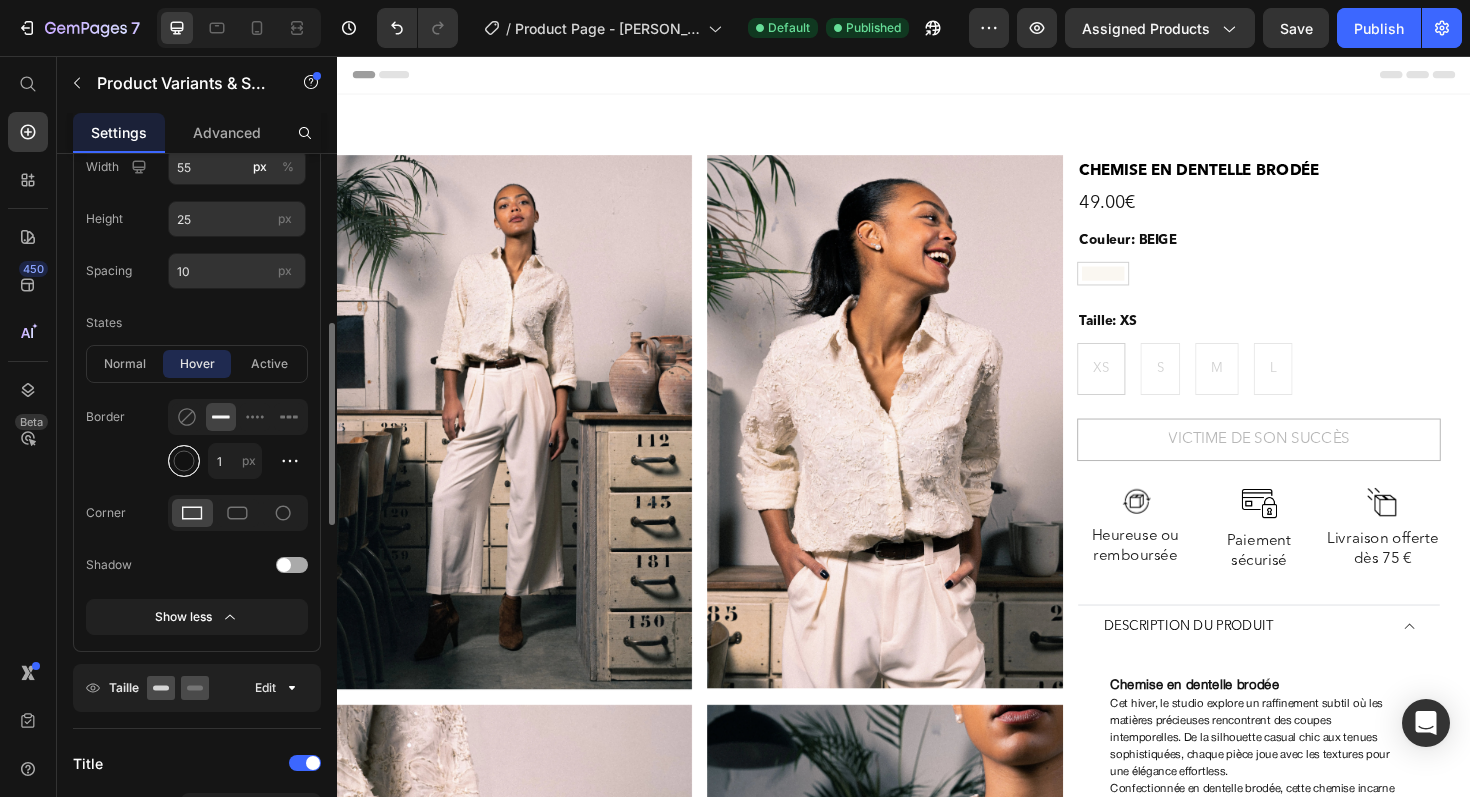 click at bounding box center [184, 461] 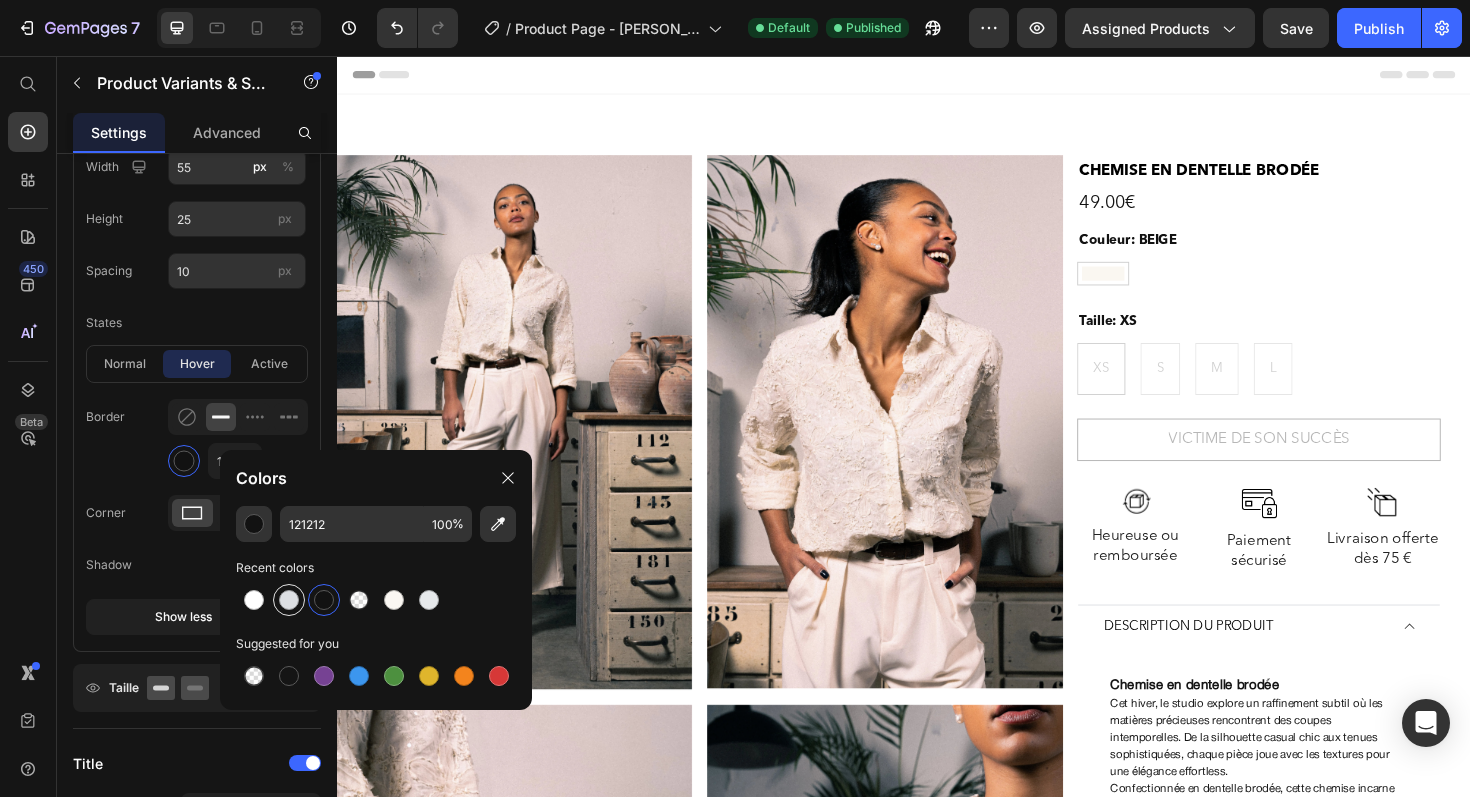 click at bounding box center (289, 600) 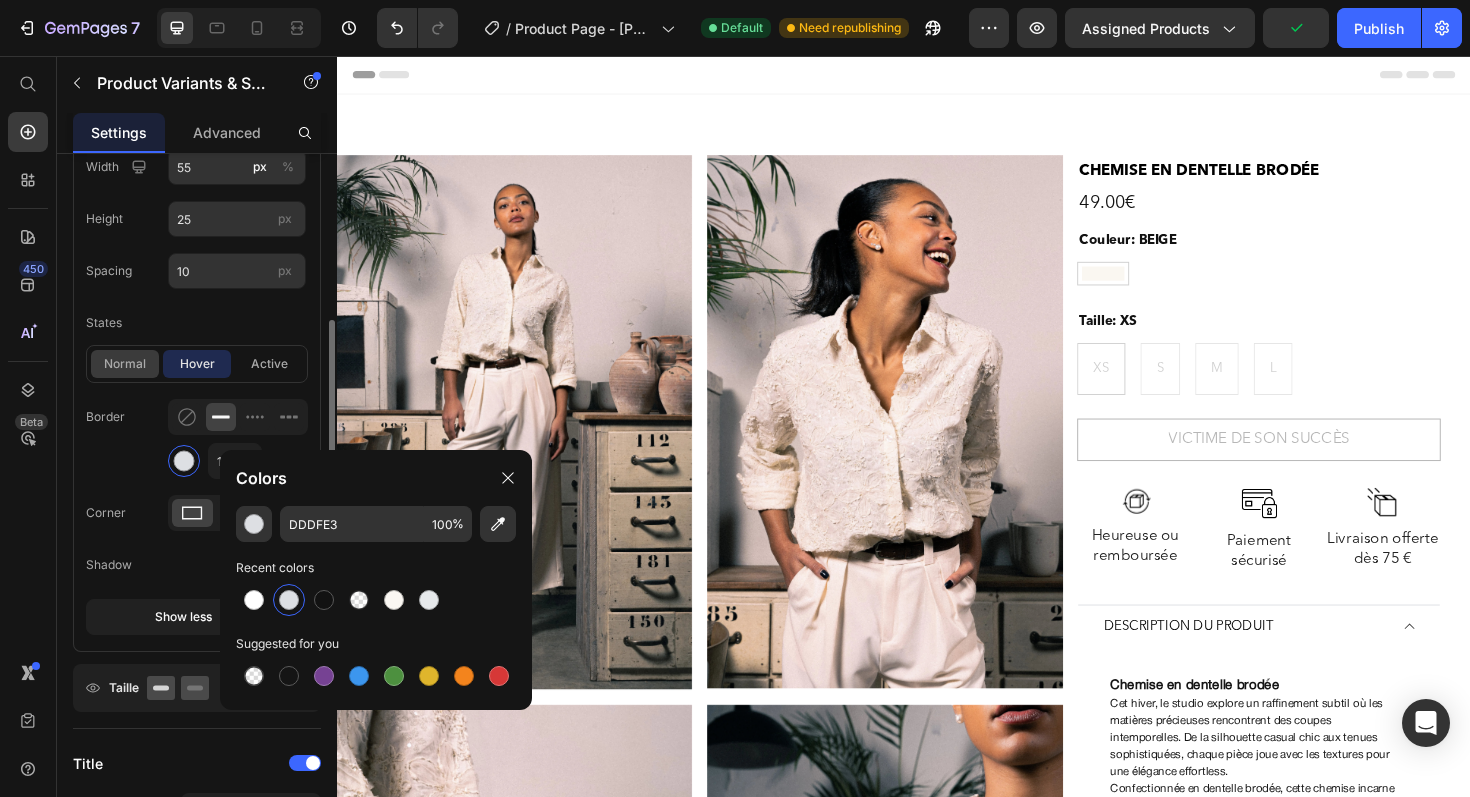 click on "normal" at bounding box center (125, 364) 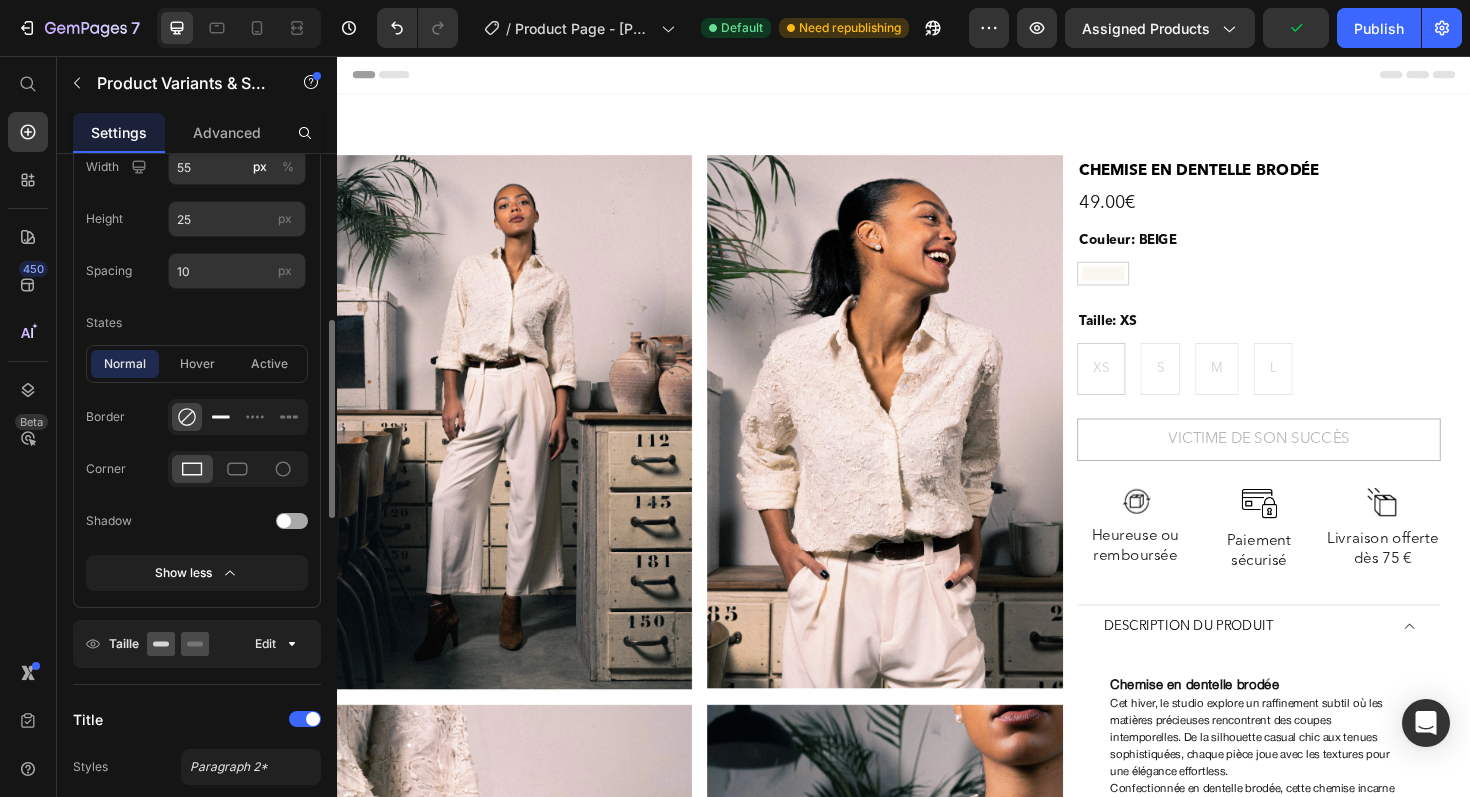 click 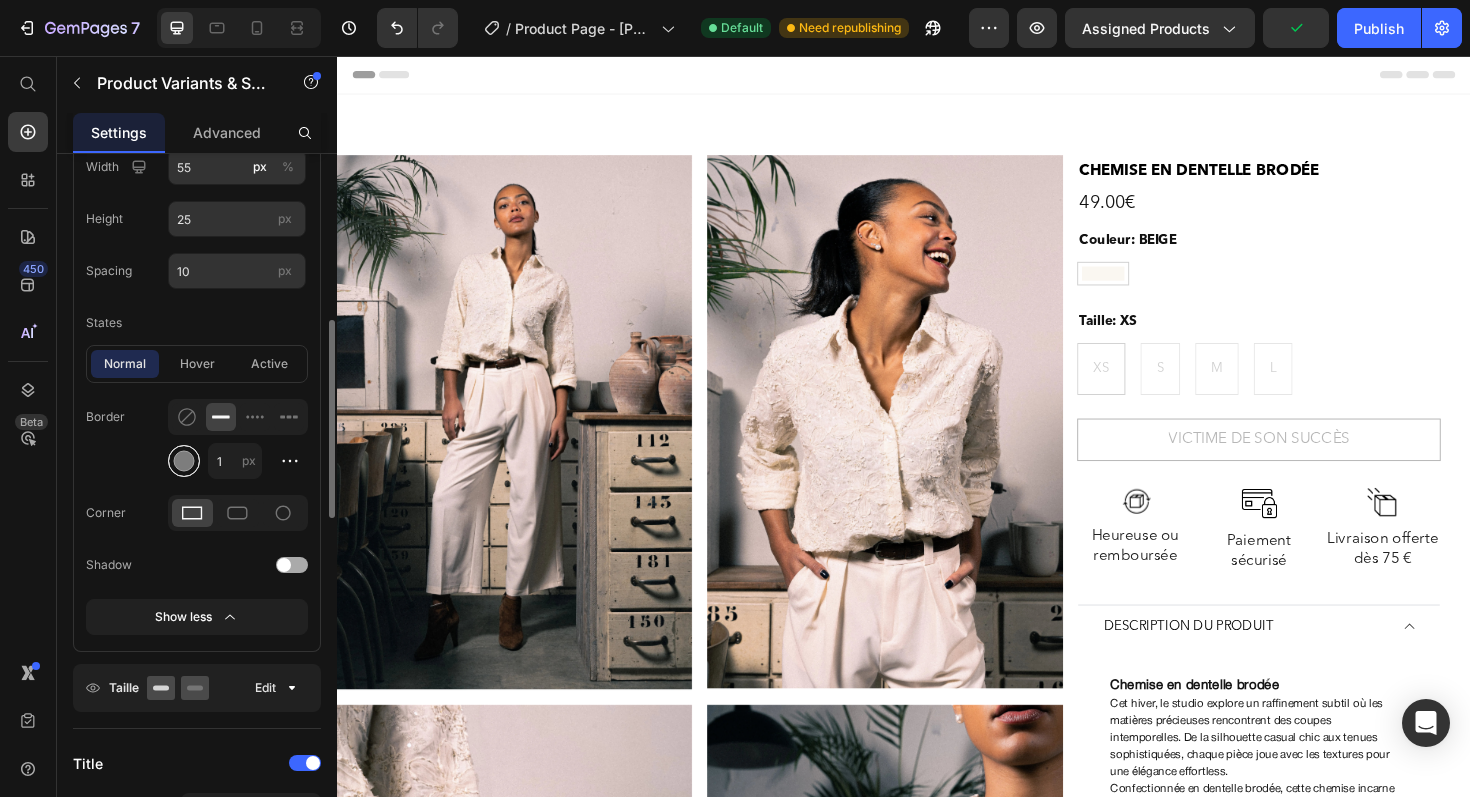 click at bounding box center [184, 461] 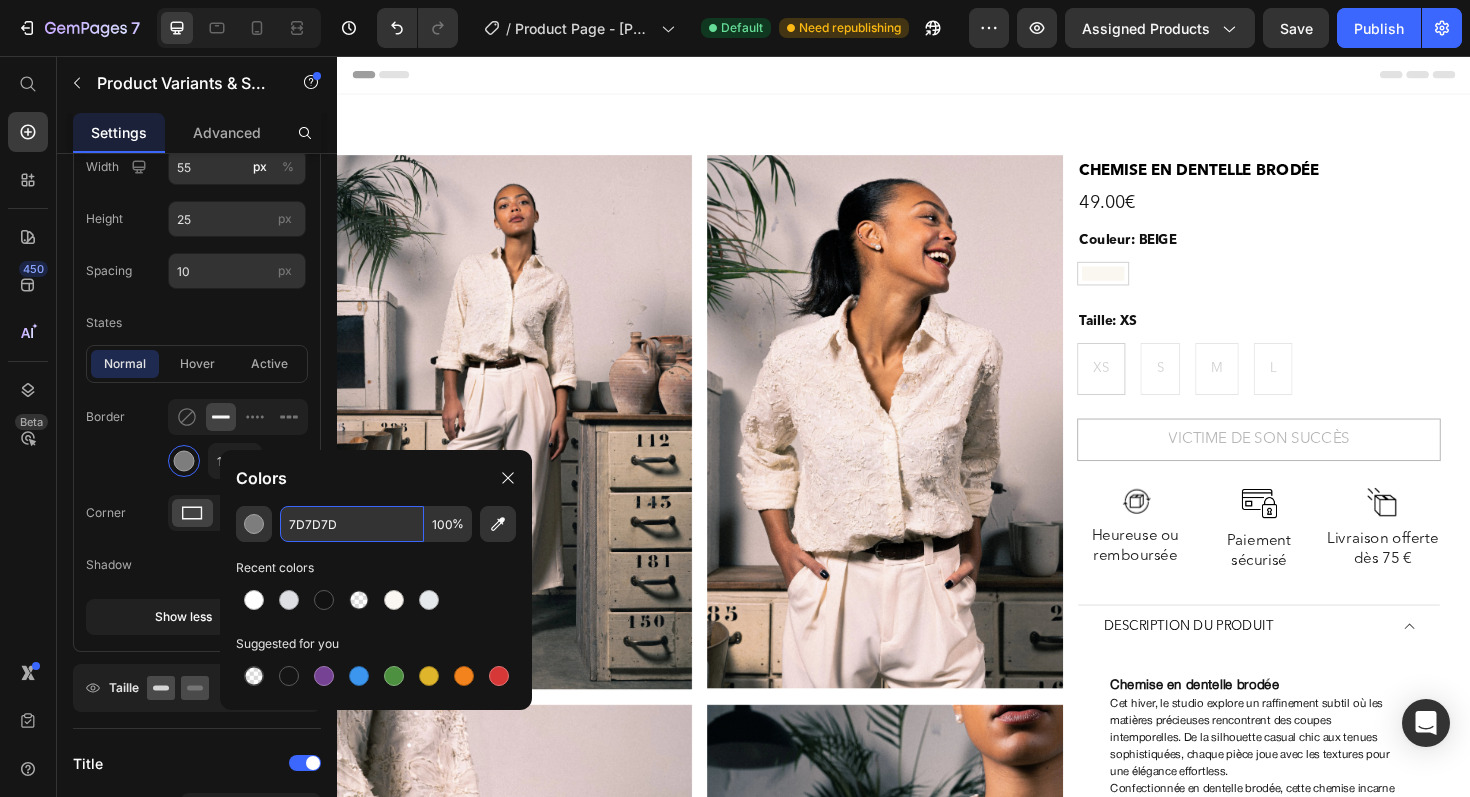 click on "7D7D7D" at bounding box center (352, 524) 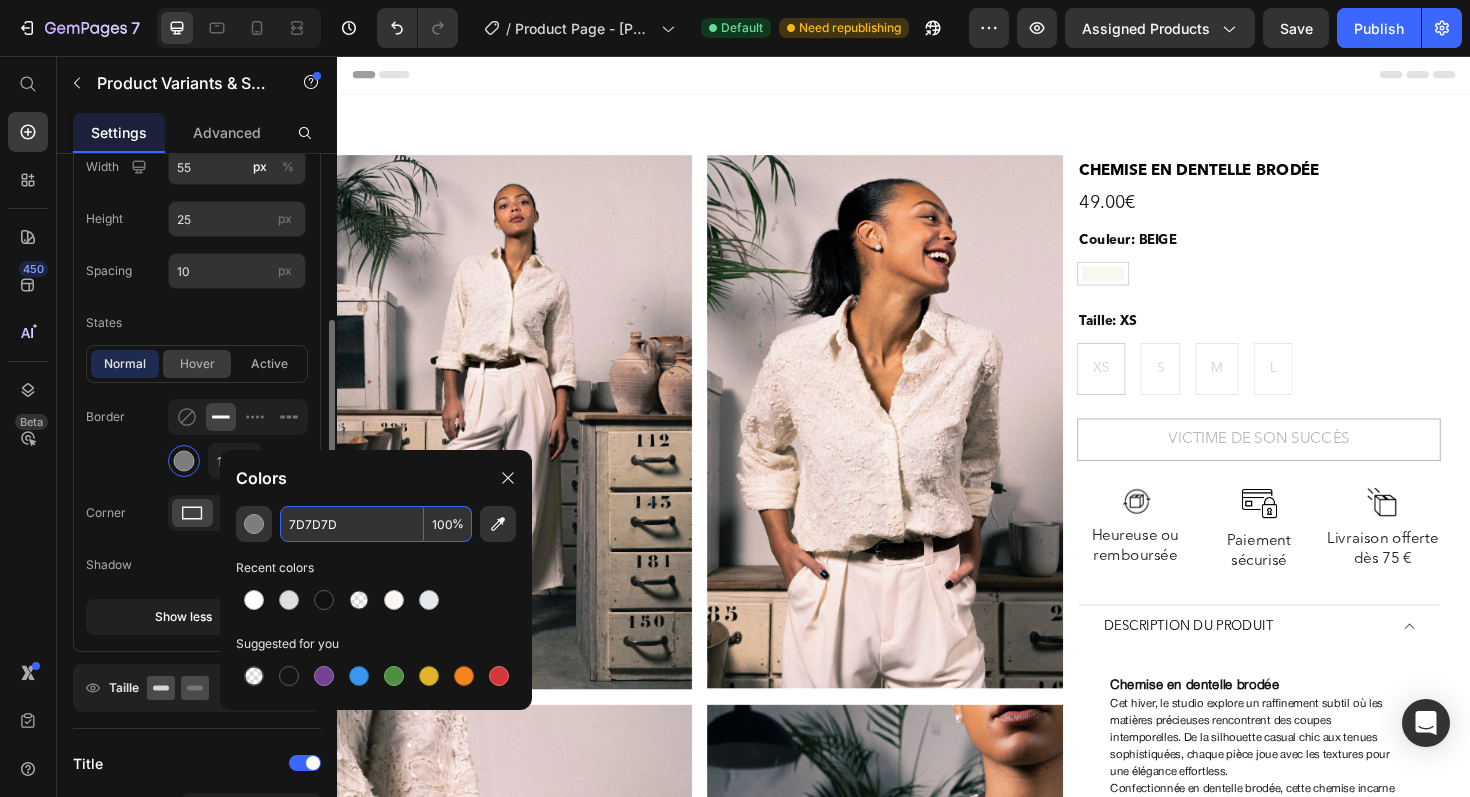 click on "hover" at bounding box center [197, 364] 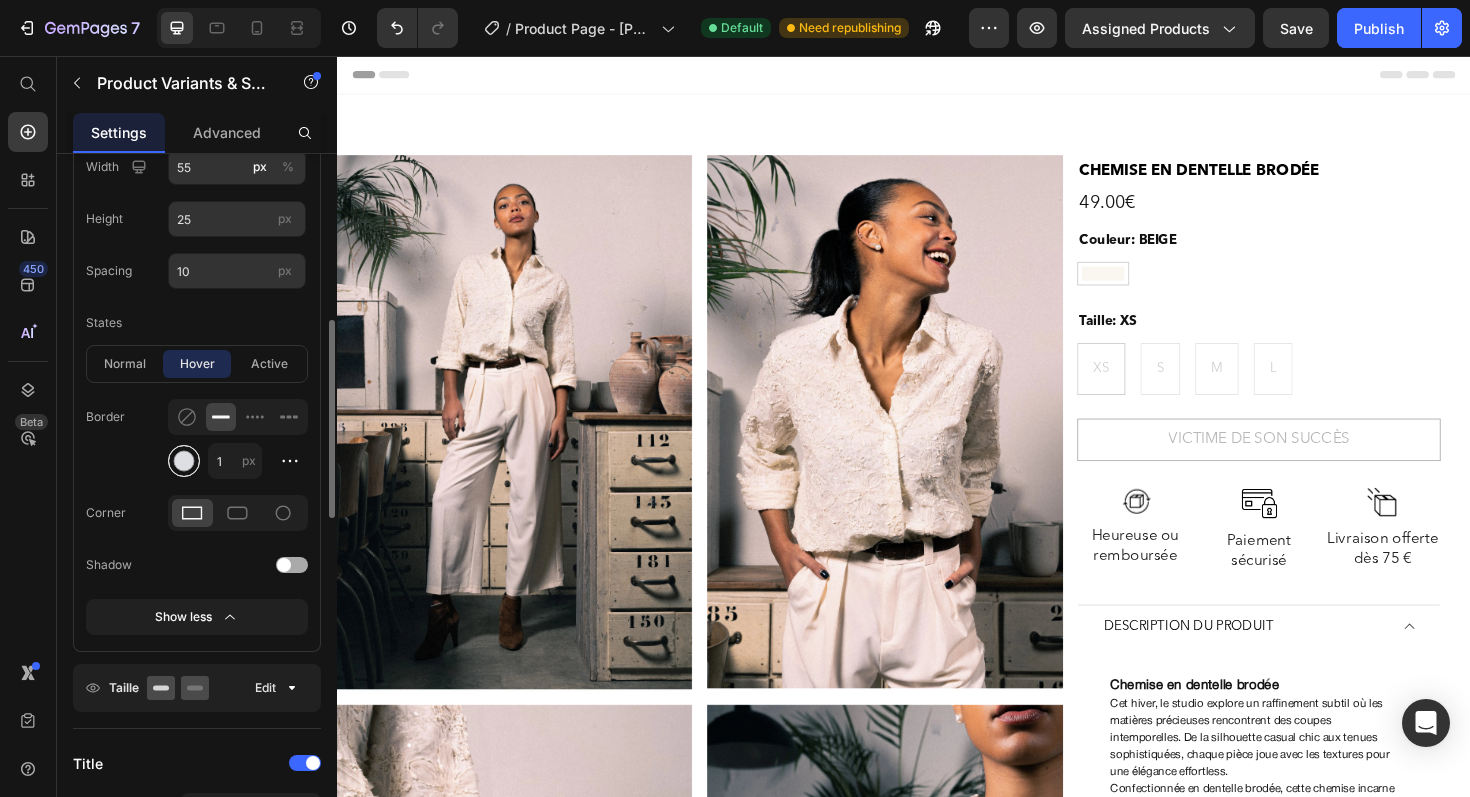click at bounding box center [184, 461] 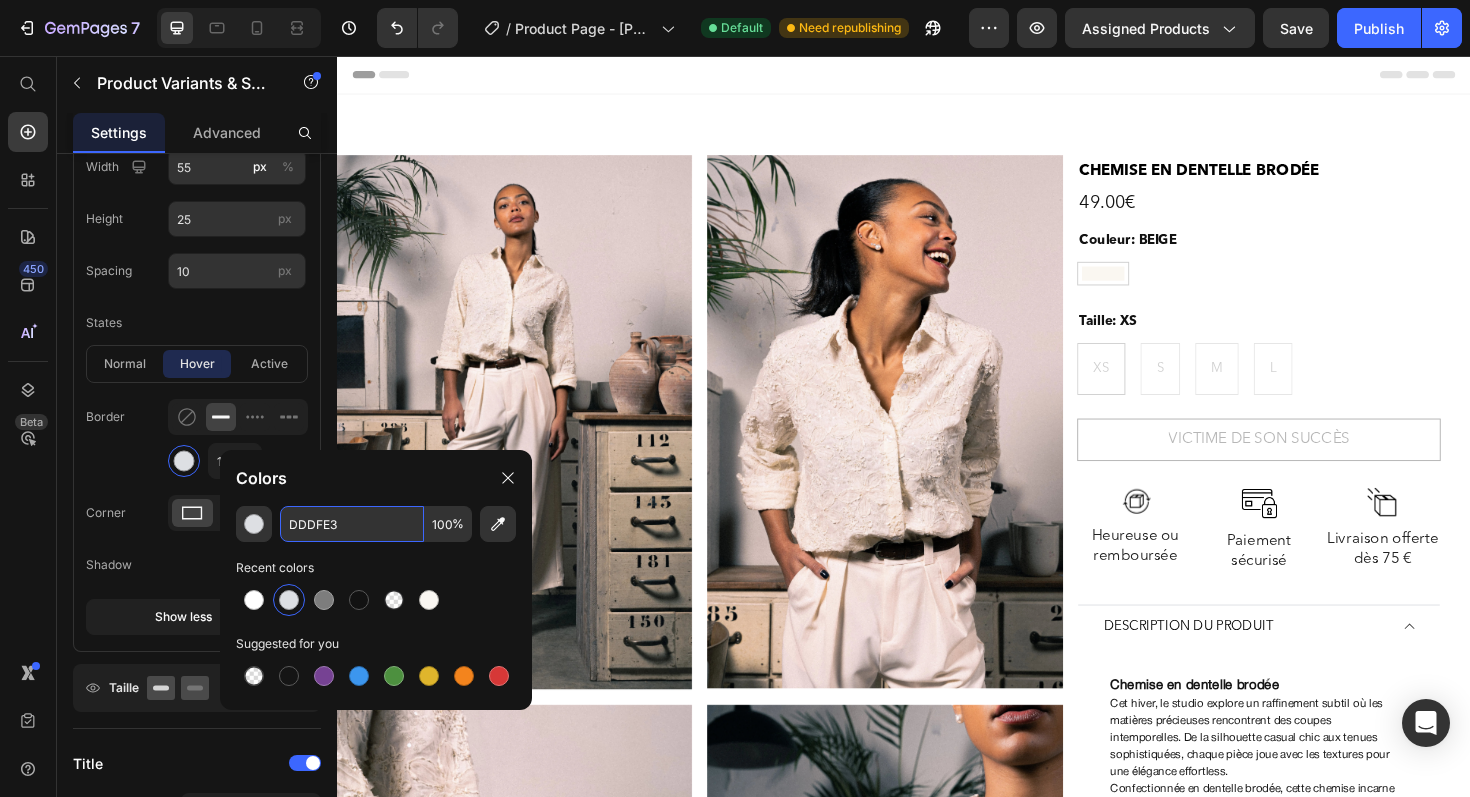 click on "DDDFE3" at bounding box center (352, 524) 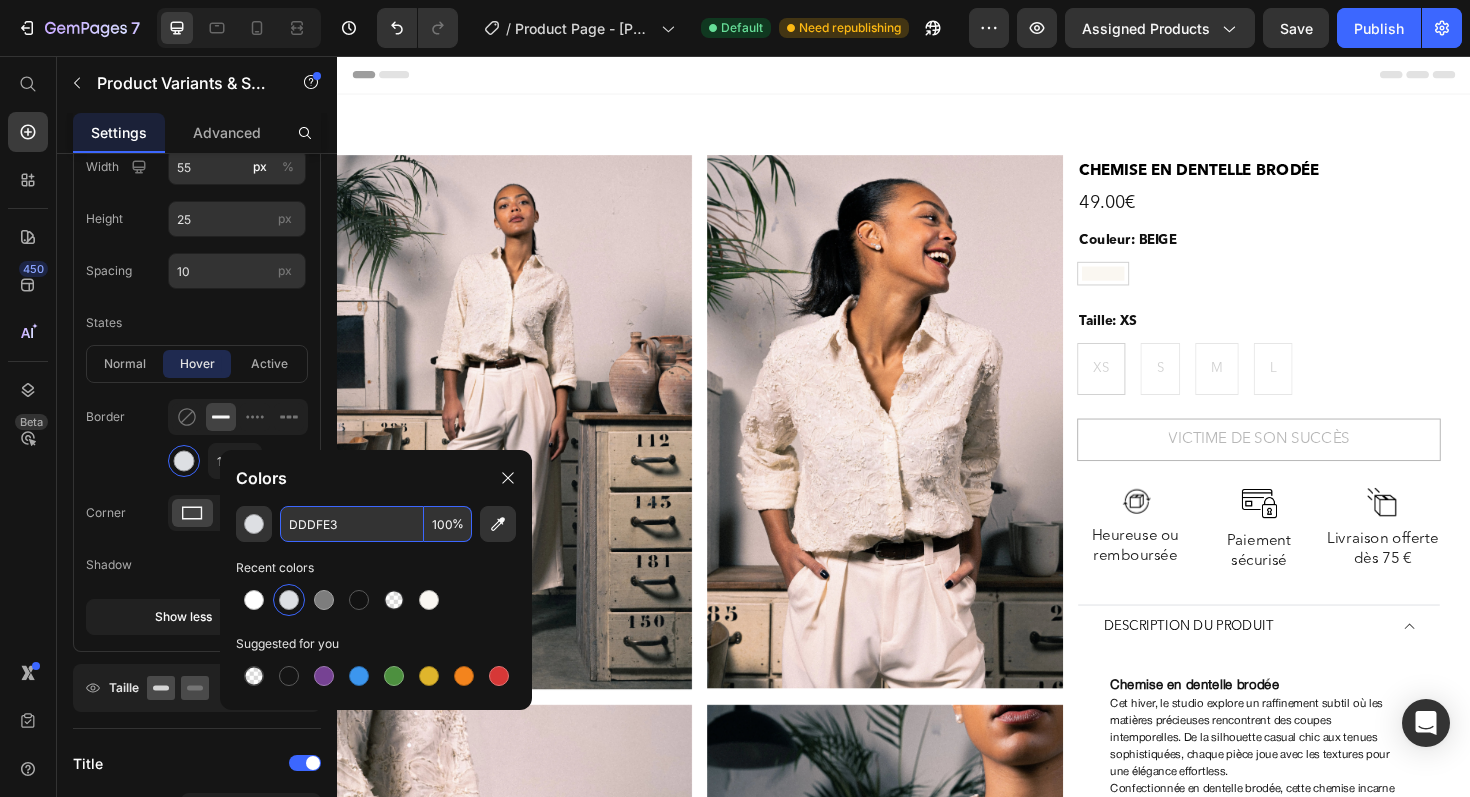 click on "DDDFE3" at bounding box center (352, 524) 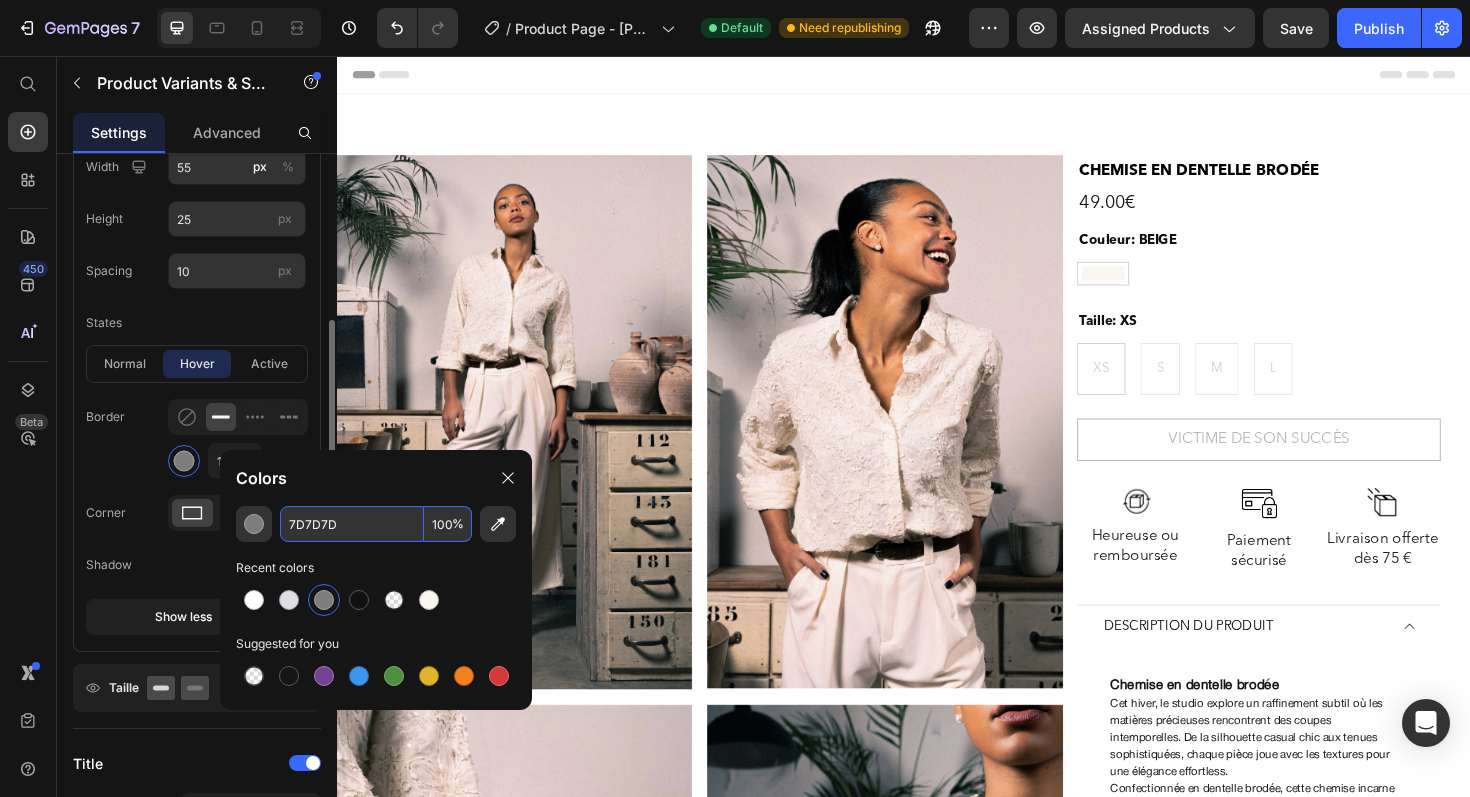 type on "7D7D7D" 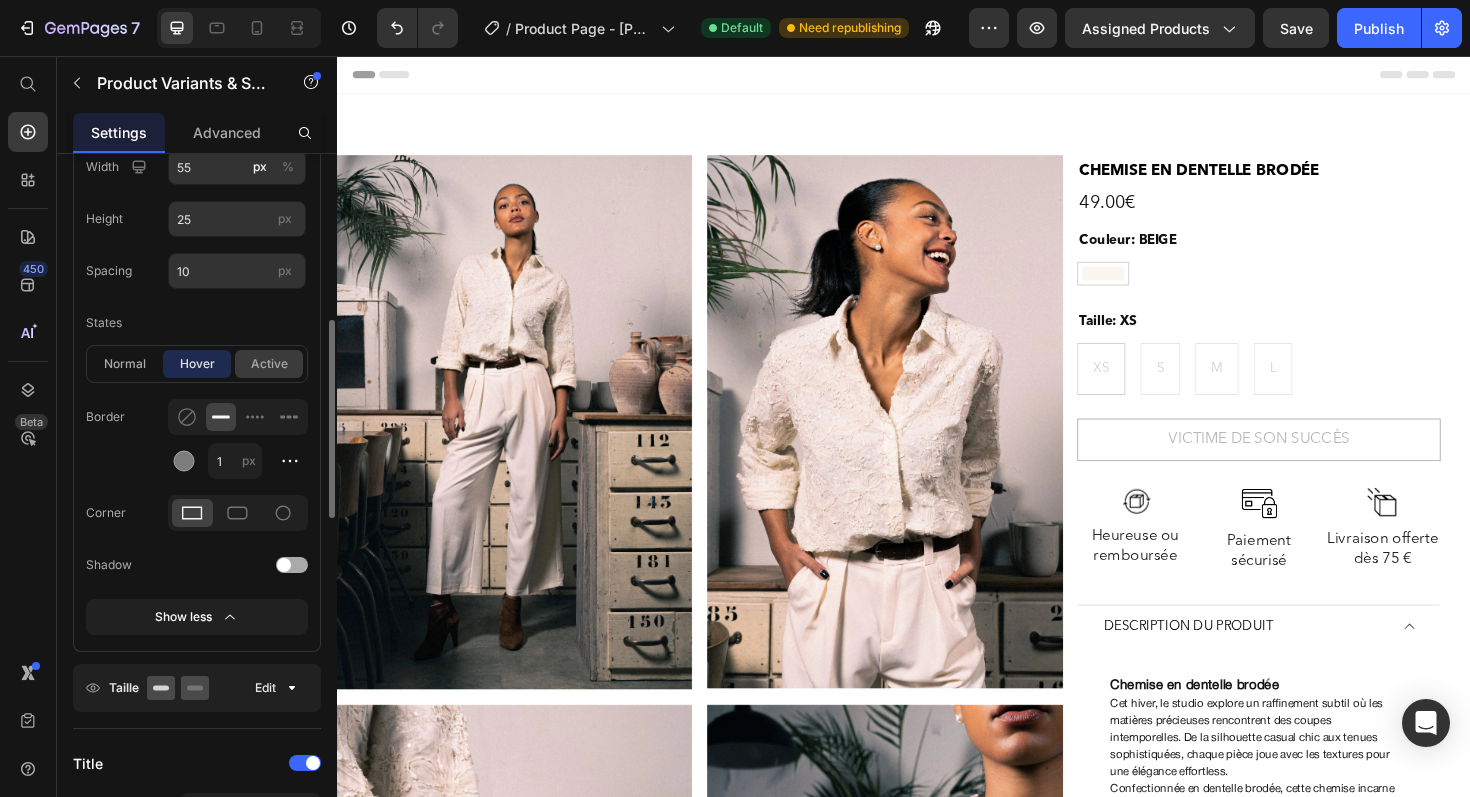click on "active" at bounding box center [269, 364] 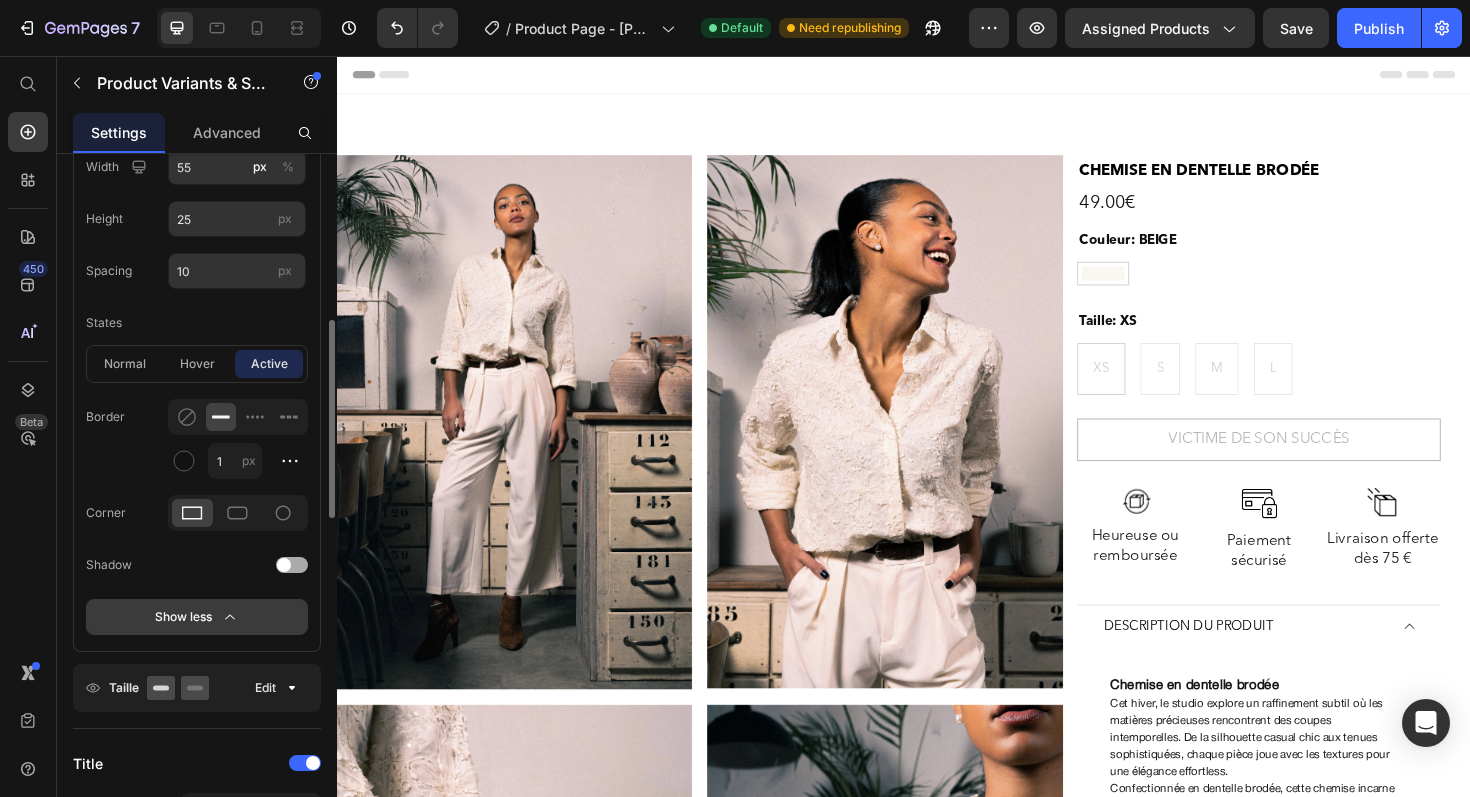 click on "Show less" 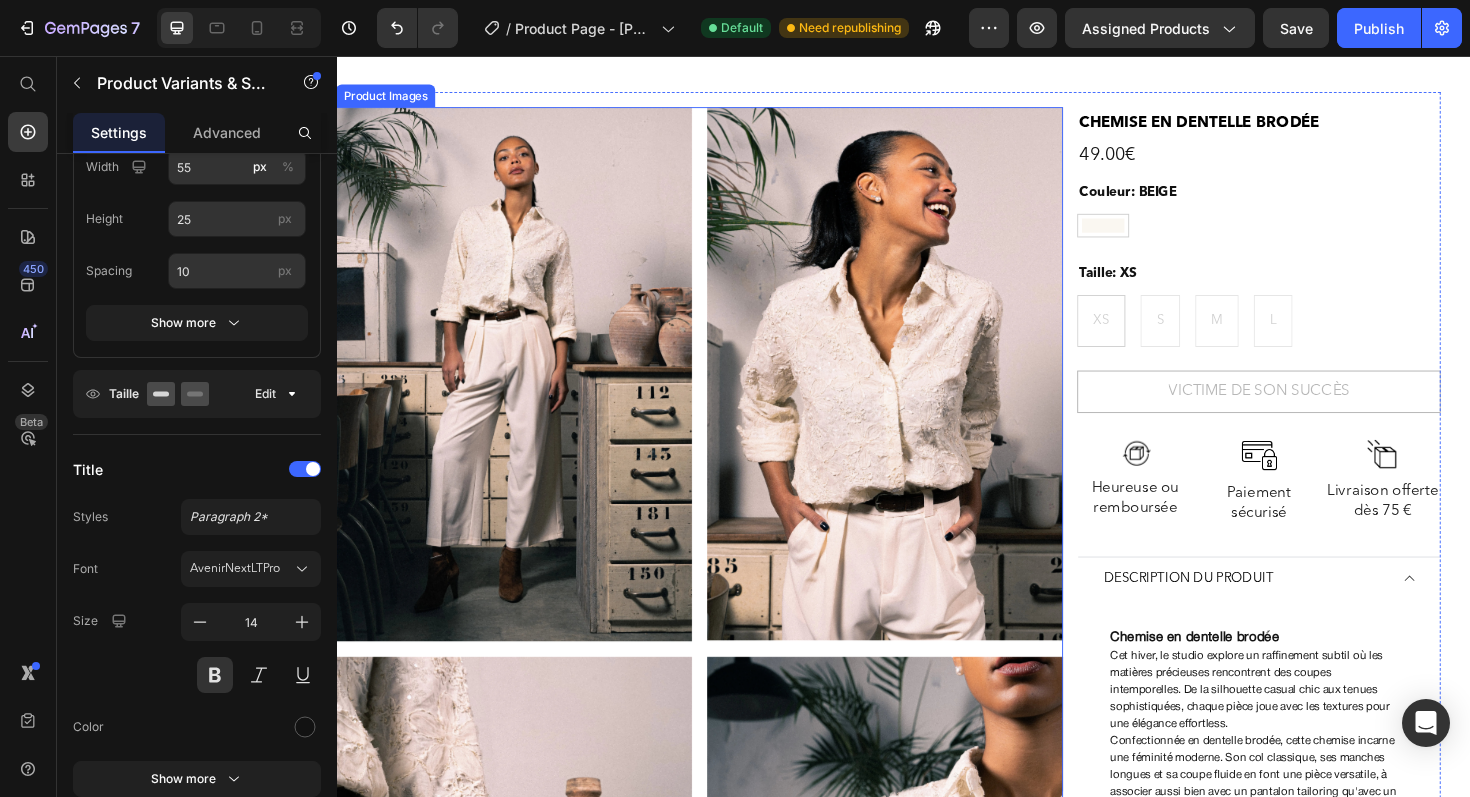 scroll, scrollTop: 0, scrollLeft: 0, axis: both 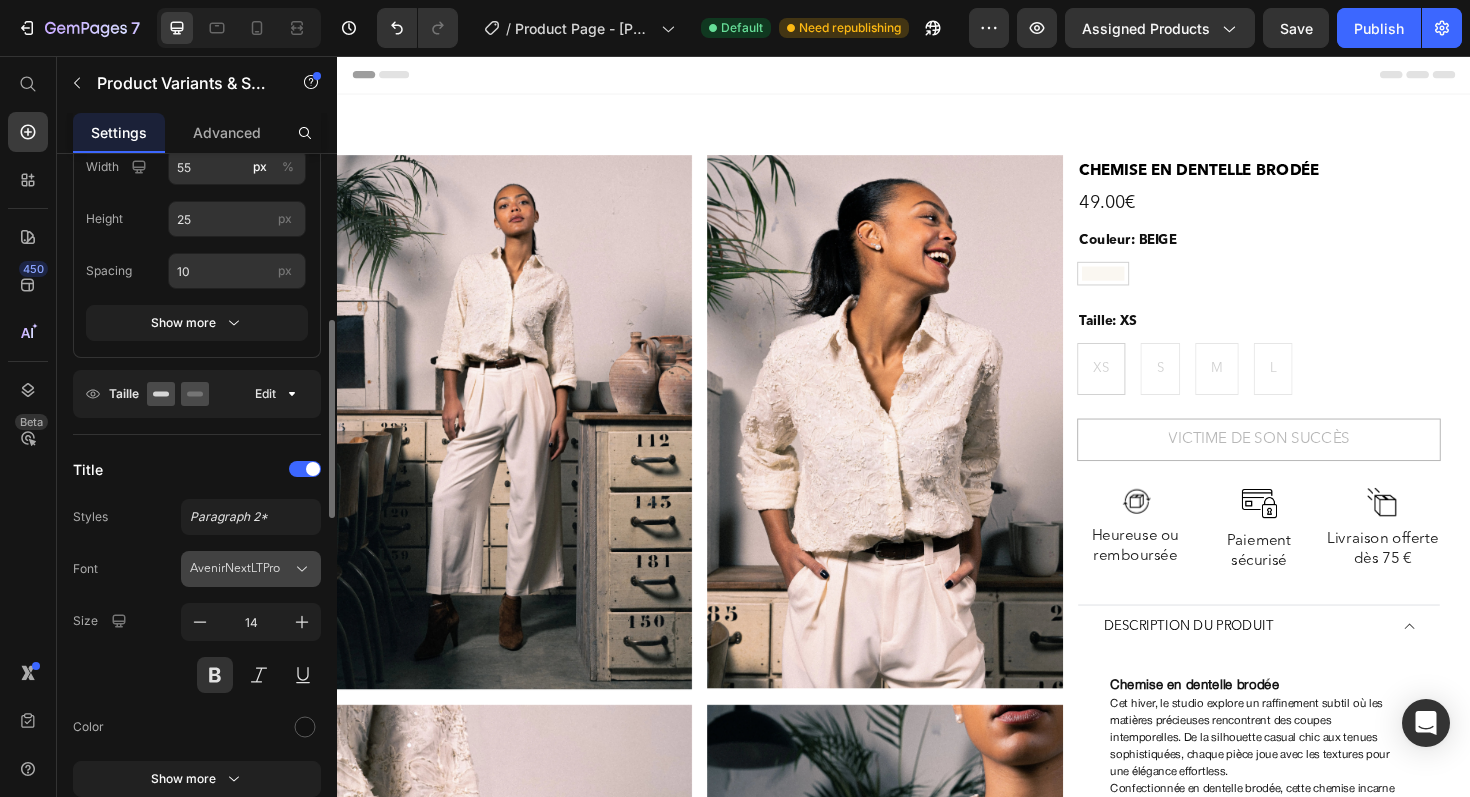 click on "AvenirNextLTPro" at bounding box center (251, 569) 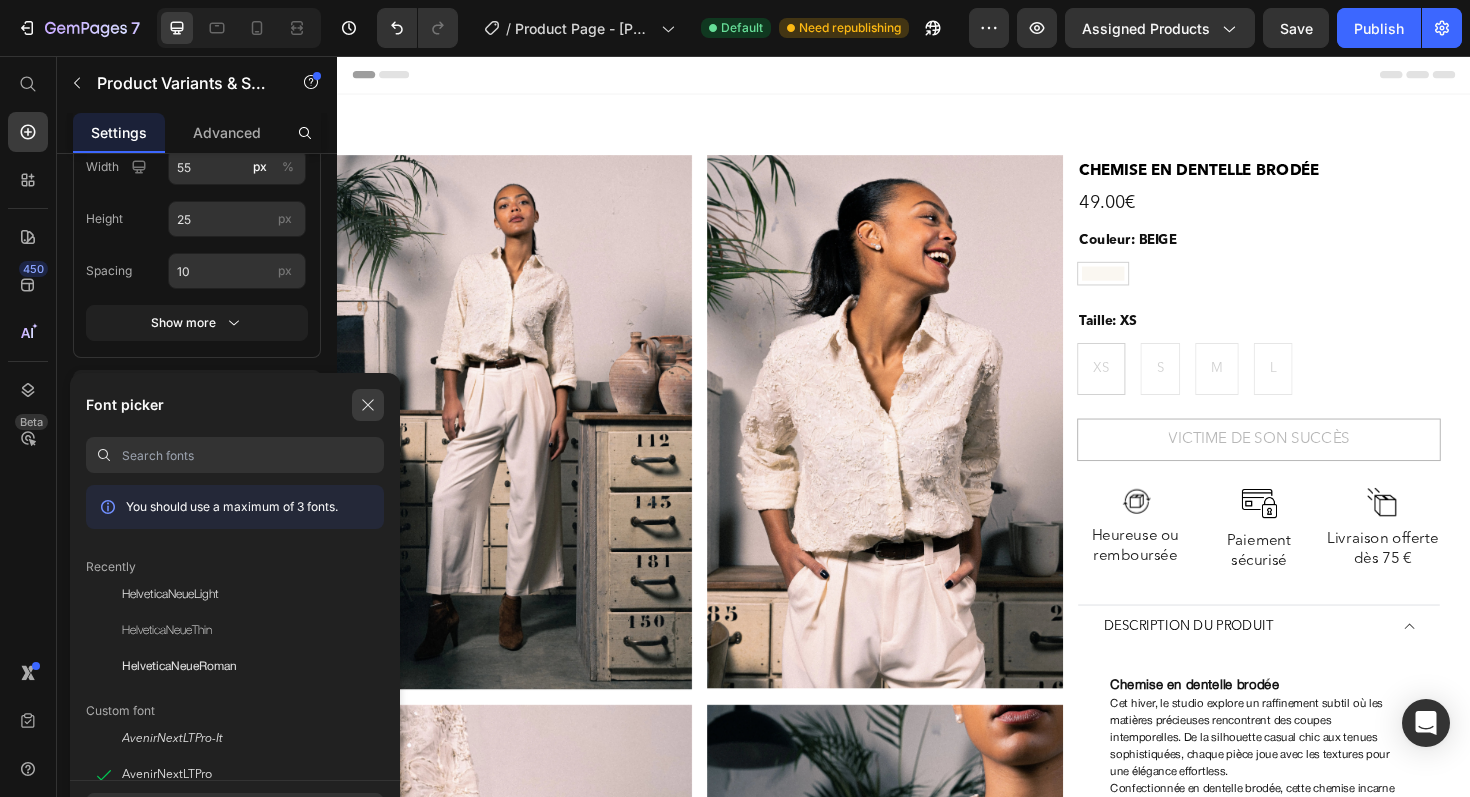 click at bounding box center (368, 405) 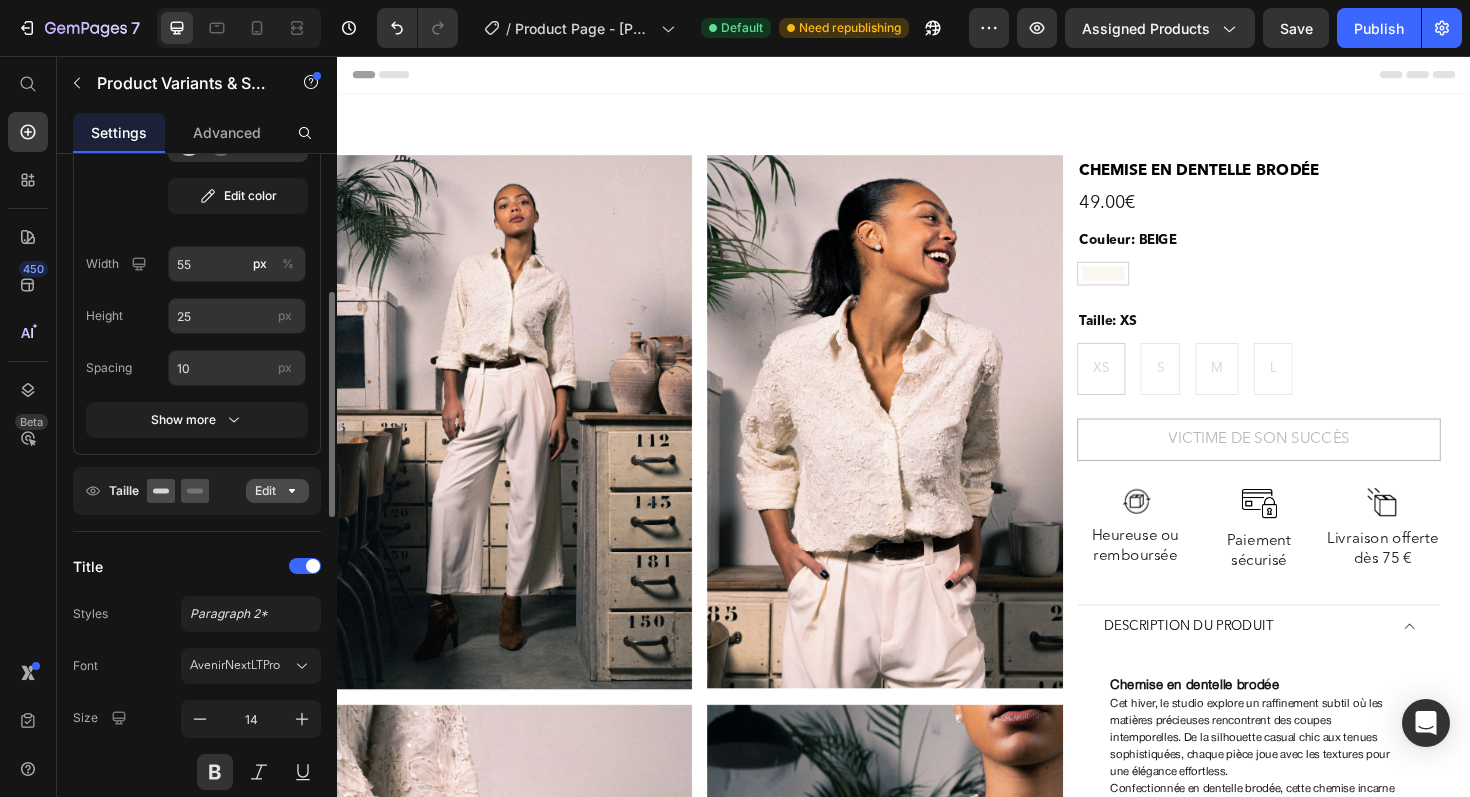 scroll, scrollTop: 440, scrollLeft: 0, axis: vertical 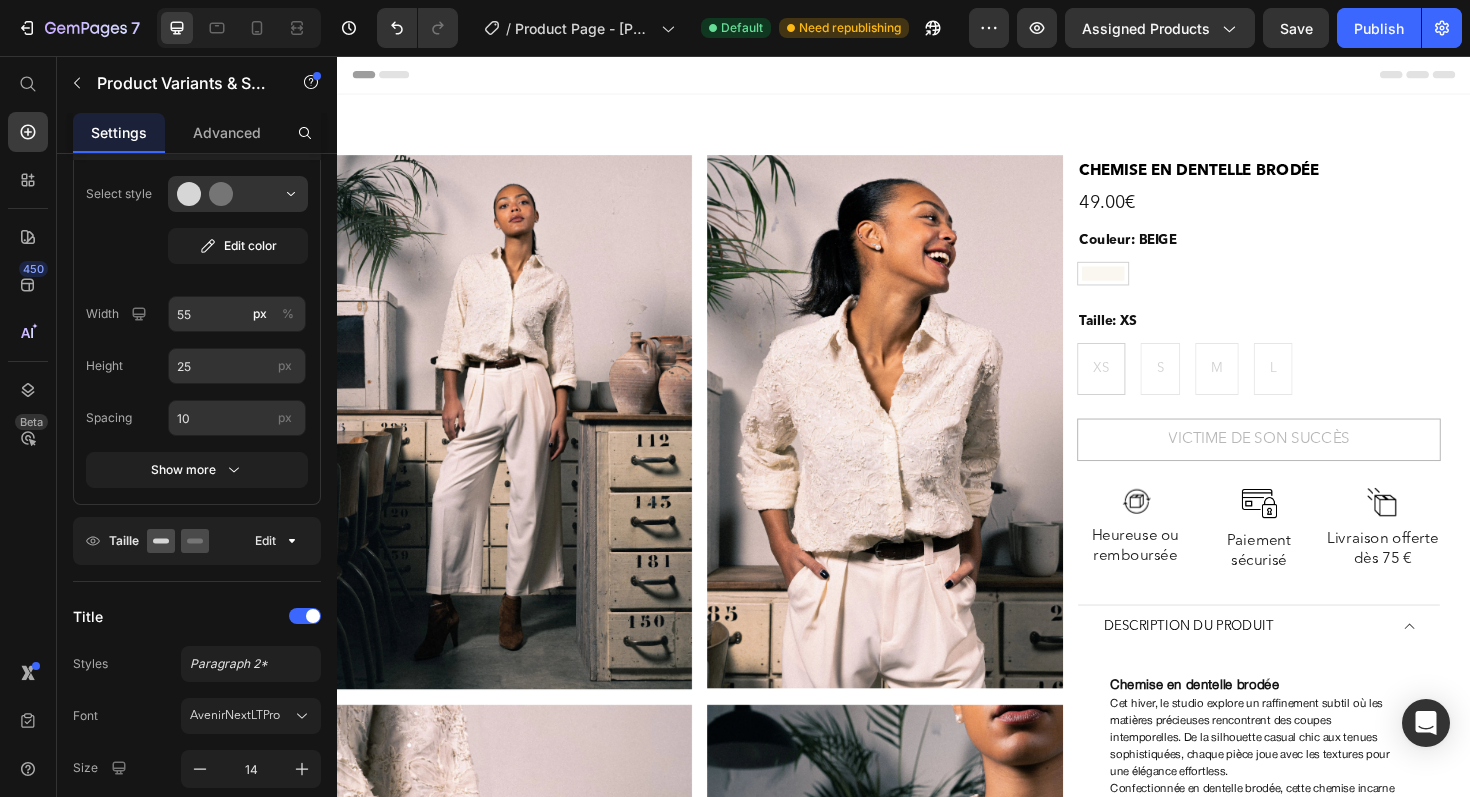 click on "XS XS XS S S S M M M L L L" at bounding box center (1313, 387) 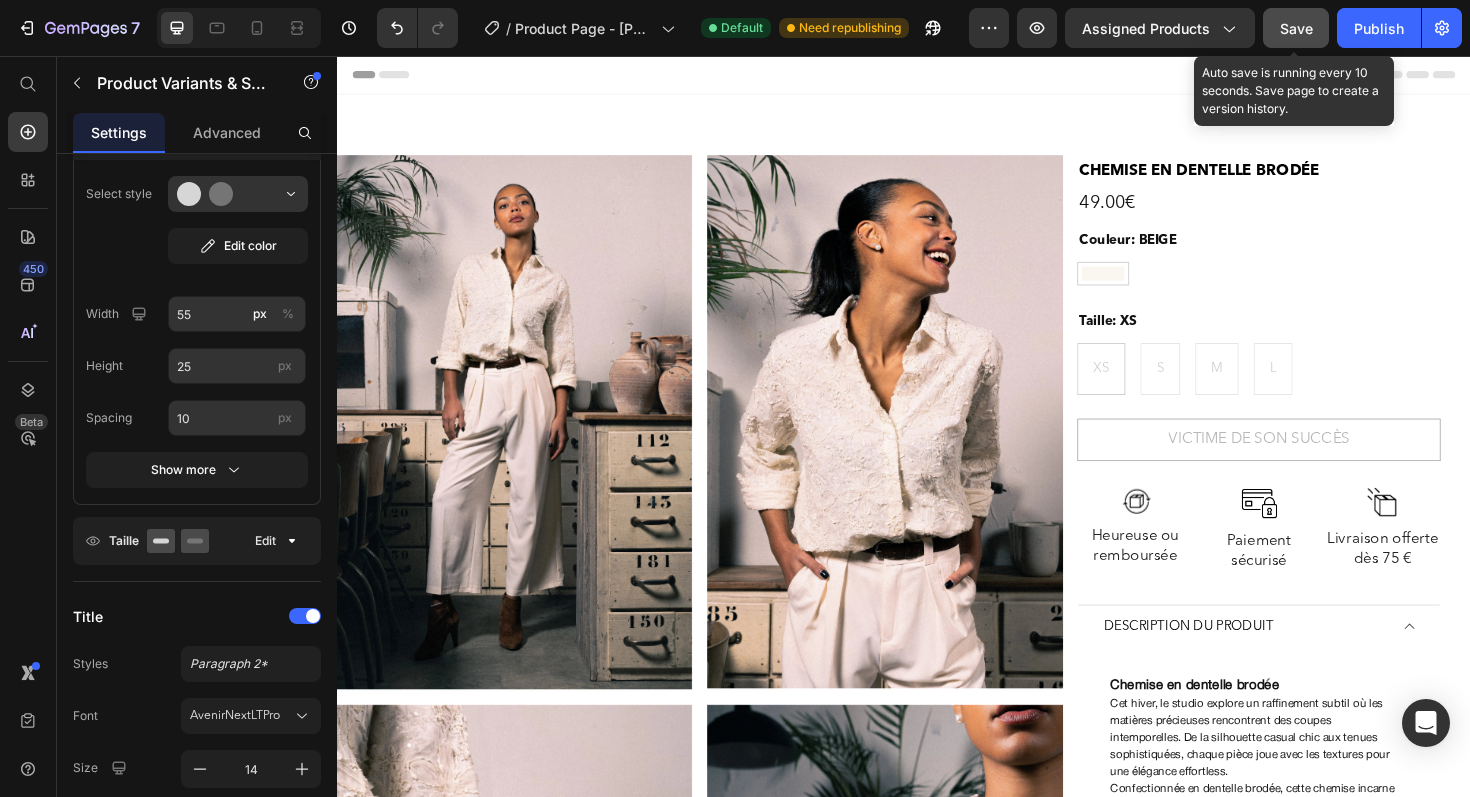 click on "Save" at bounding box center [1296, 28] 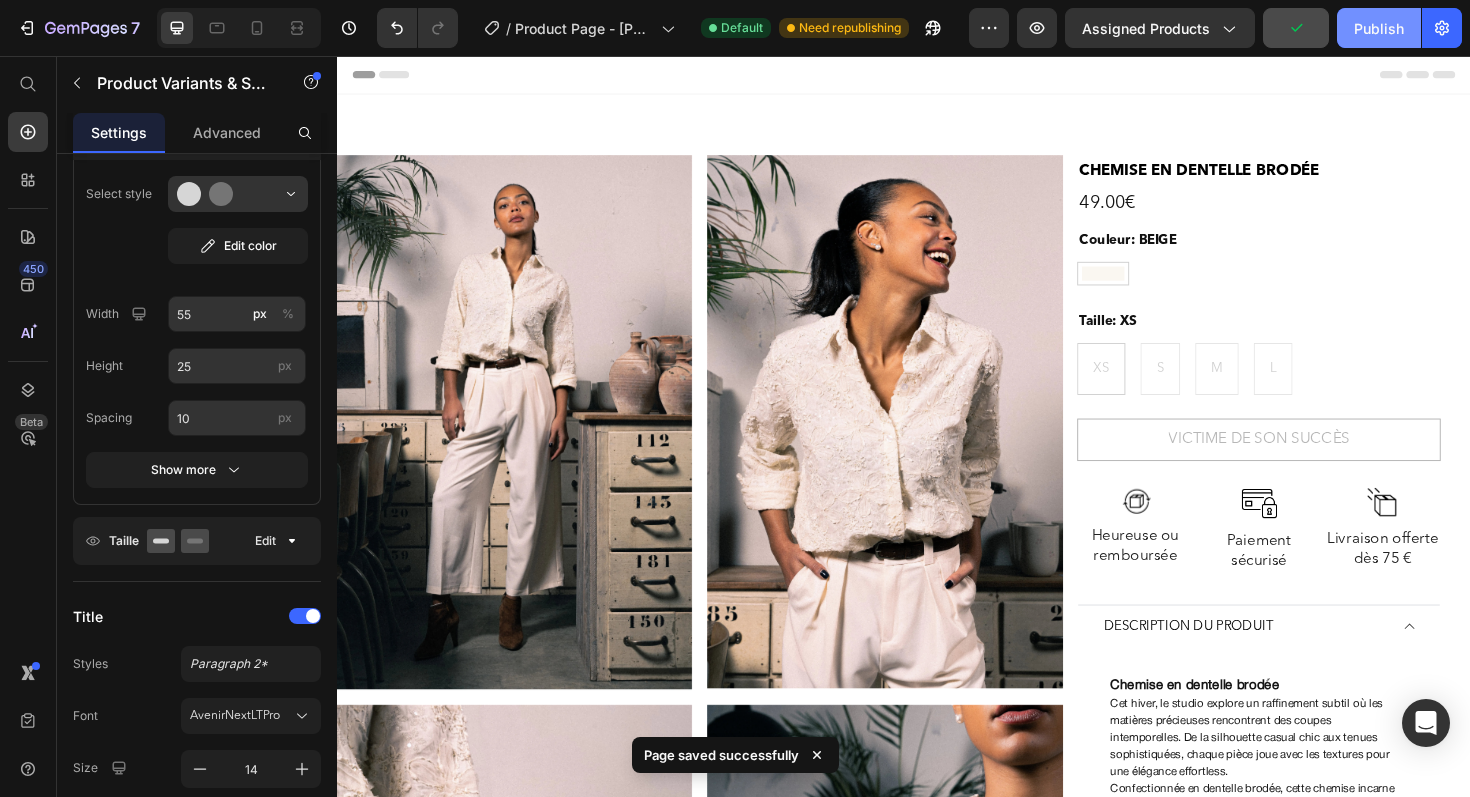 click on "Publish" at bounding box center [1379, 28] 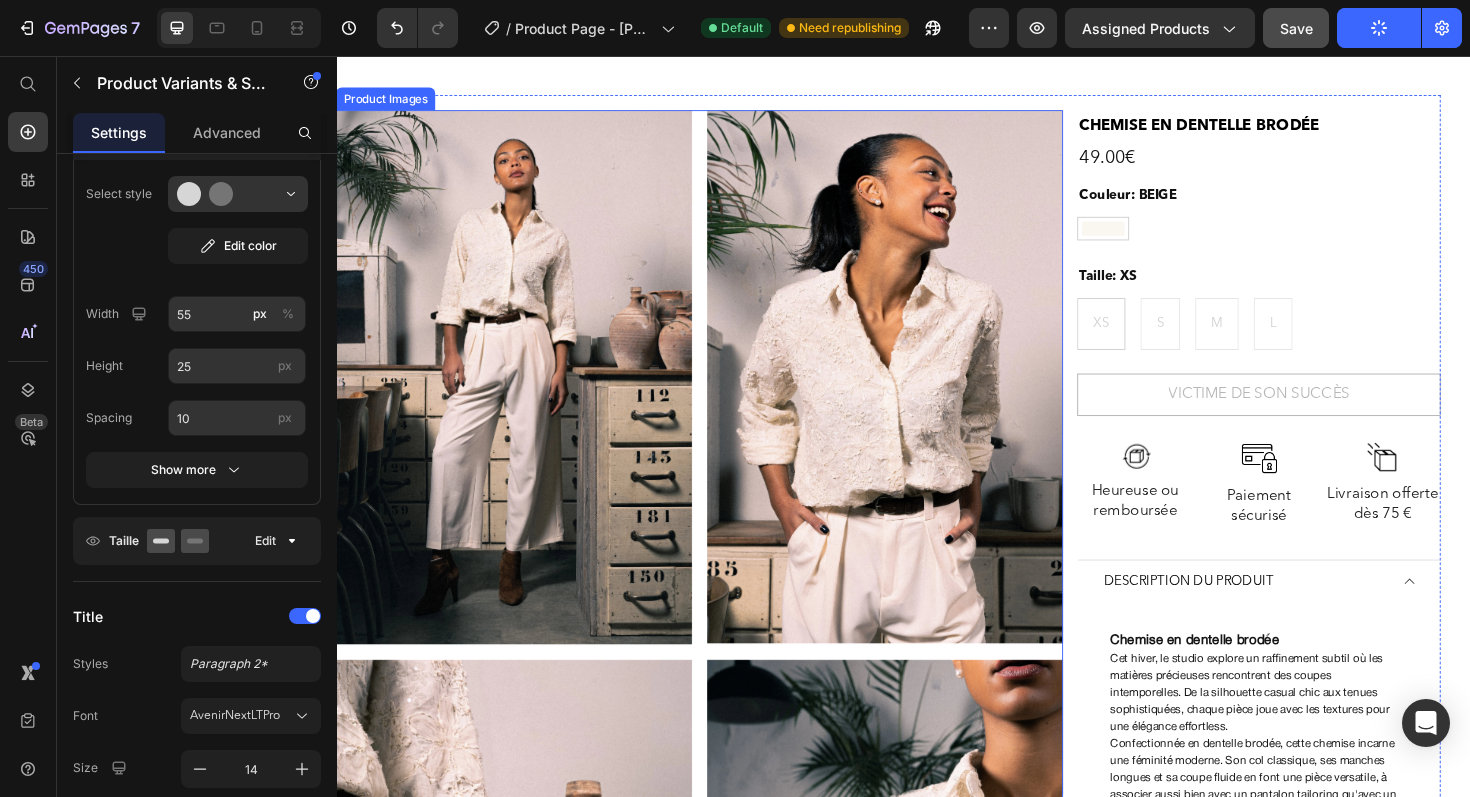 scroll, scrollTop: 53, scrollLeft: 0, axis: vertical 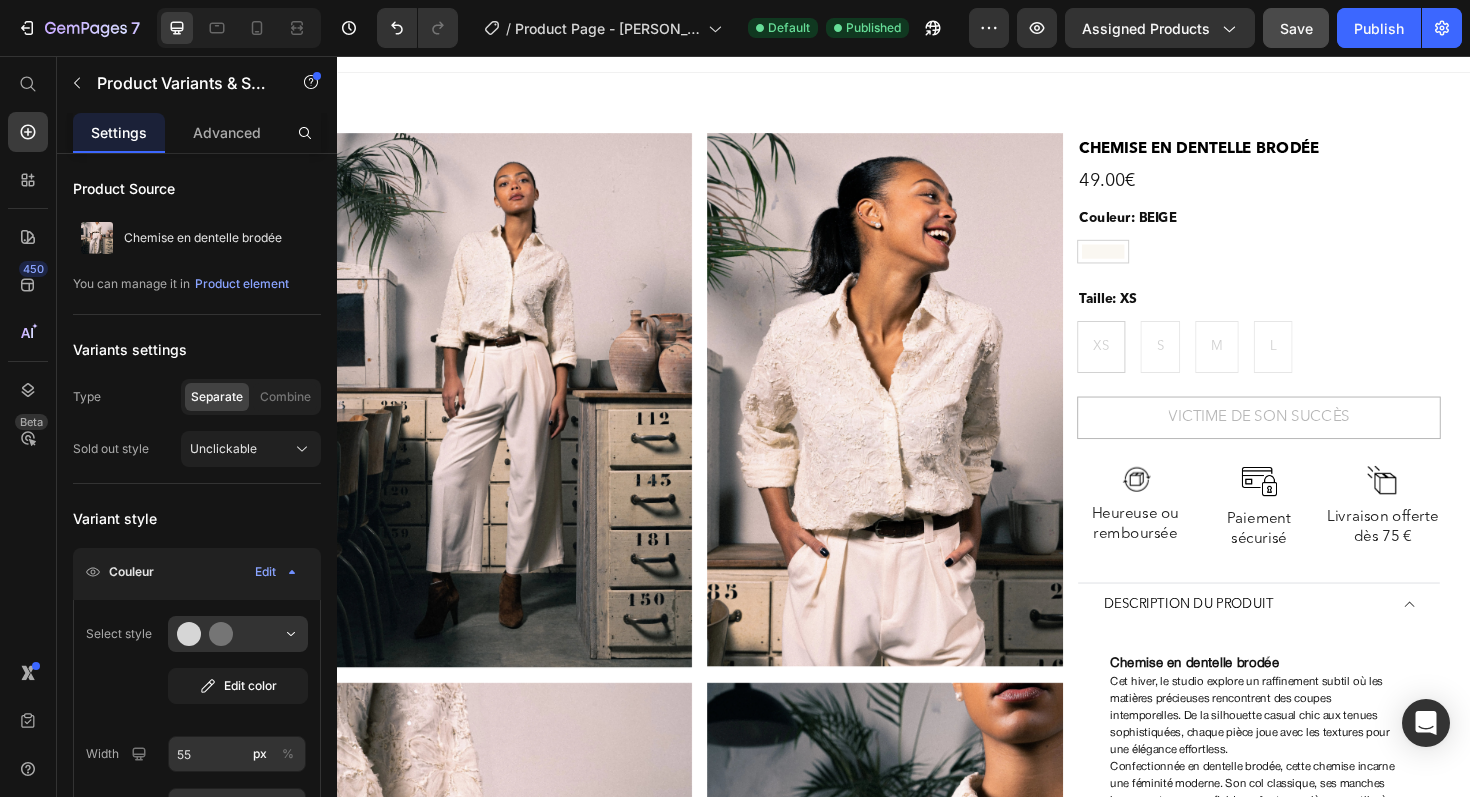click on "XS XS XS S S S M M M L L L" at bounding box center [1313, 364] 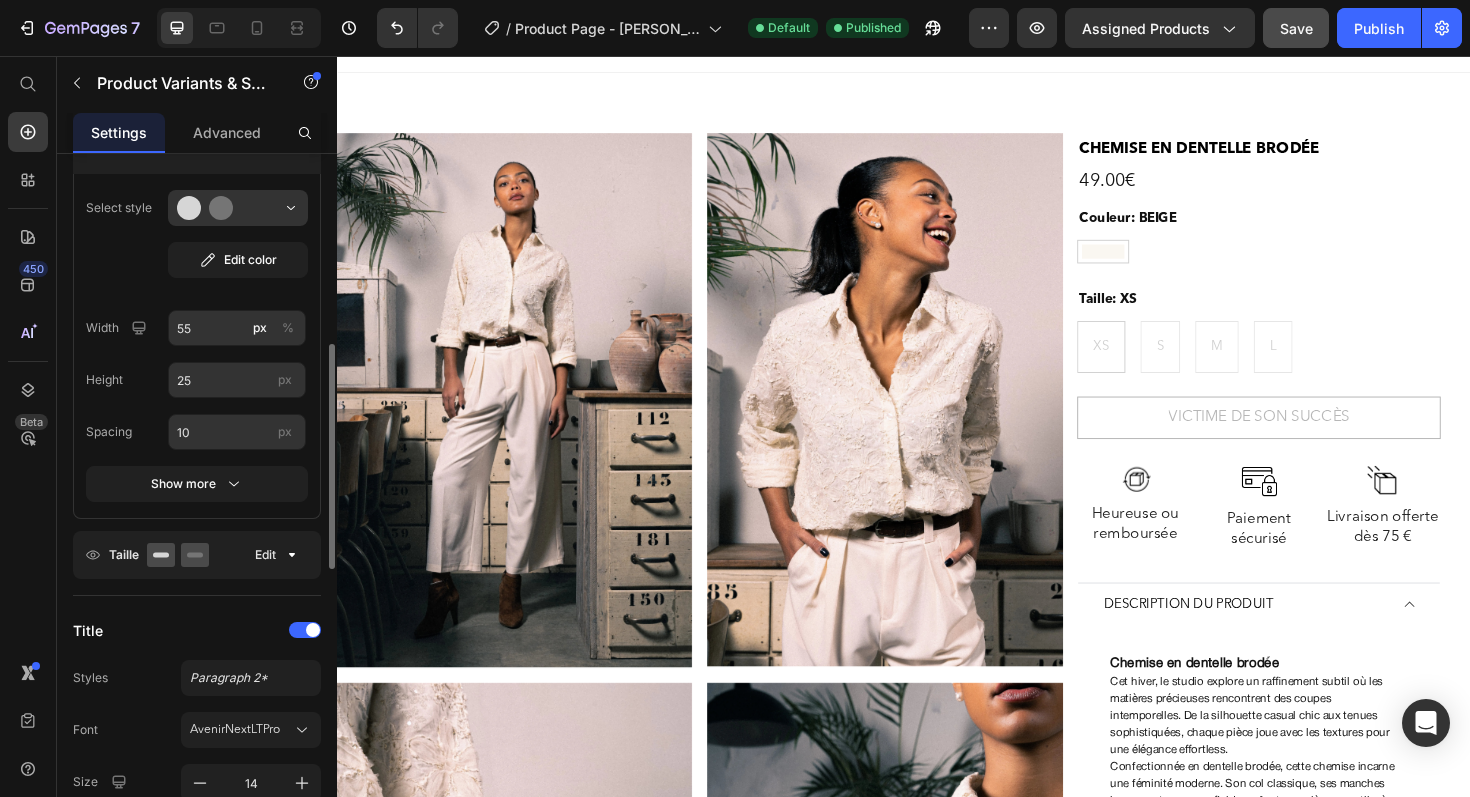scroll, scrollTop: 225, scrollLeft: 0, axis: vertical 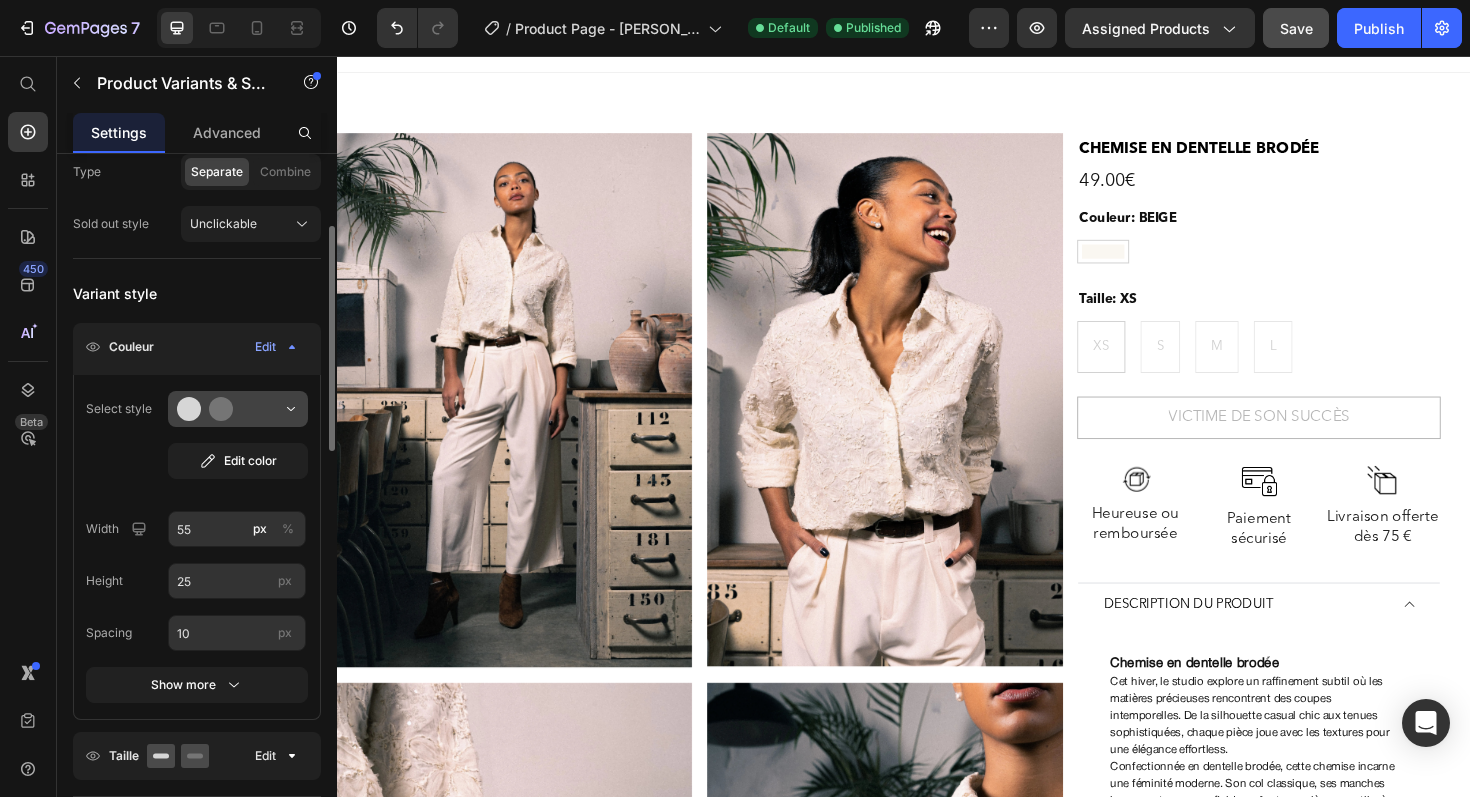 click at bounding box center [238, 409] 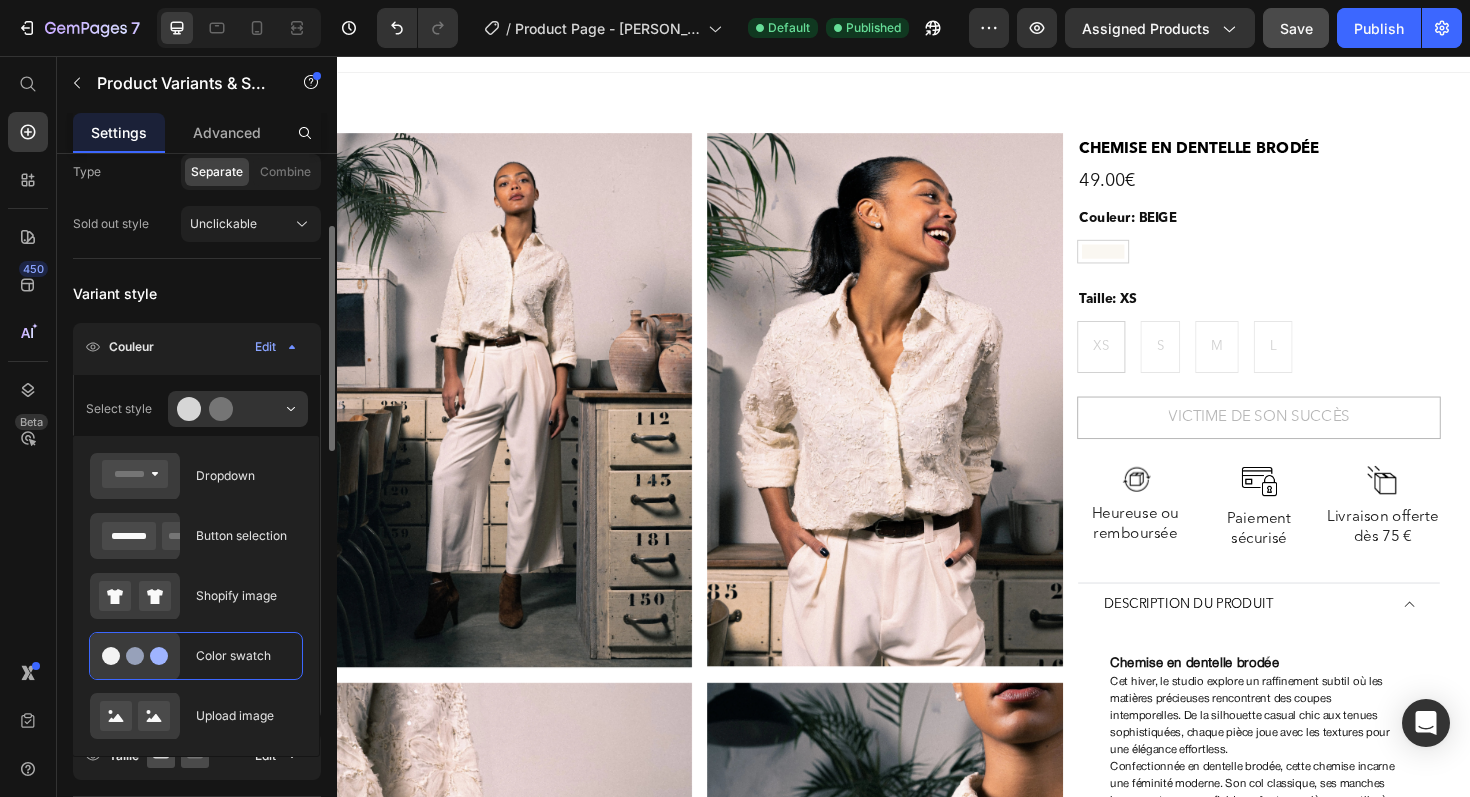 click on "Select style" at bounding box center [119, 409] 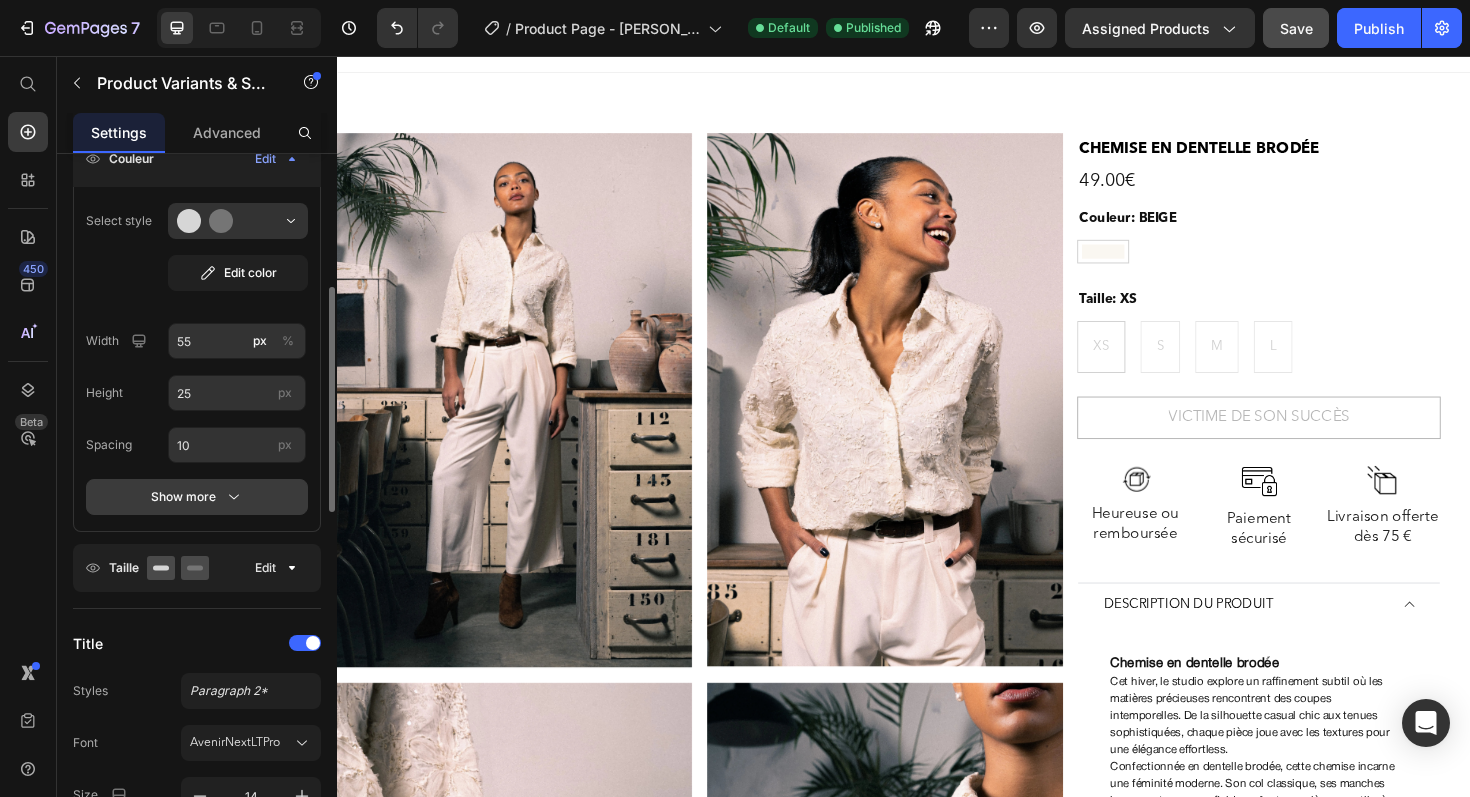 click on "Show more" at bounding box center (197, 497) 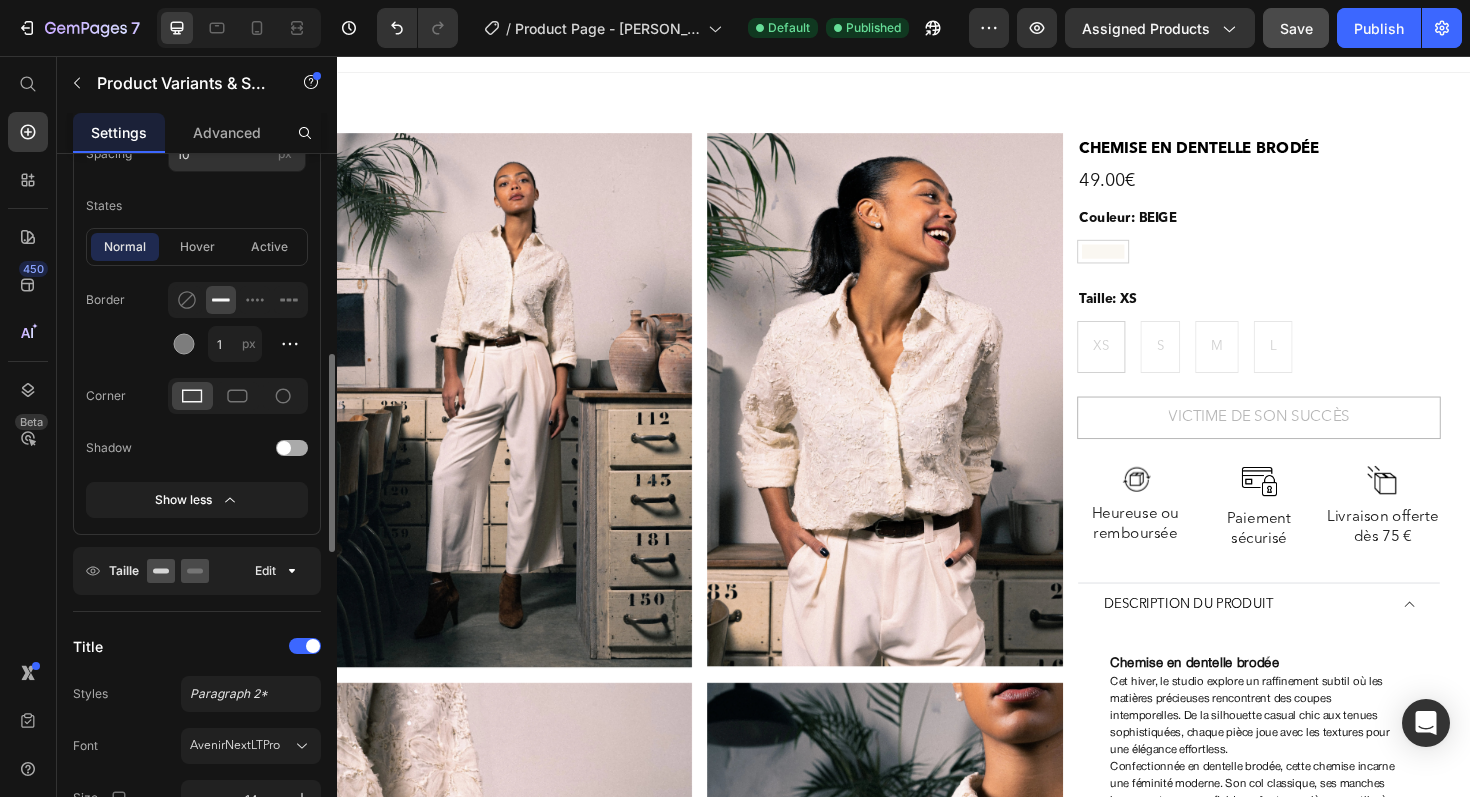 scroll, scrollTop: 715, scrollLeft: 0, axis: vertical 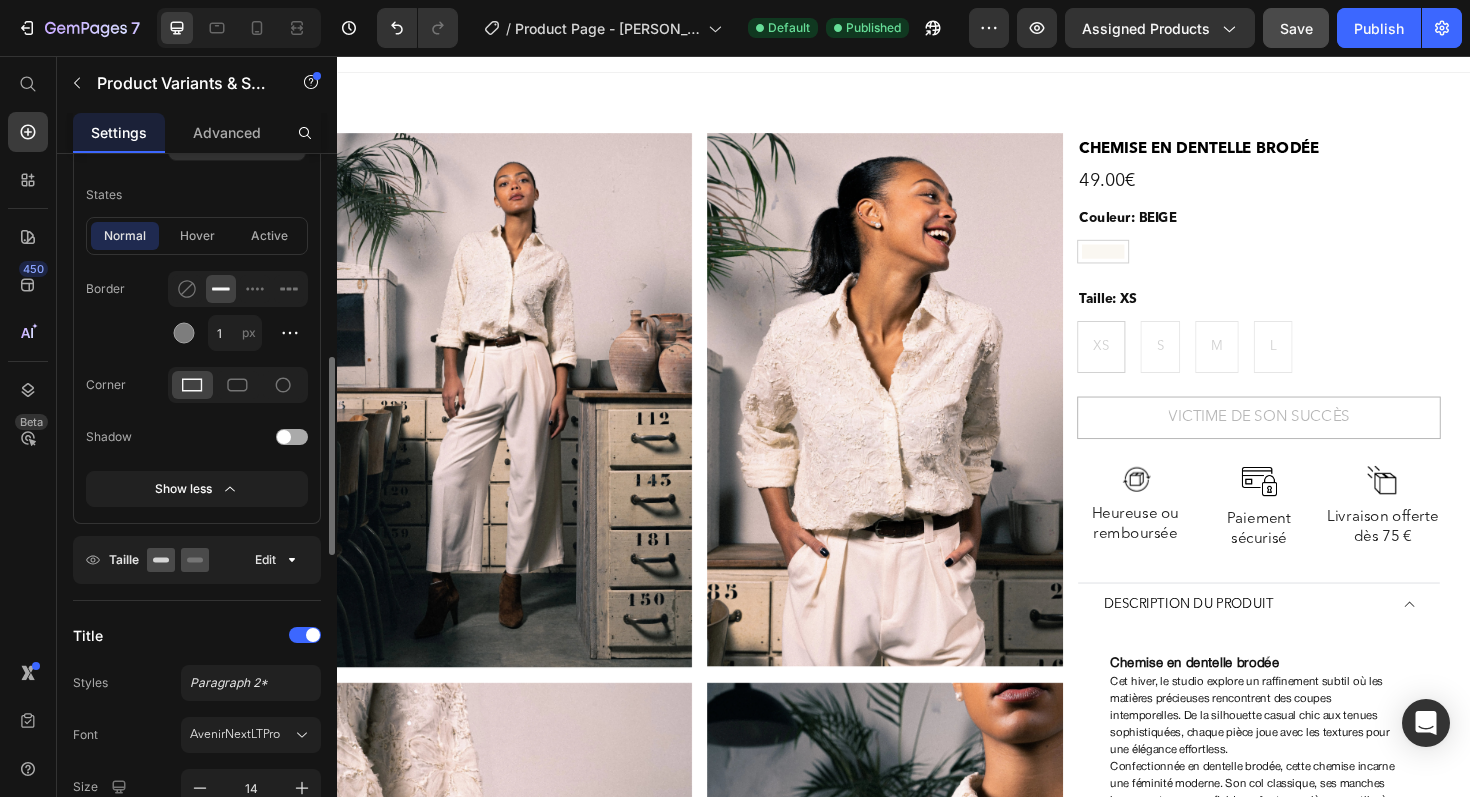 click 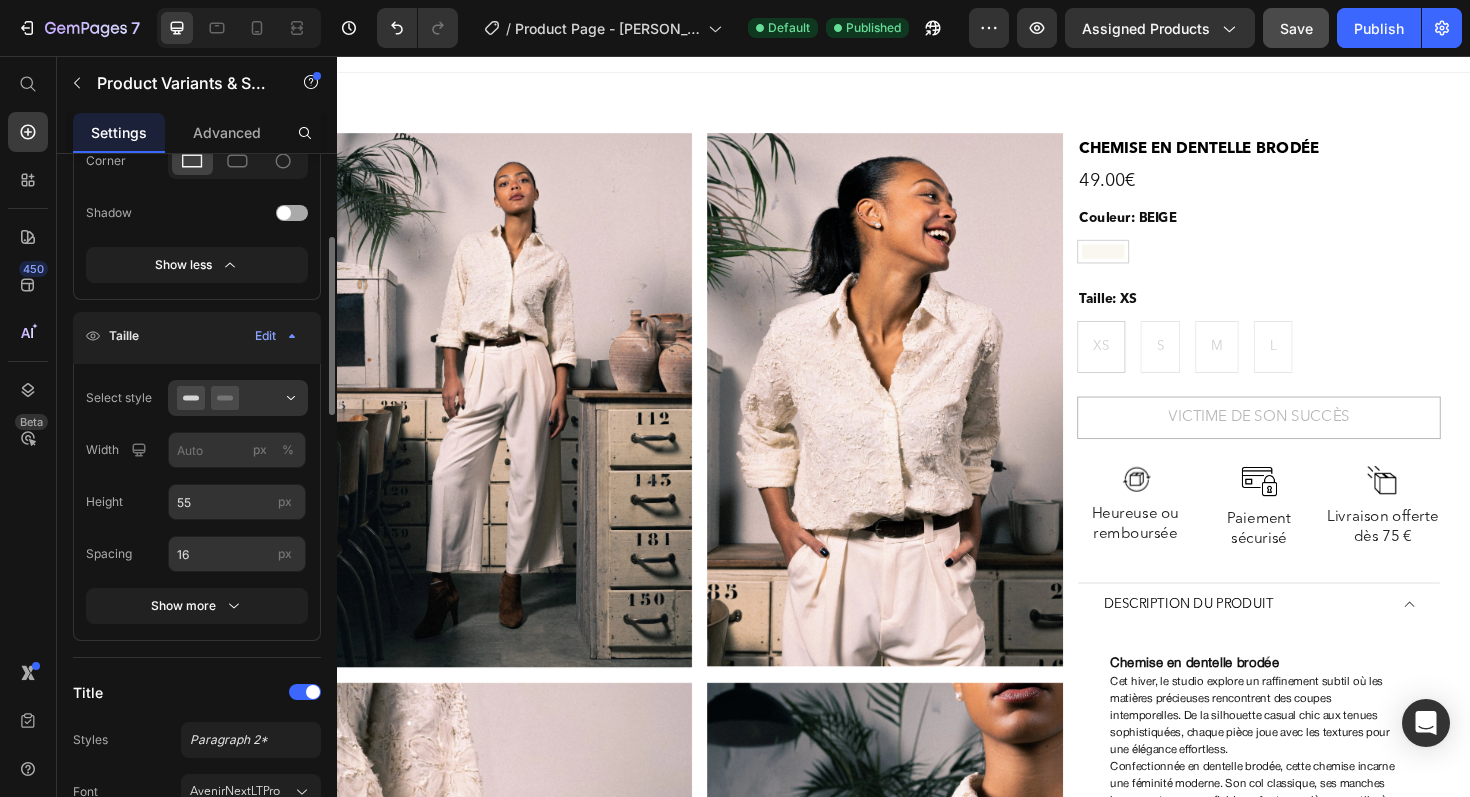 scroll, scrollTop: 1041, scrollLeft: 0, axis: vertical 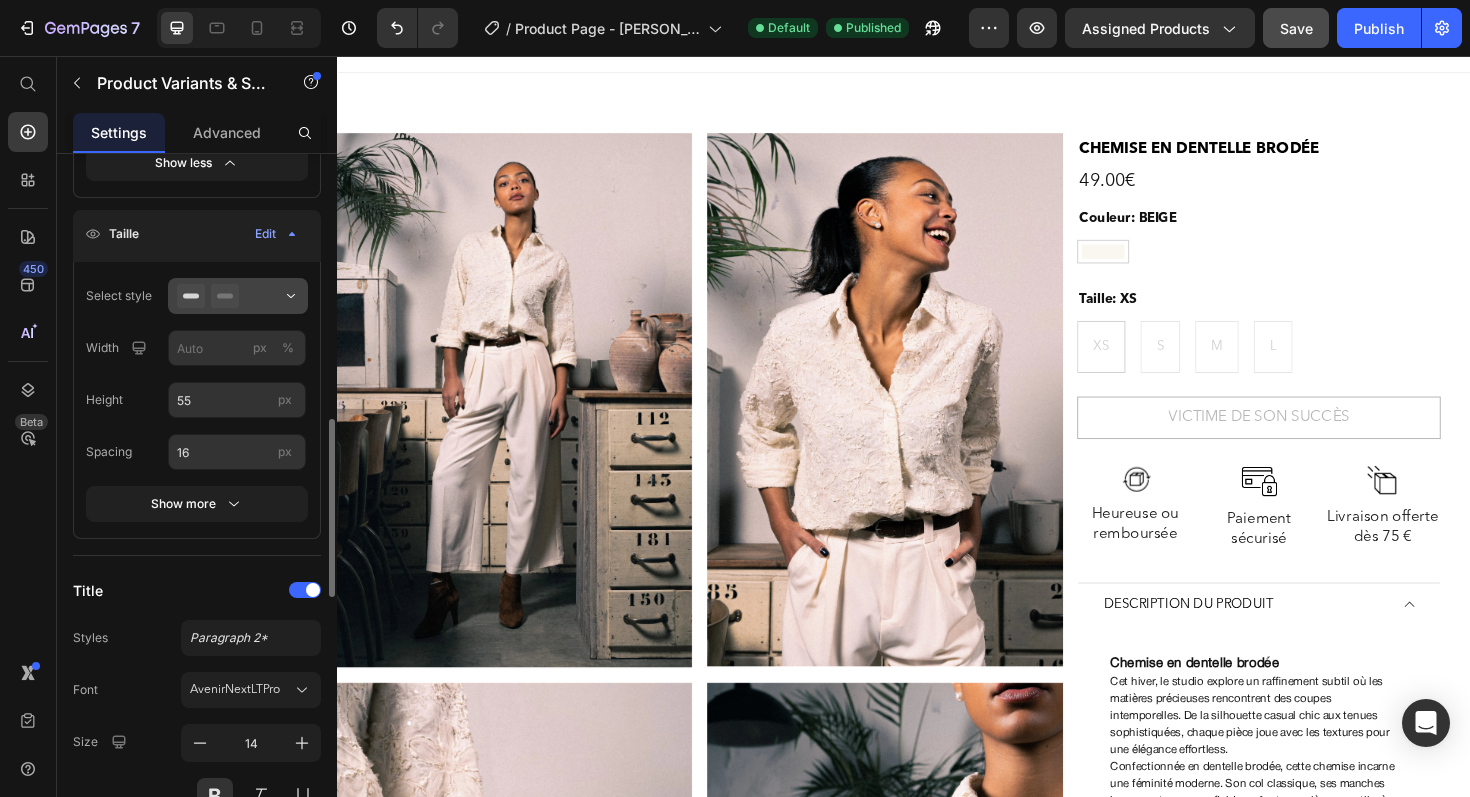 click at bounding box center (238, 296) 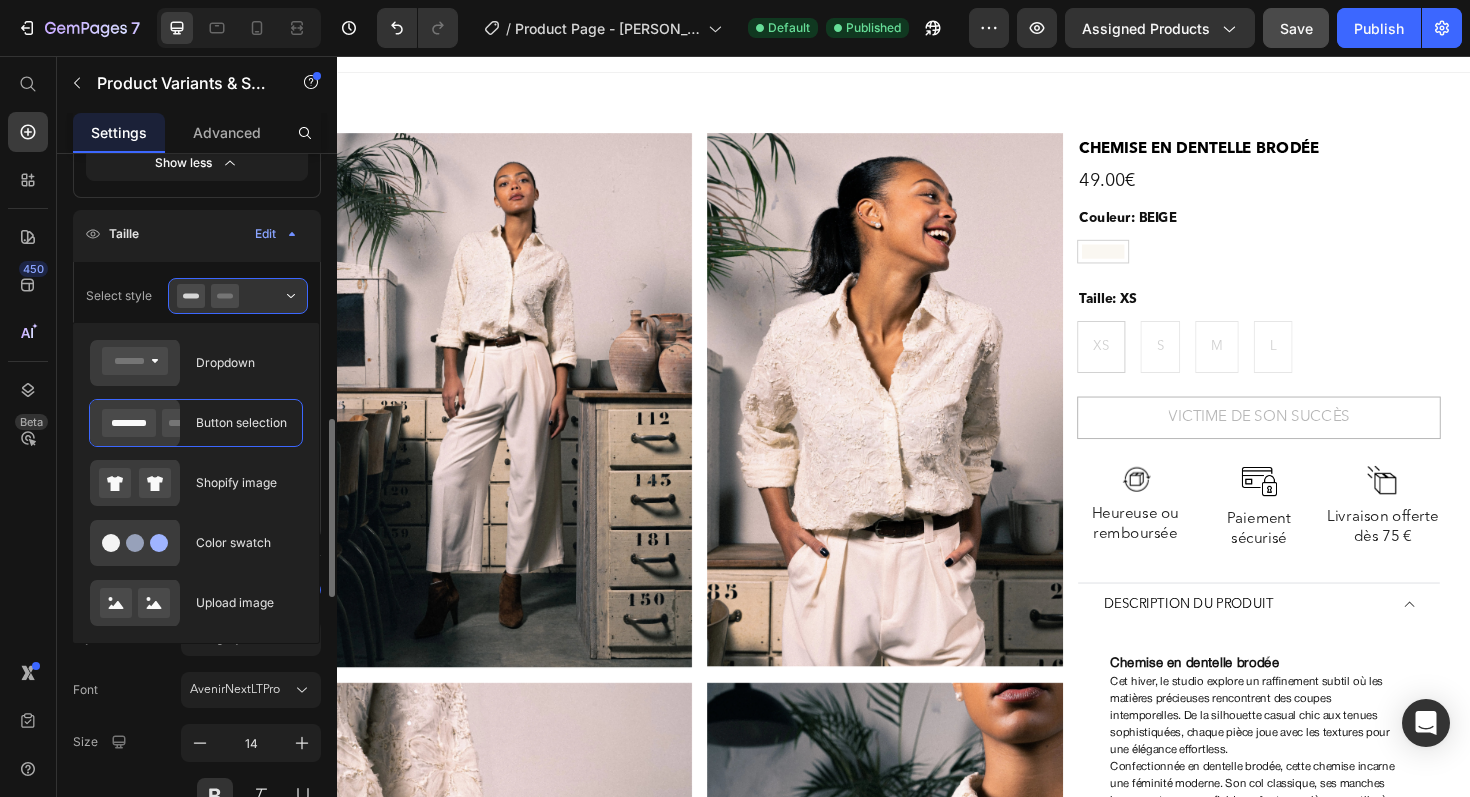click on "Select style" at bounding box center [119, 296] 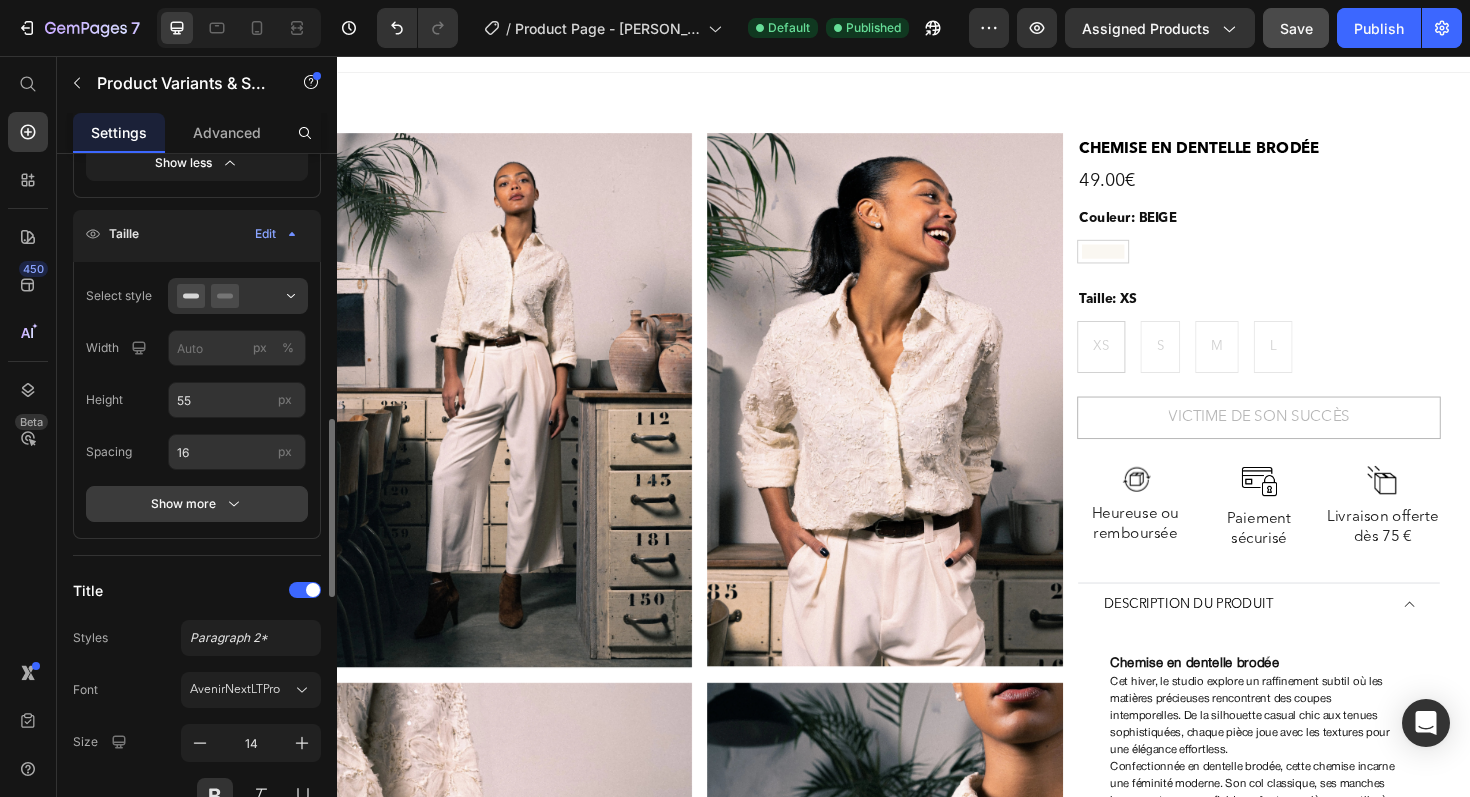 click on "Show more" at bounding box center [197, 504] 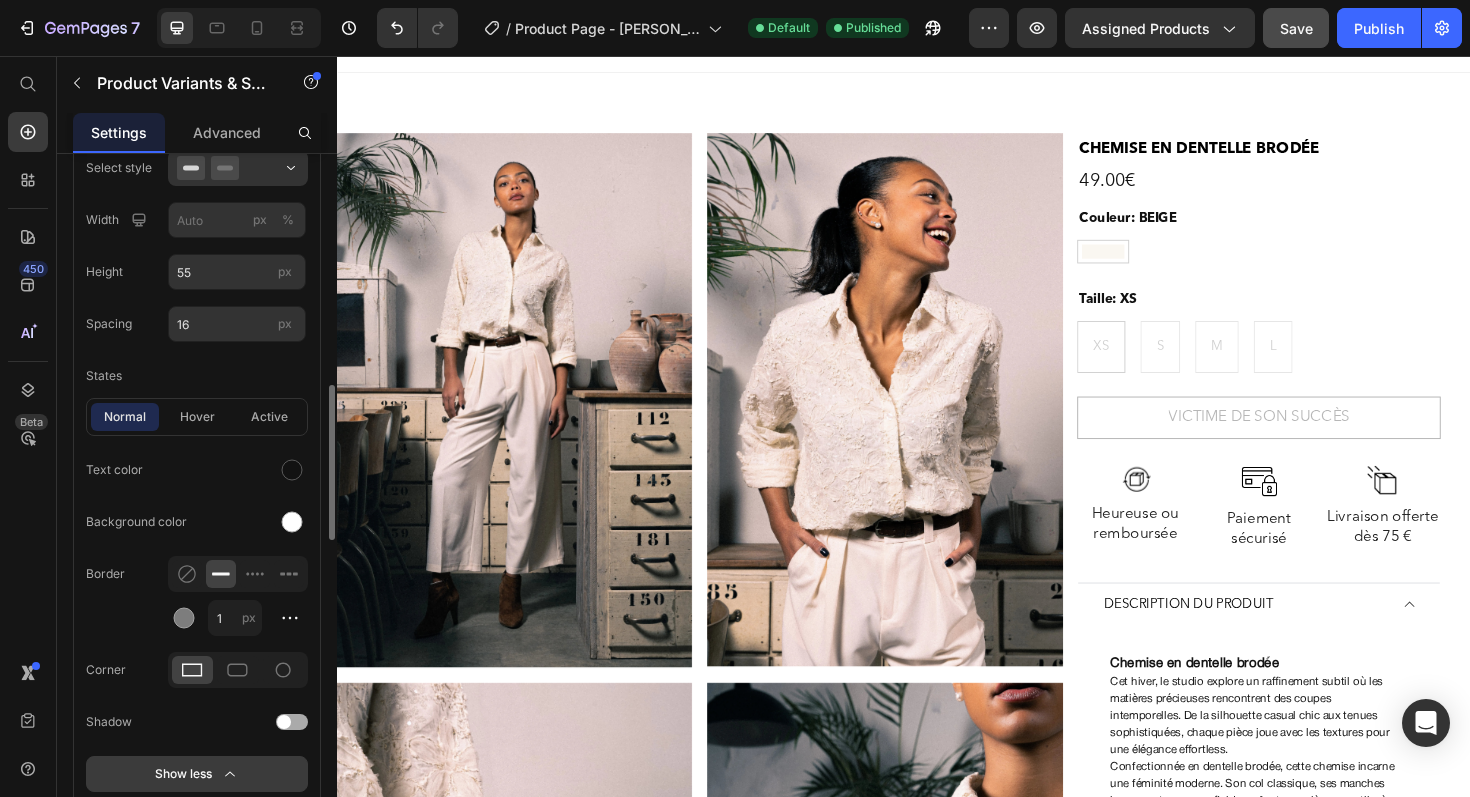 scroll, scrollTop: 1218, scrollLeft: 0, axis: vertical 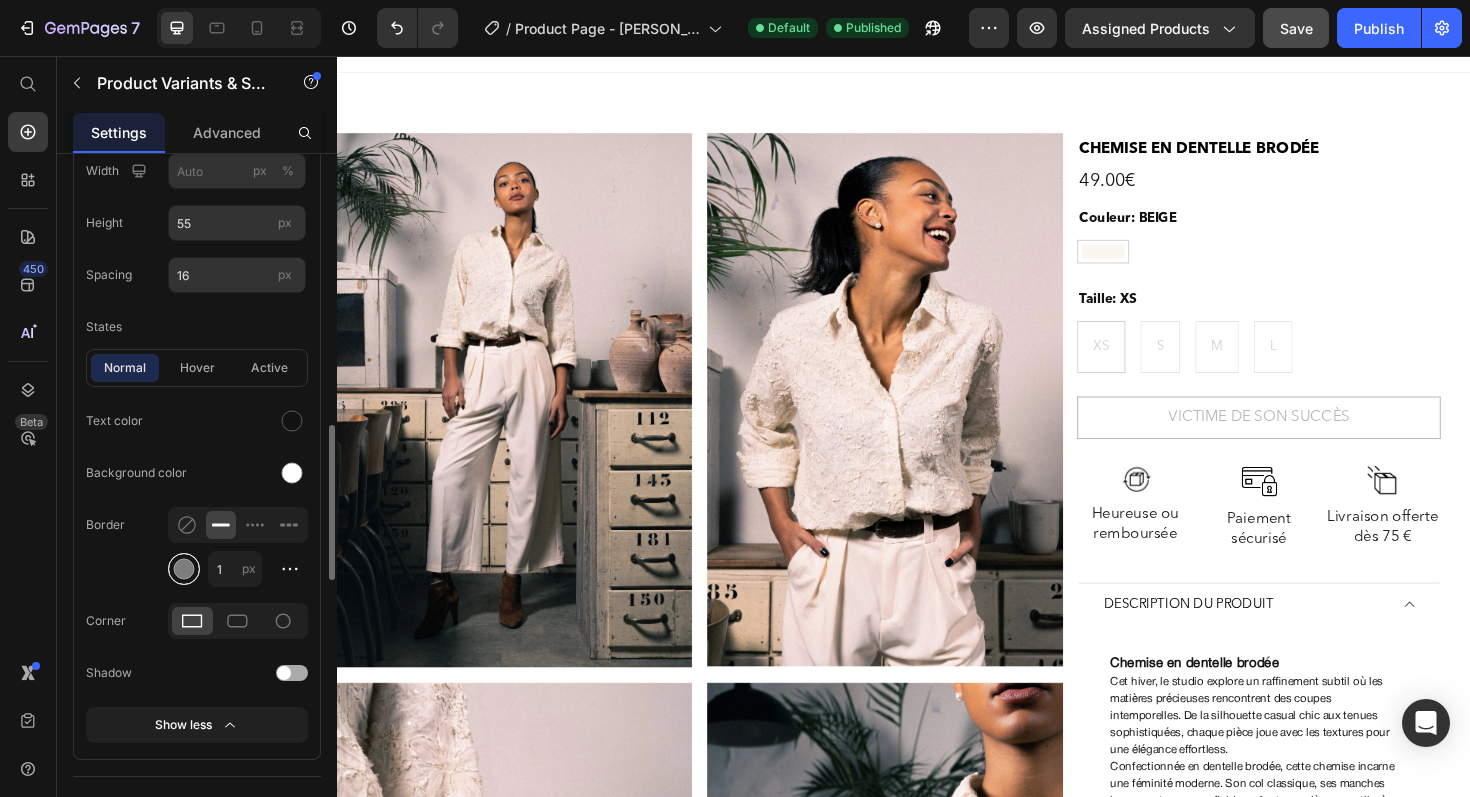click at bounding box center [184, 569] 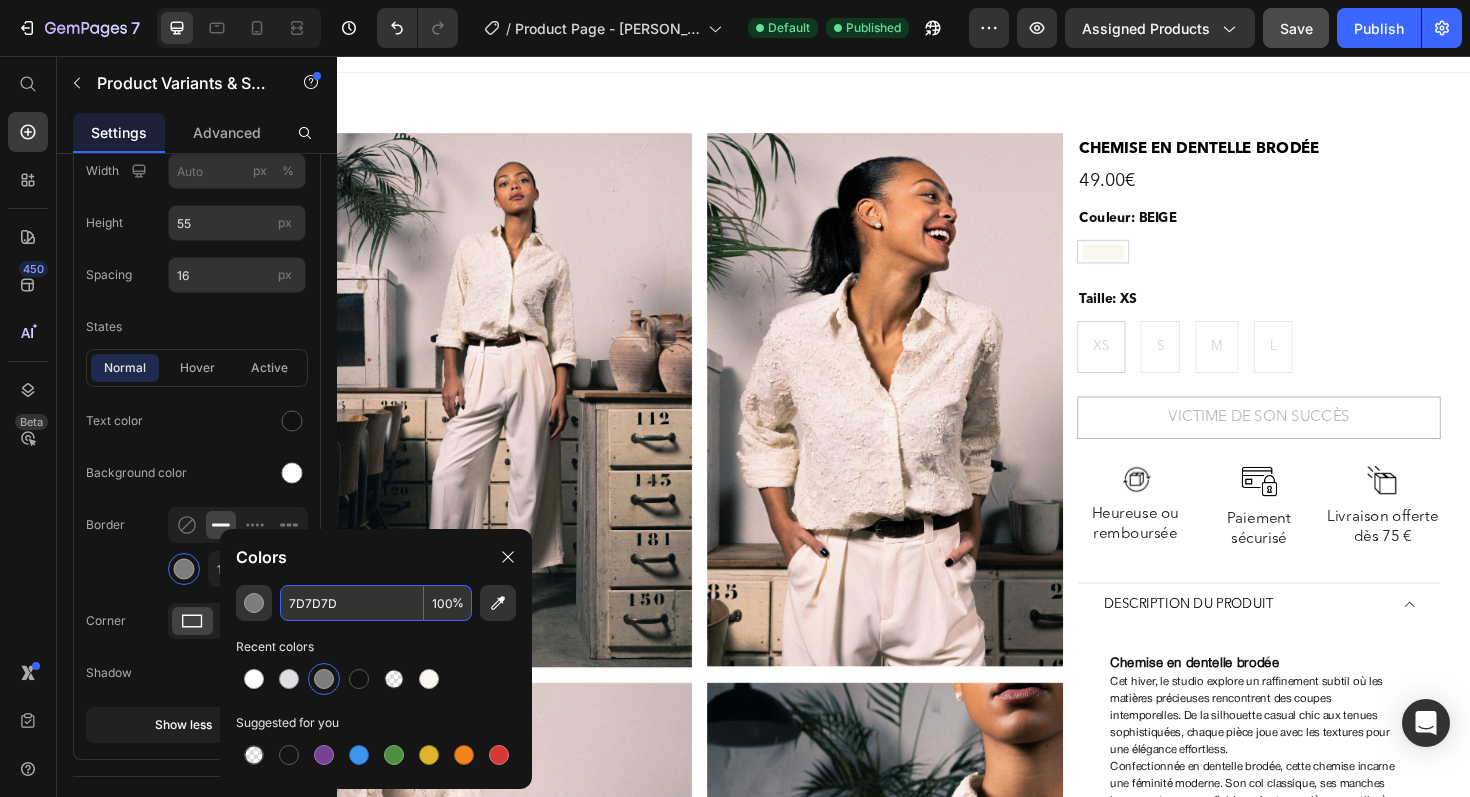 click on "7D7D7D" at bounding box center (352, 603) 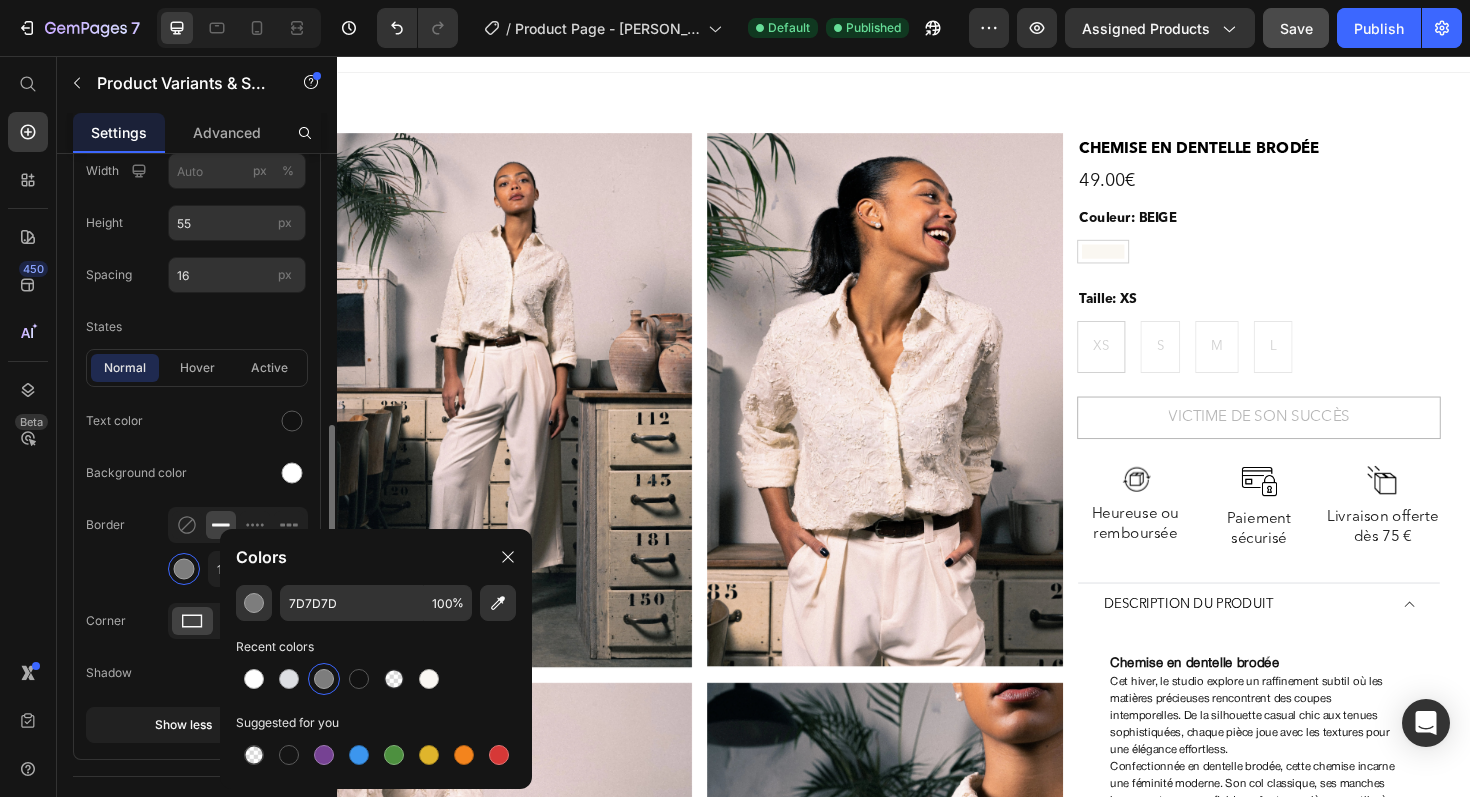 click on "Text color Background color Border 1 px Corner Shadow" 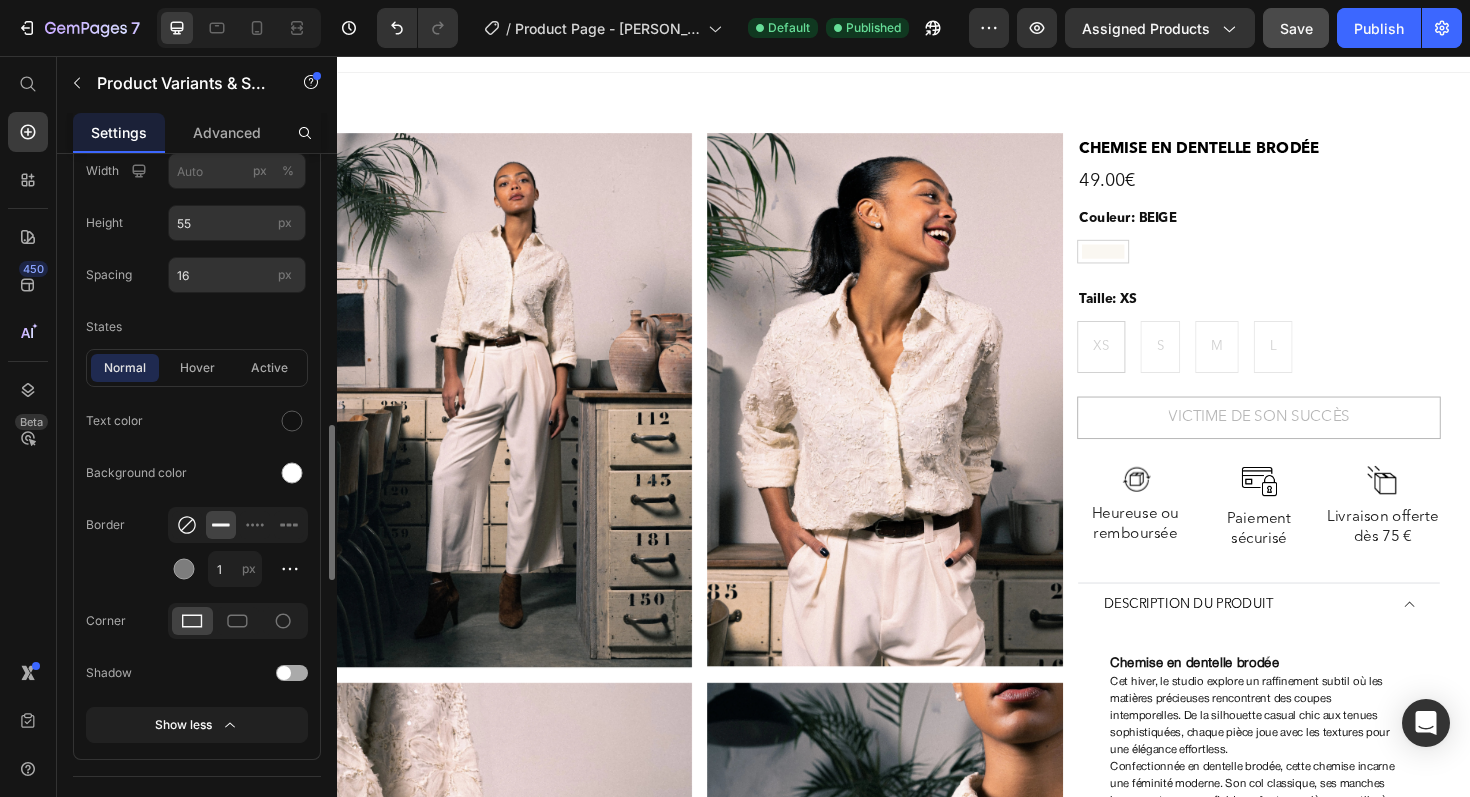 click 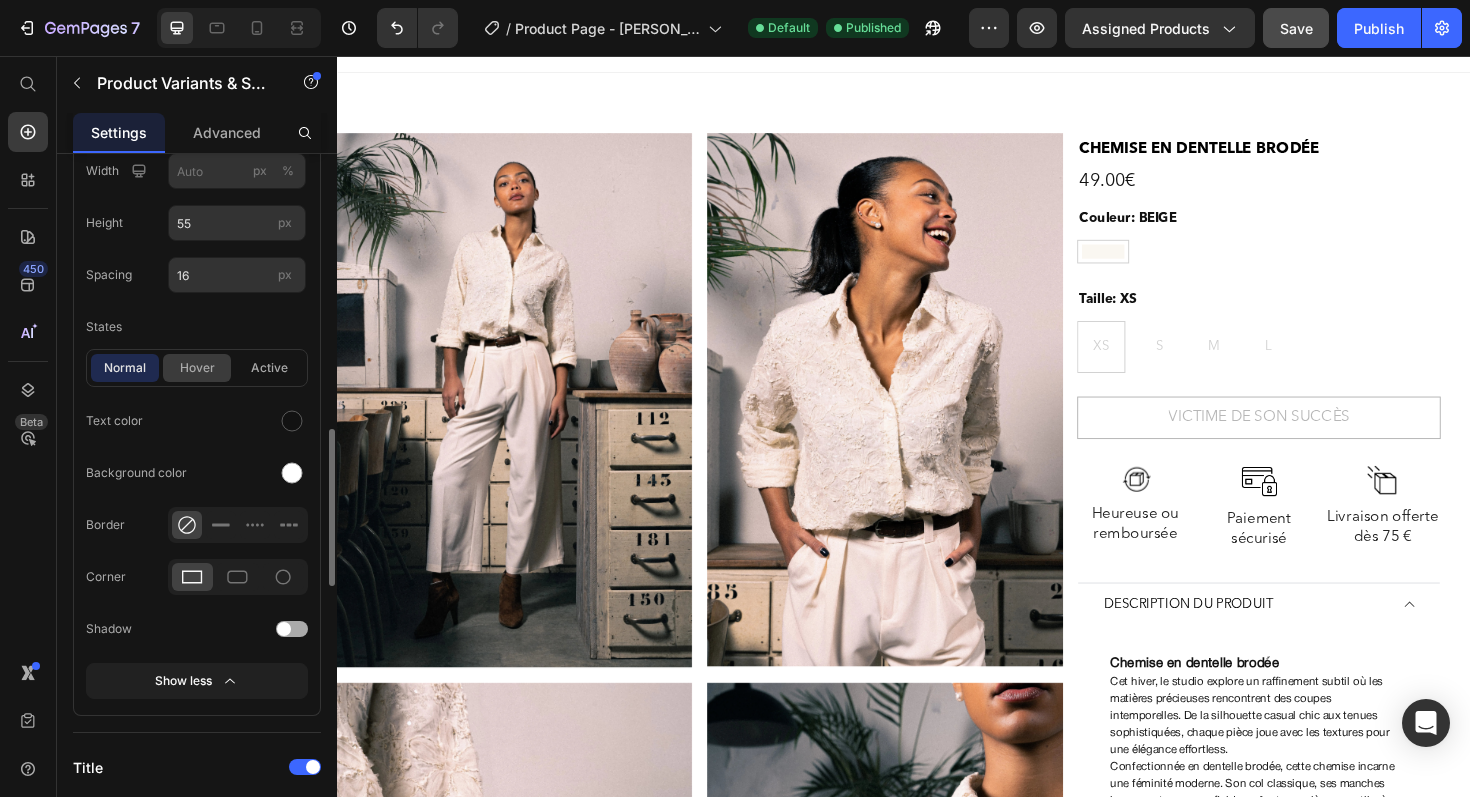 click on "hover" at bounding box center (197, 368) 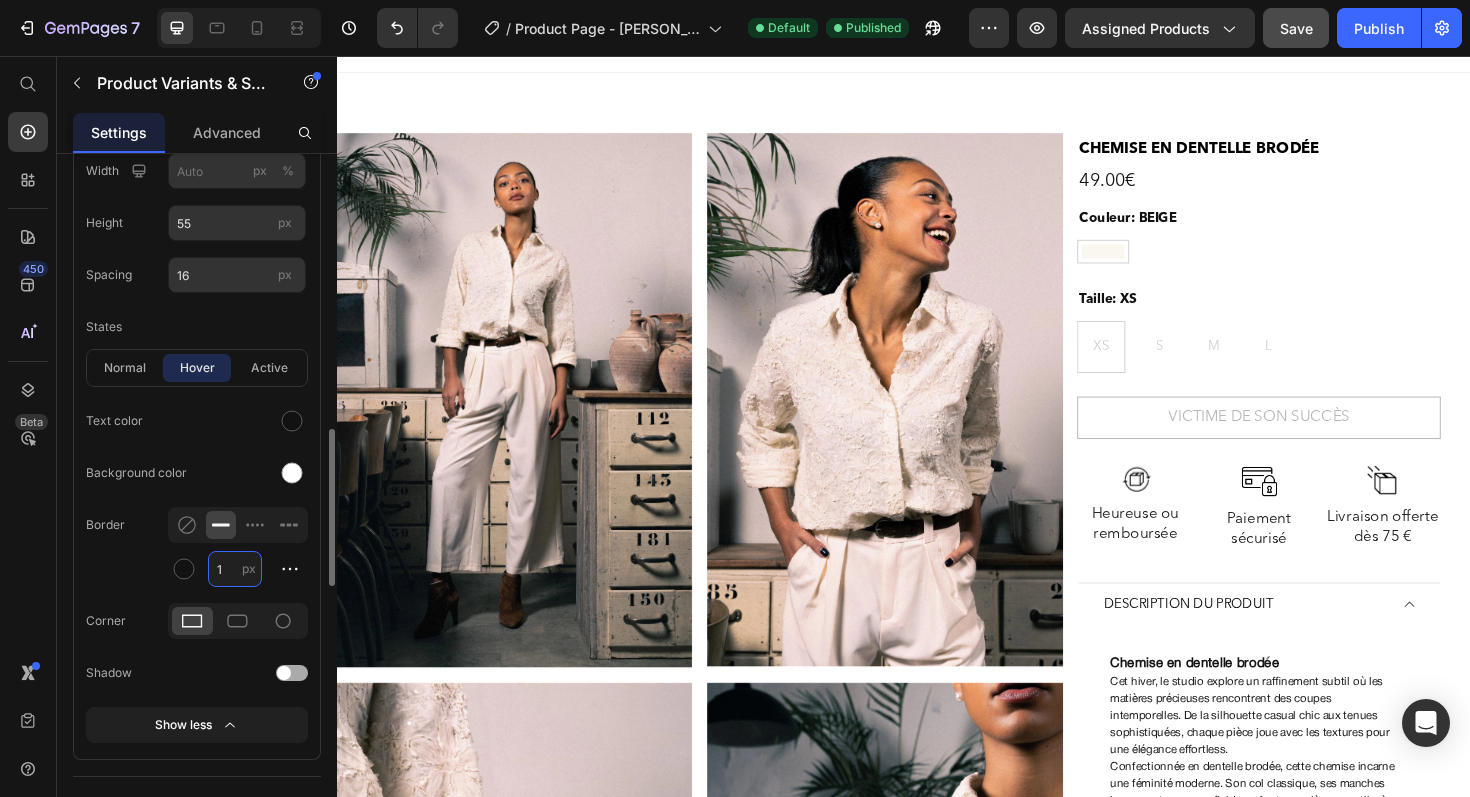 click on "1" at bounding box center [235, 569] 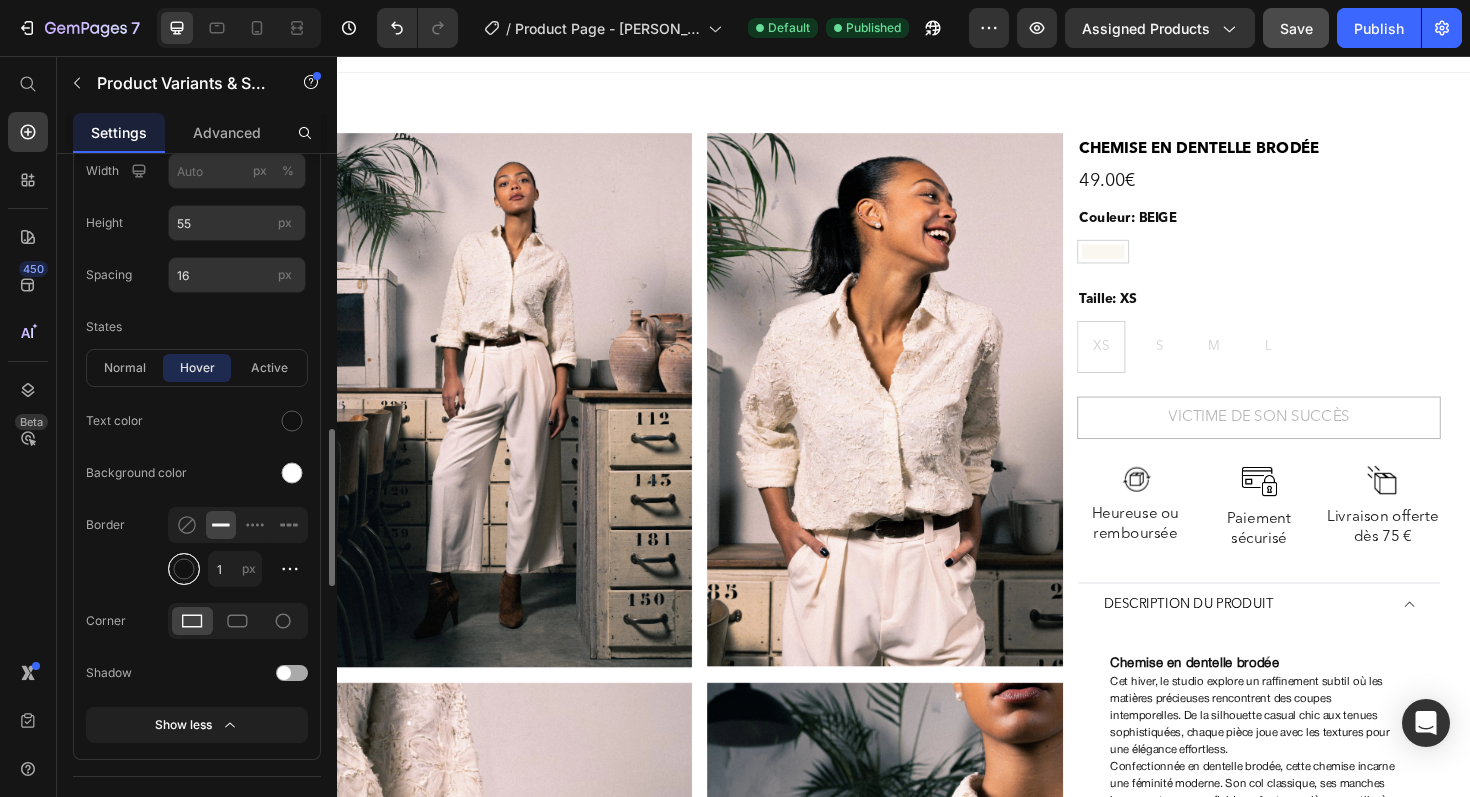 click at bounding box center (184, 569) 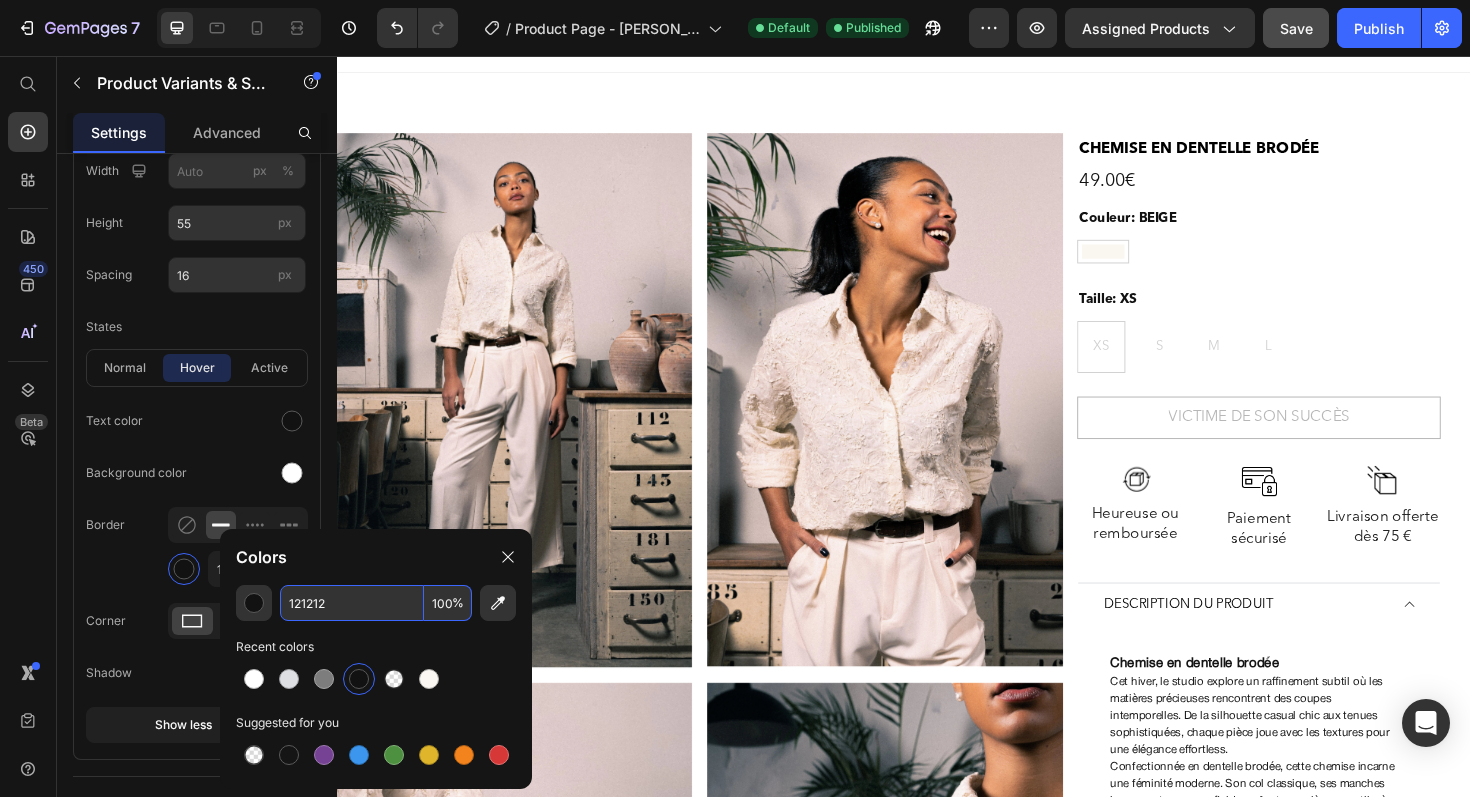 click on "121212" at bounding box center [352, 603] 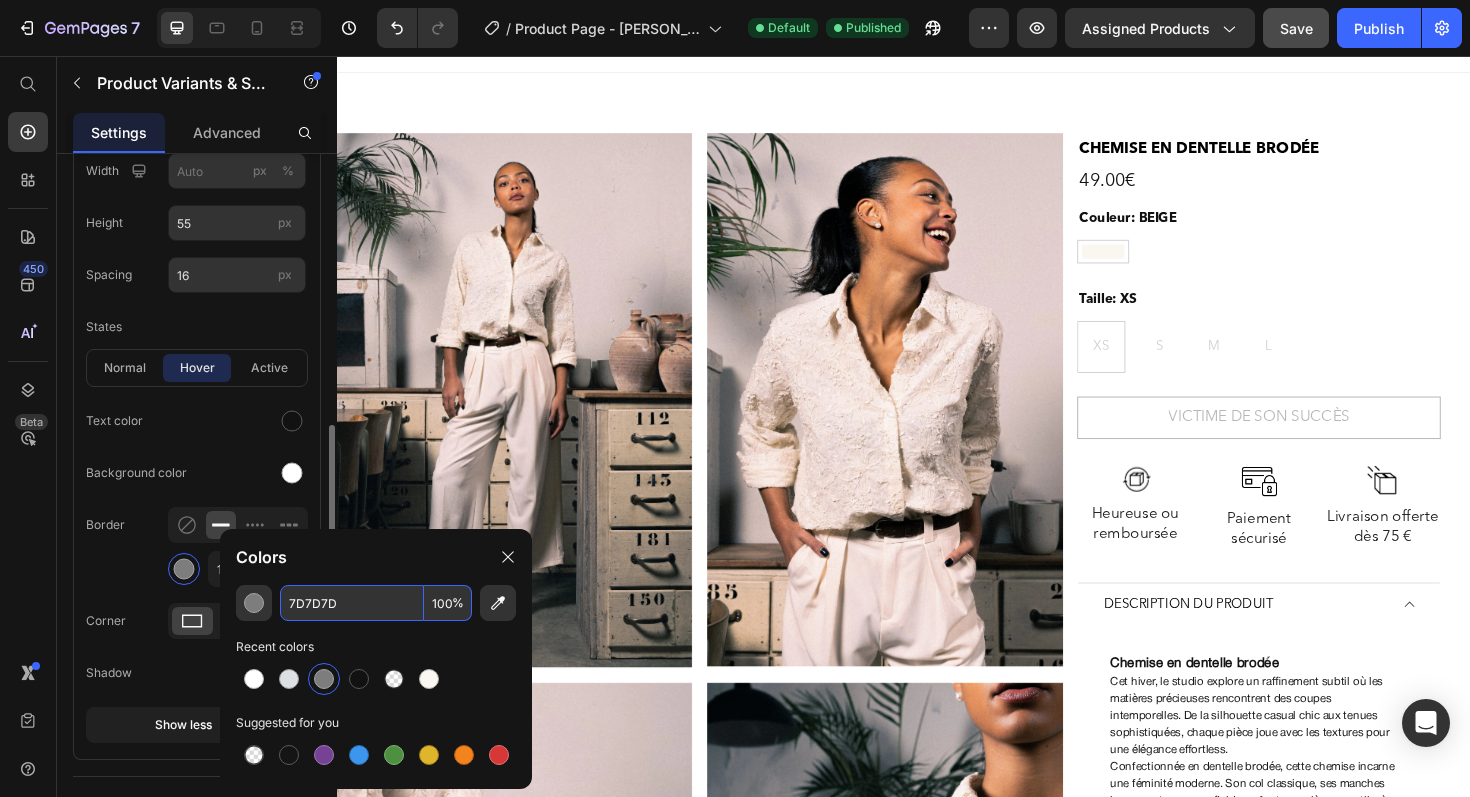 type on "7D7D7D" 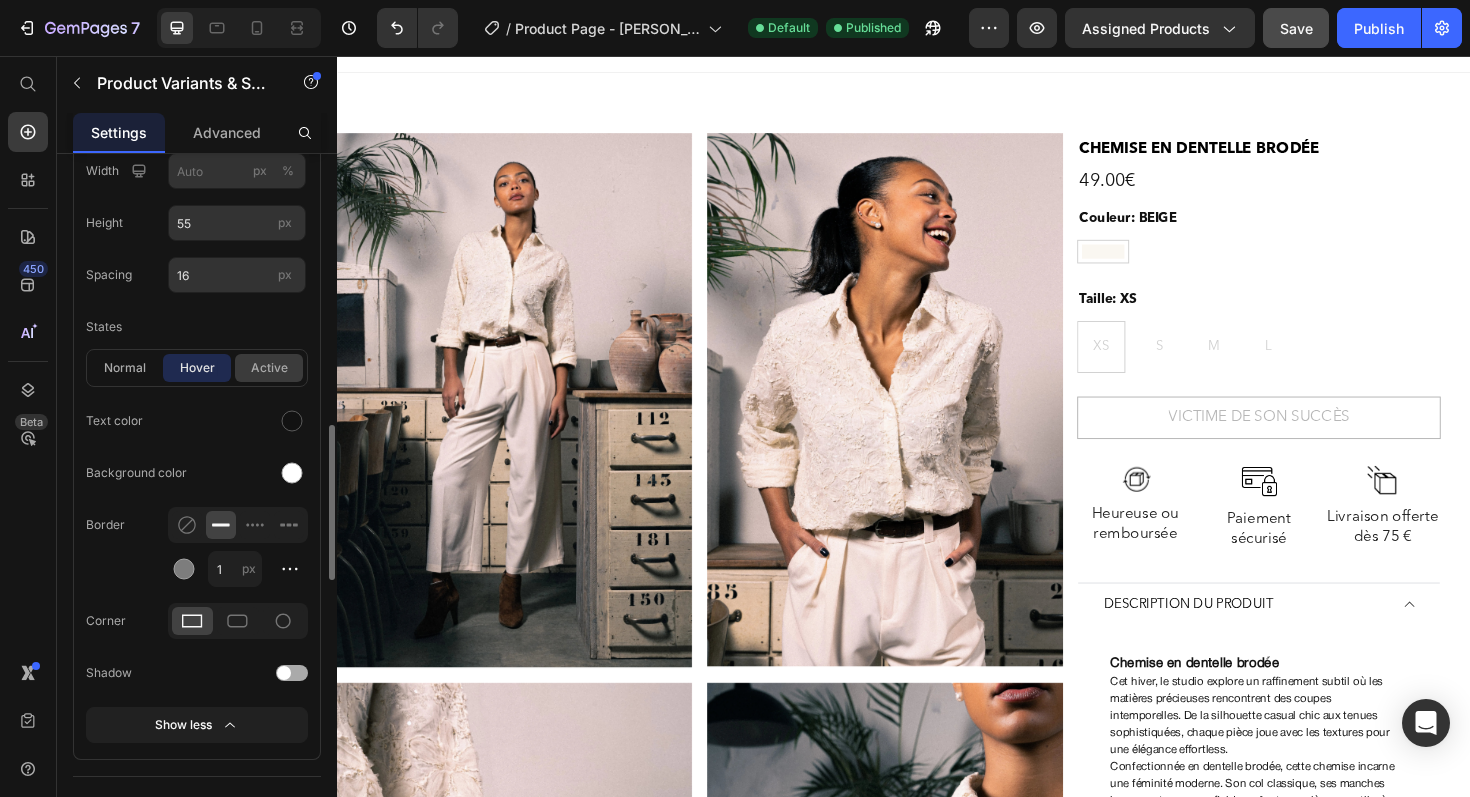 click on "active" at bounding box center [269, 368] 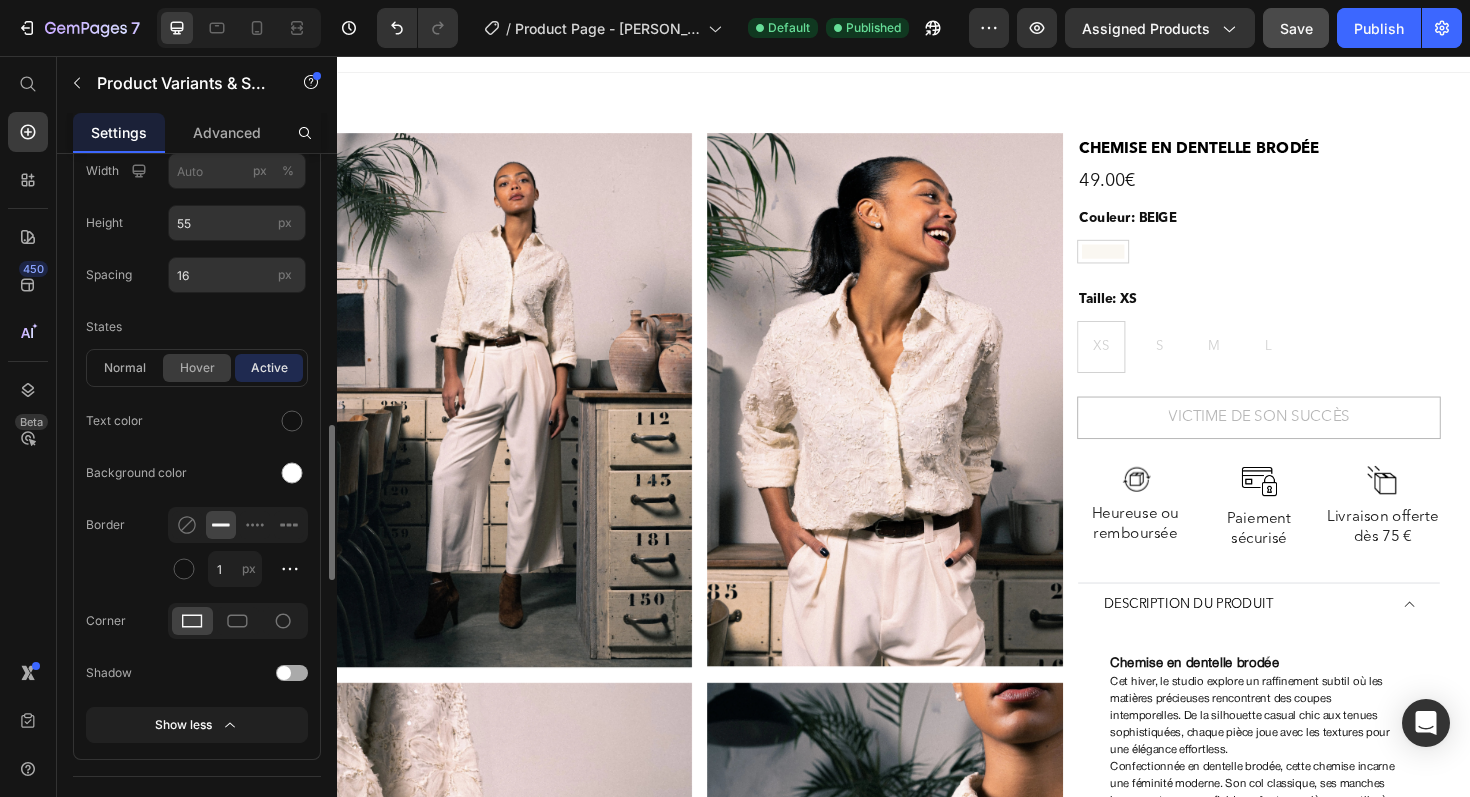click on "hover" at bounding box center [197, 368] 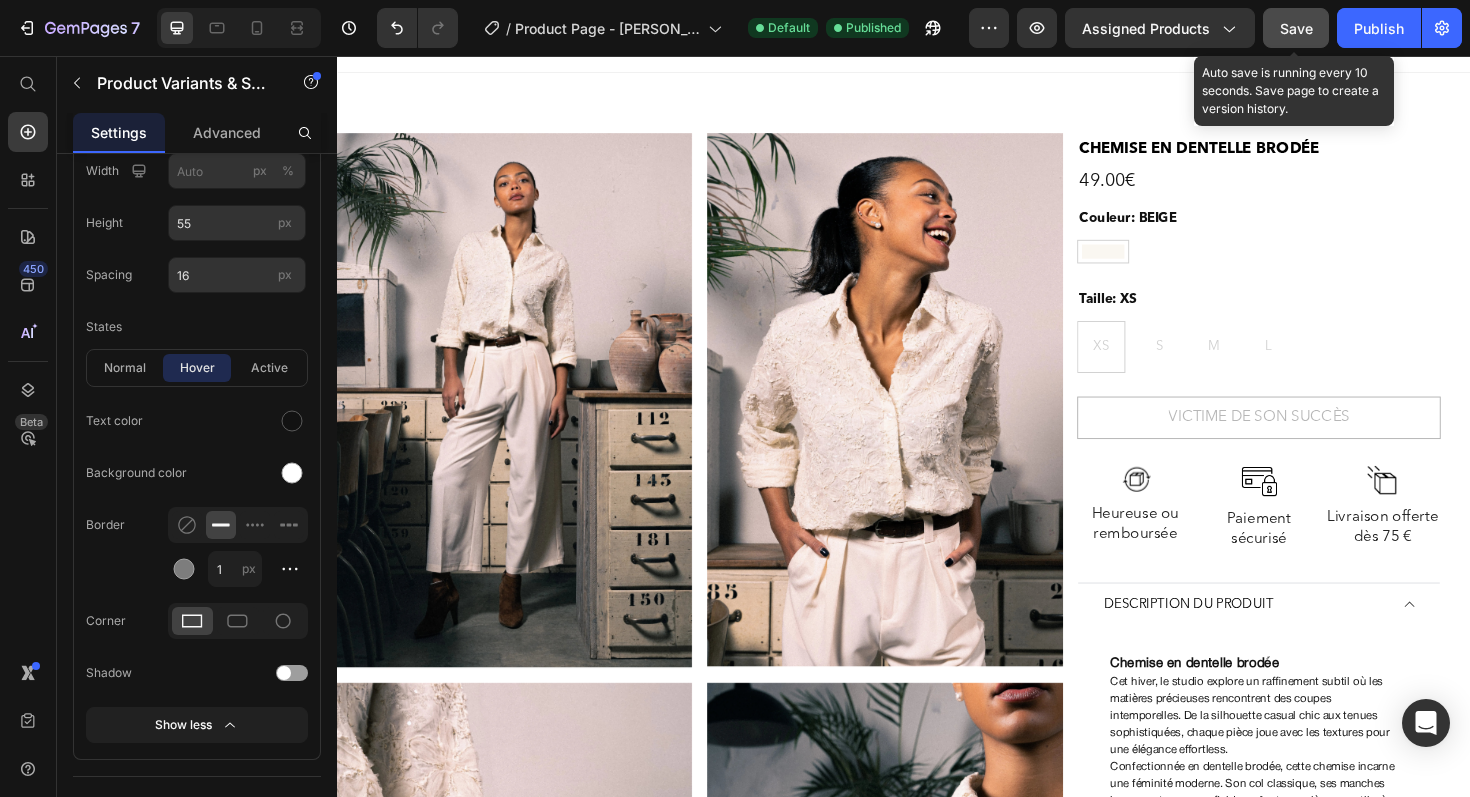 click on "Save" 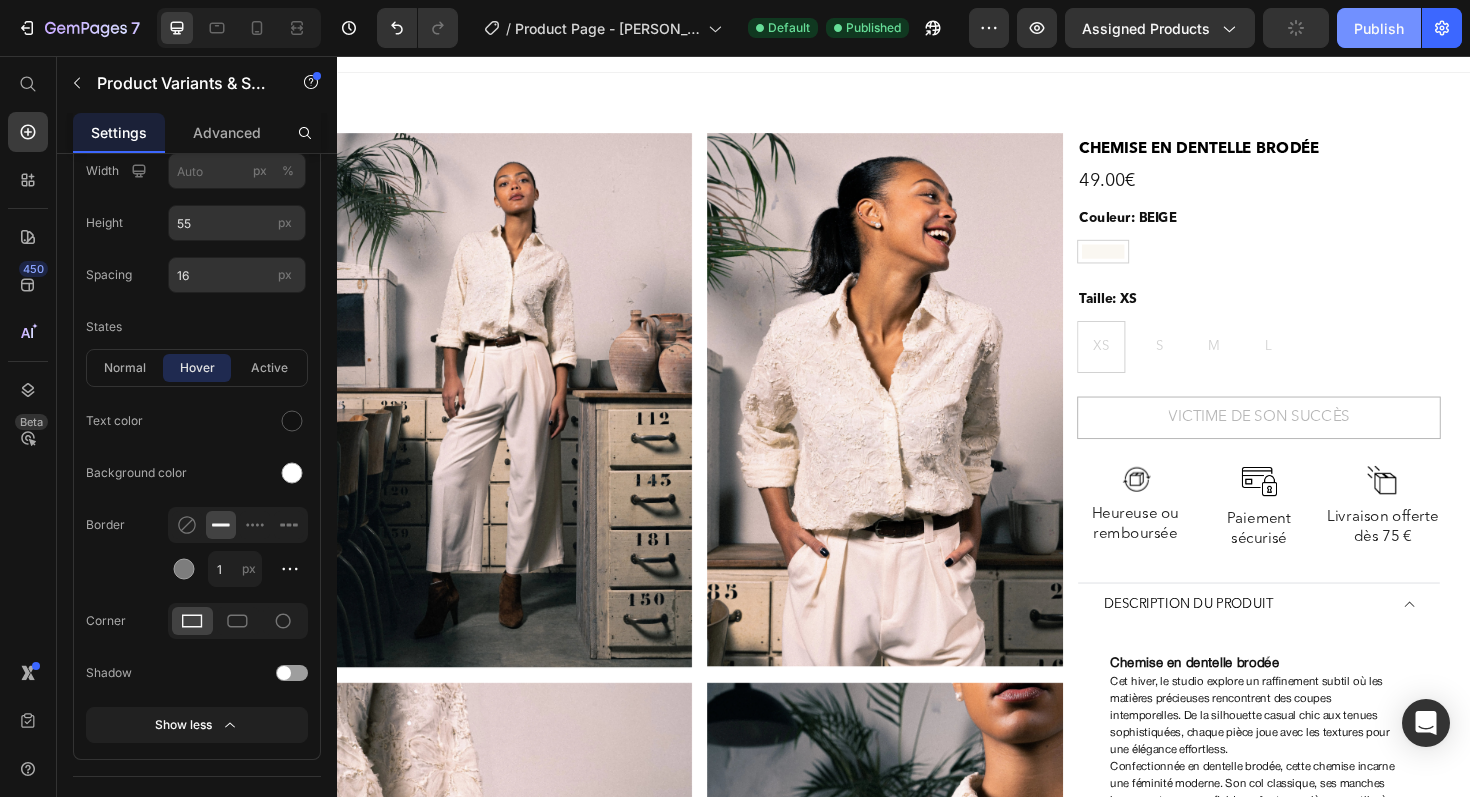 click on "Publish" at bounding box center (1379, 28) 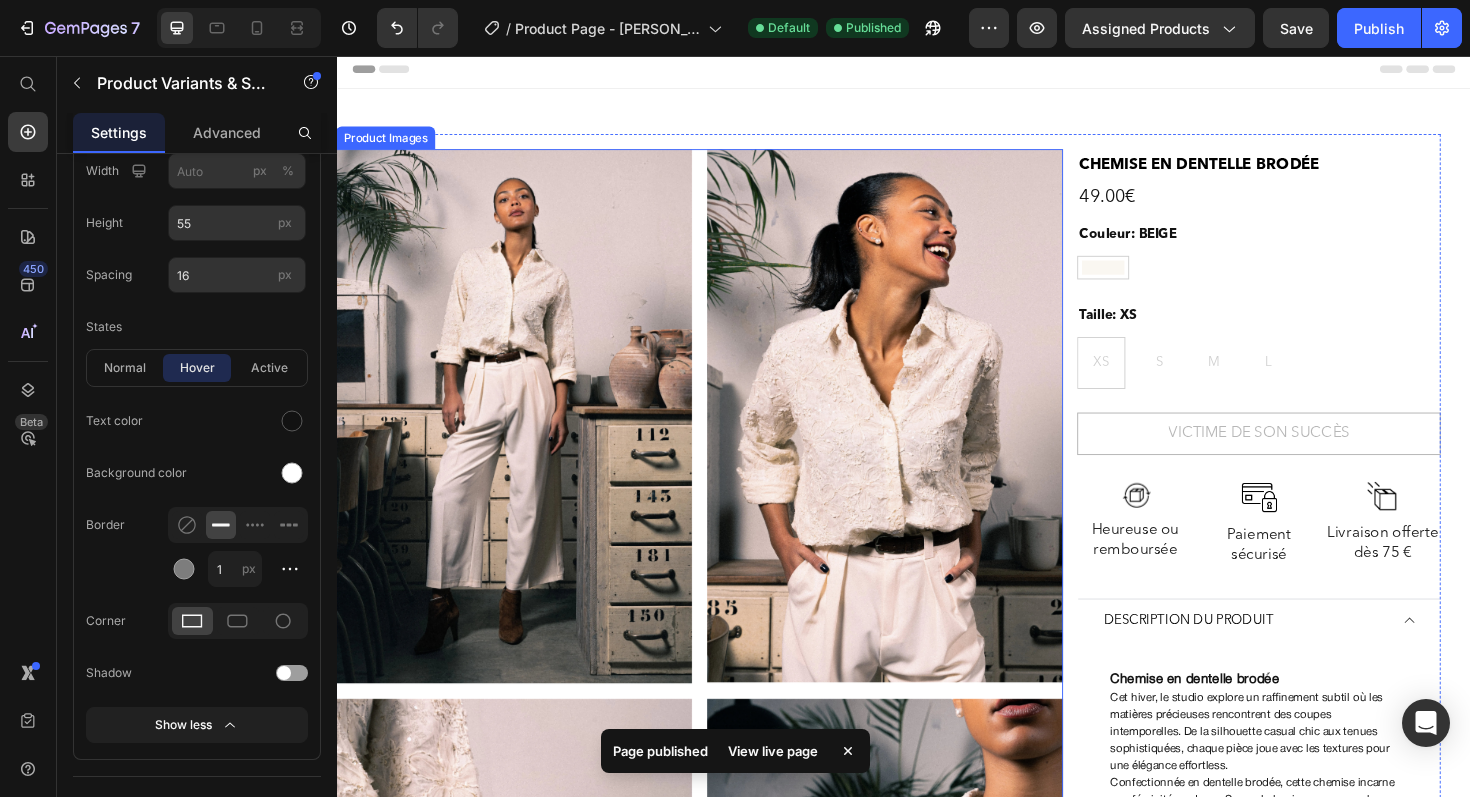 scroll, scrollTop: 0, scrollLeft: 0, axis: both 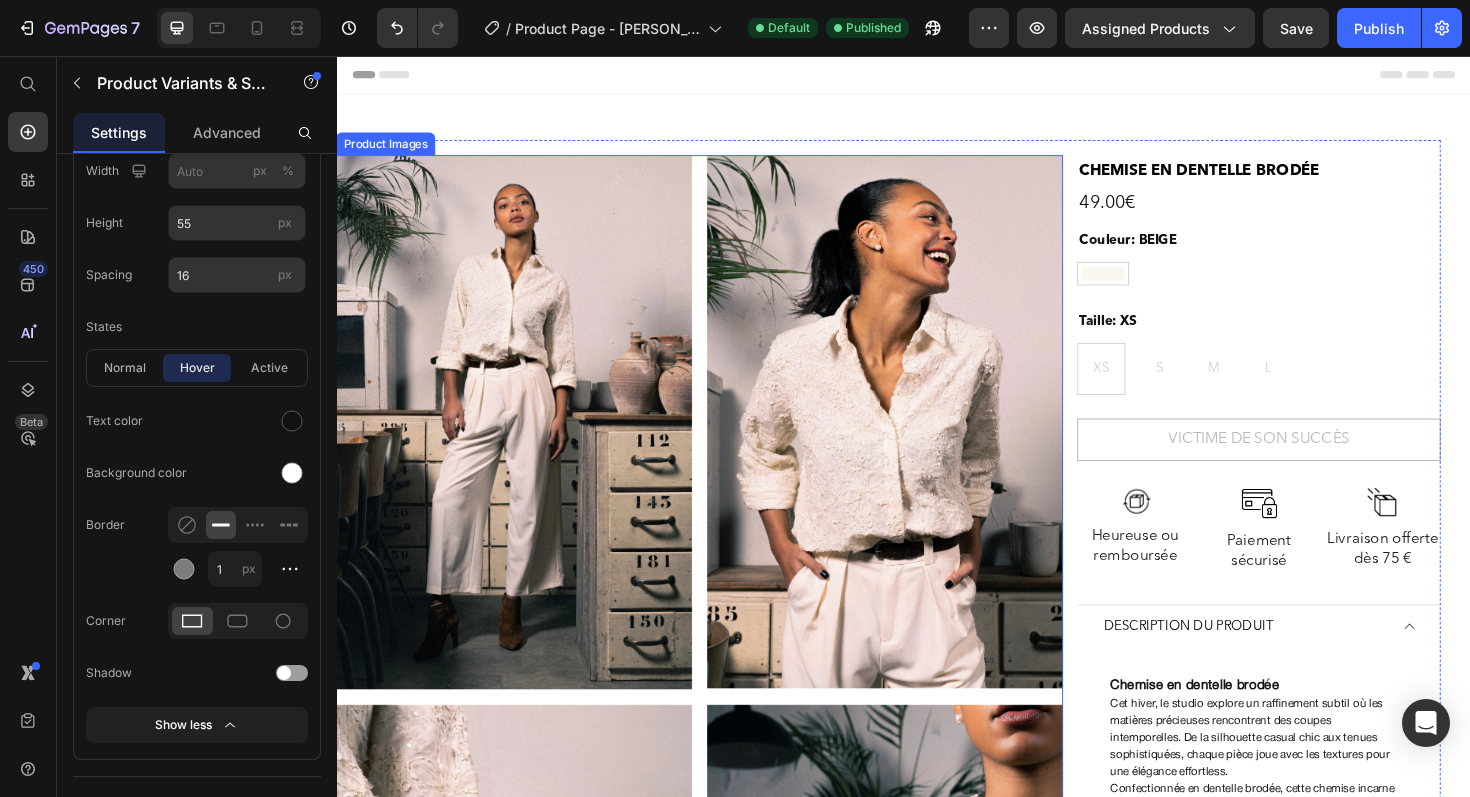 click at bounding box center (524, 444) 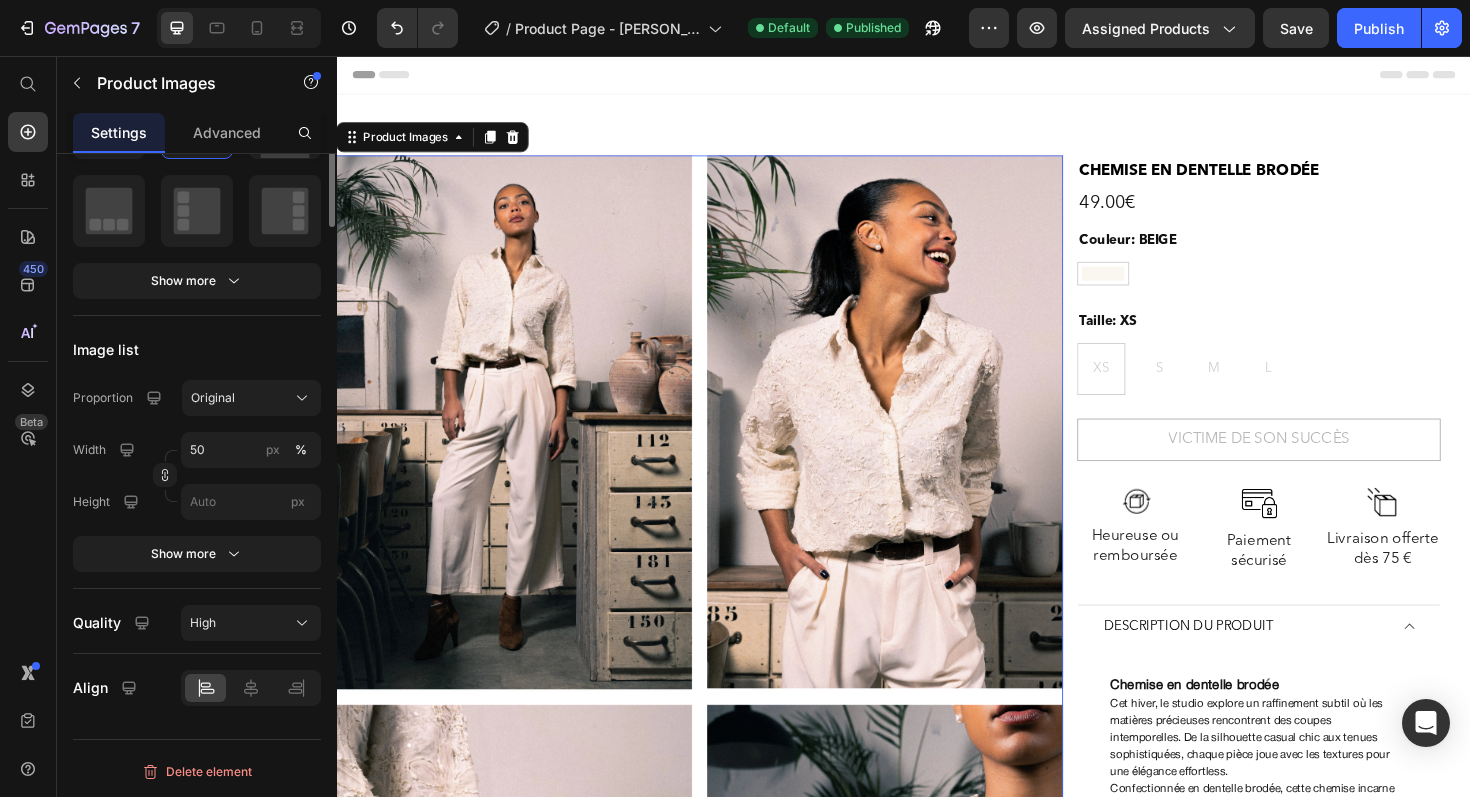 scroll, scrollTop: 0, scrollLeft: 0, axis: both 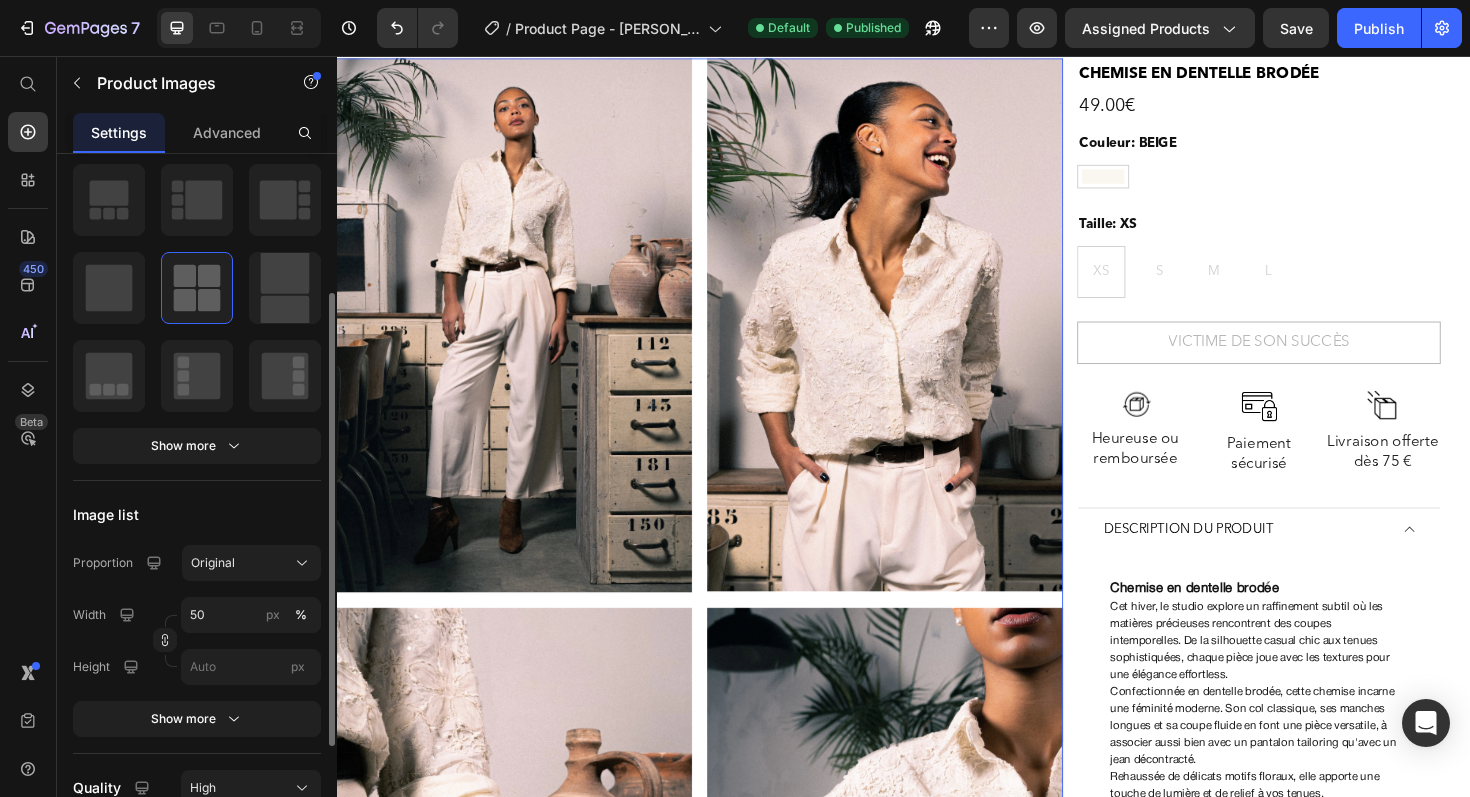 click at bounding box center [524, 341] 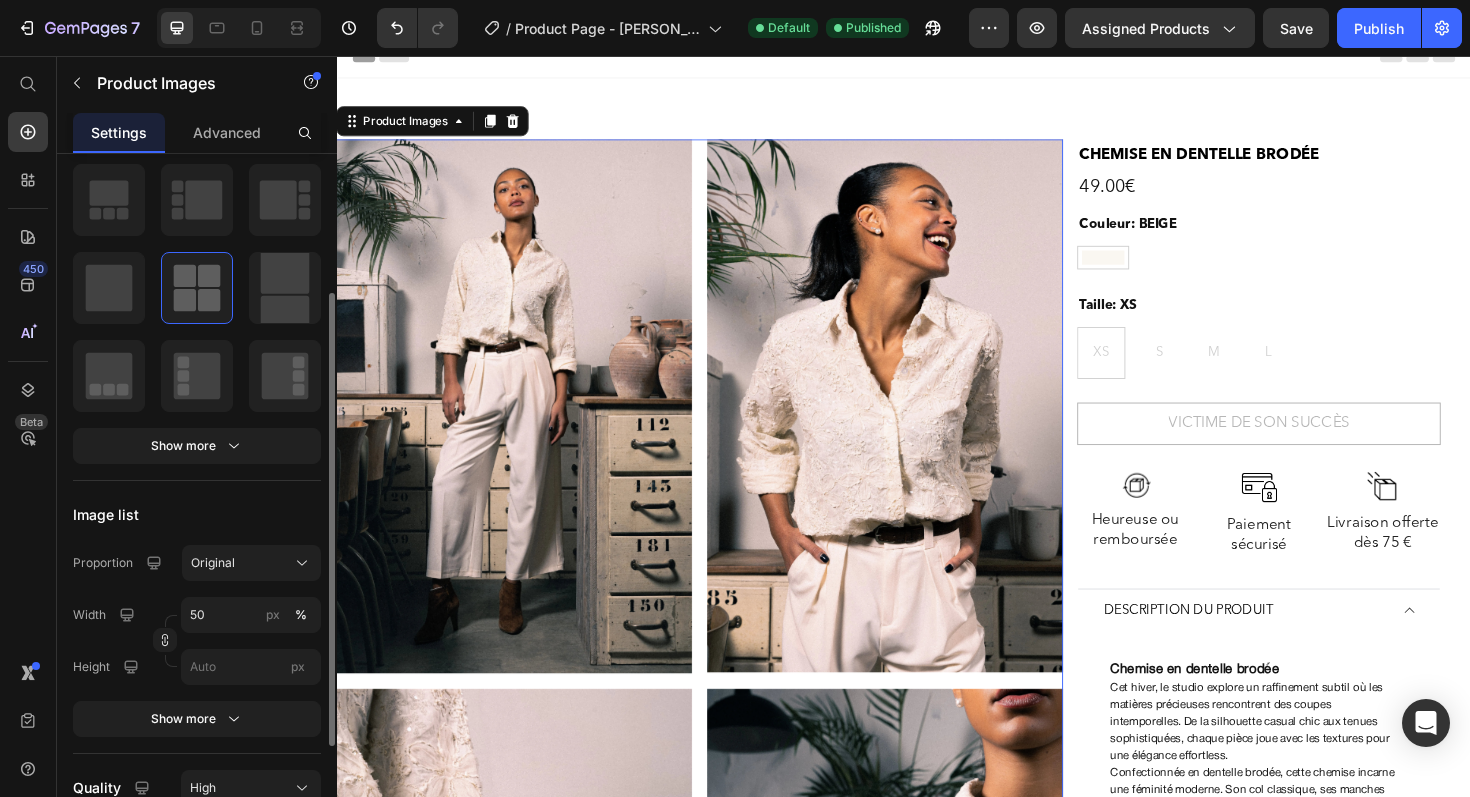 scroll, scrollTop: 0, scrollLeft: 0, axis: both 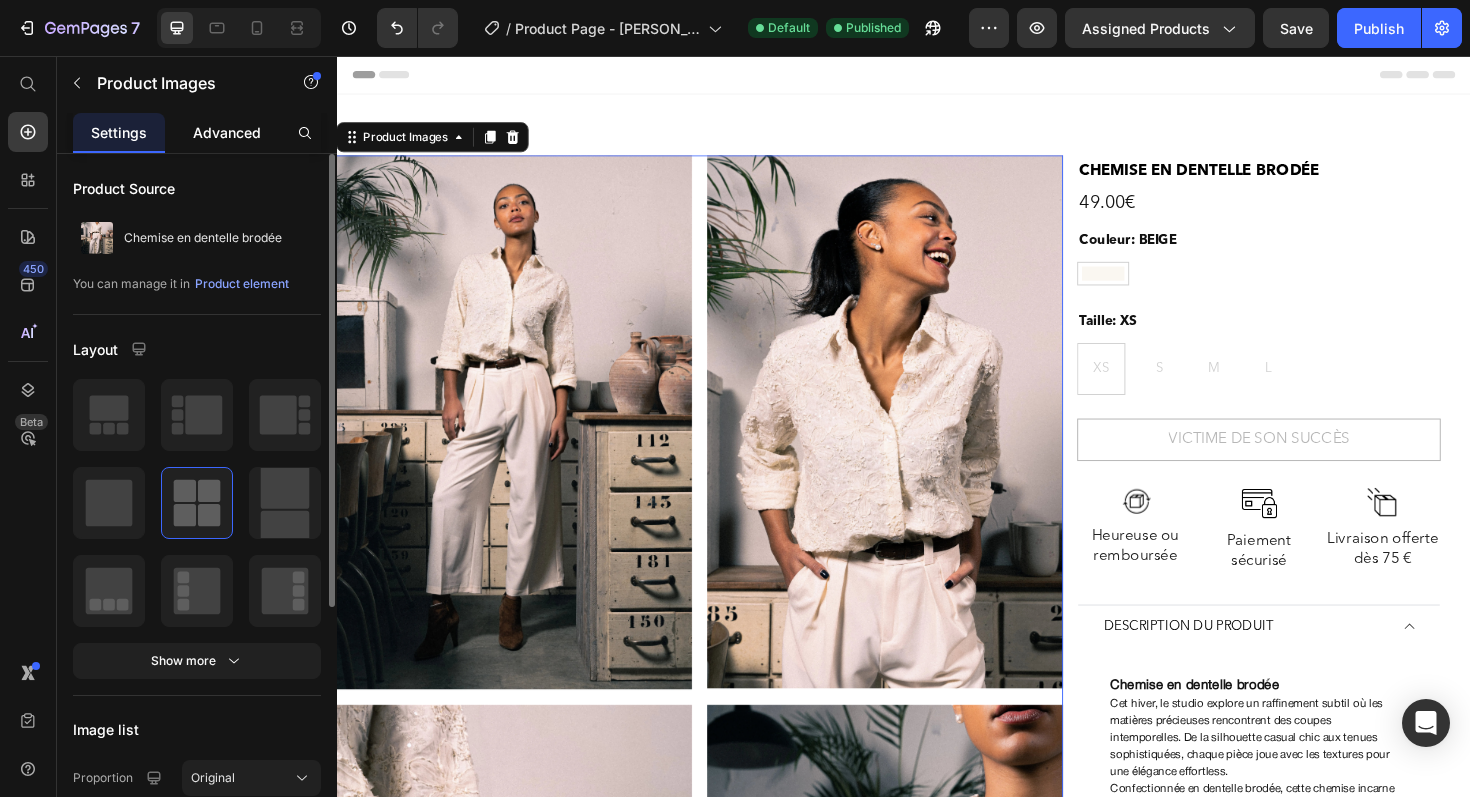 click on "Advanced" at bounding box center (227, 132) 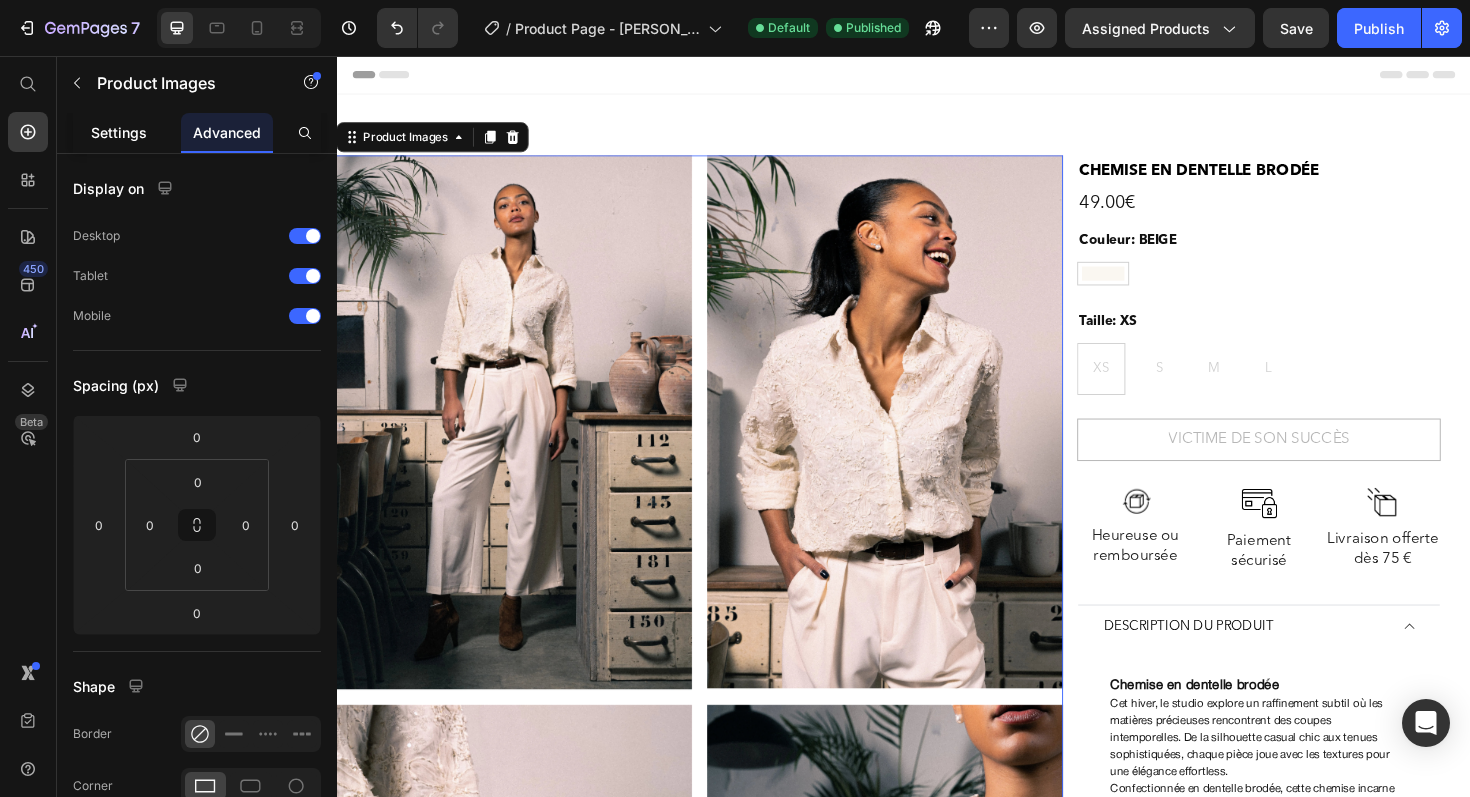 click on "Settings" at bounding box center [119, 132] 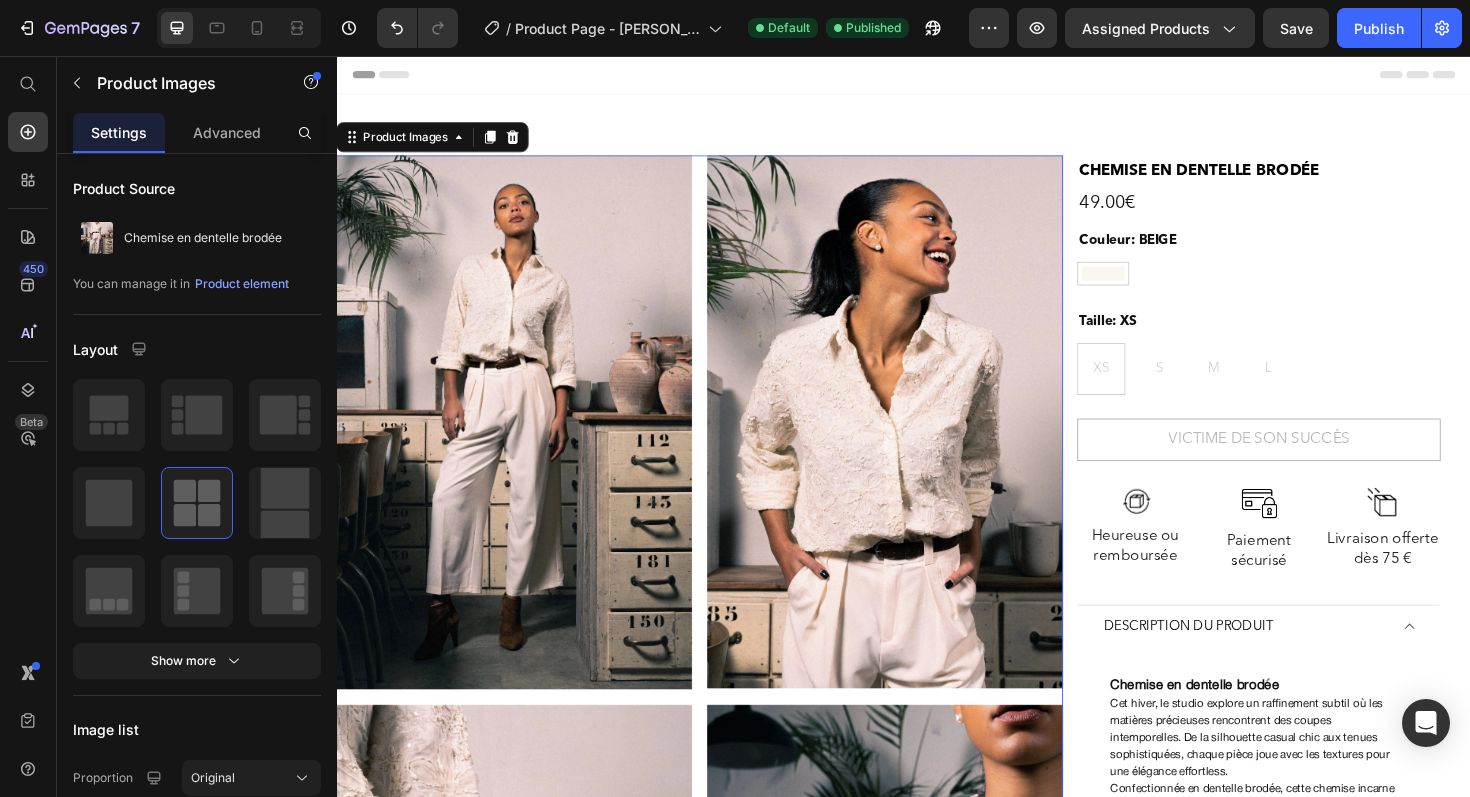 click at bounding box center (524, 444) 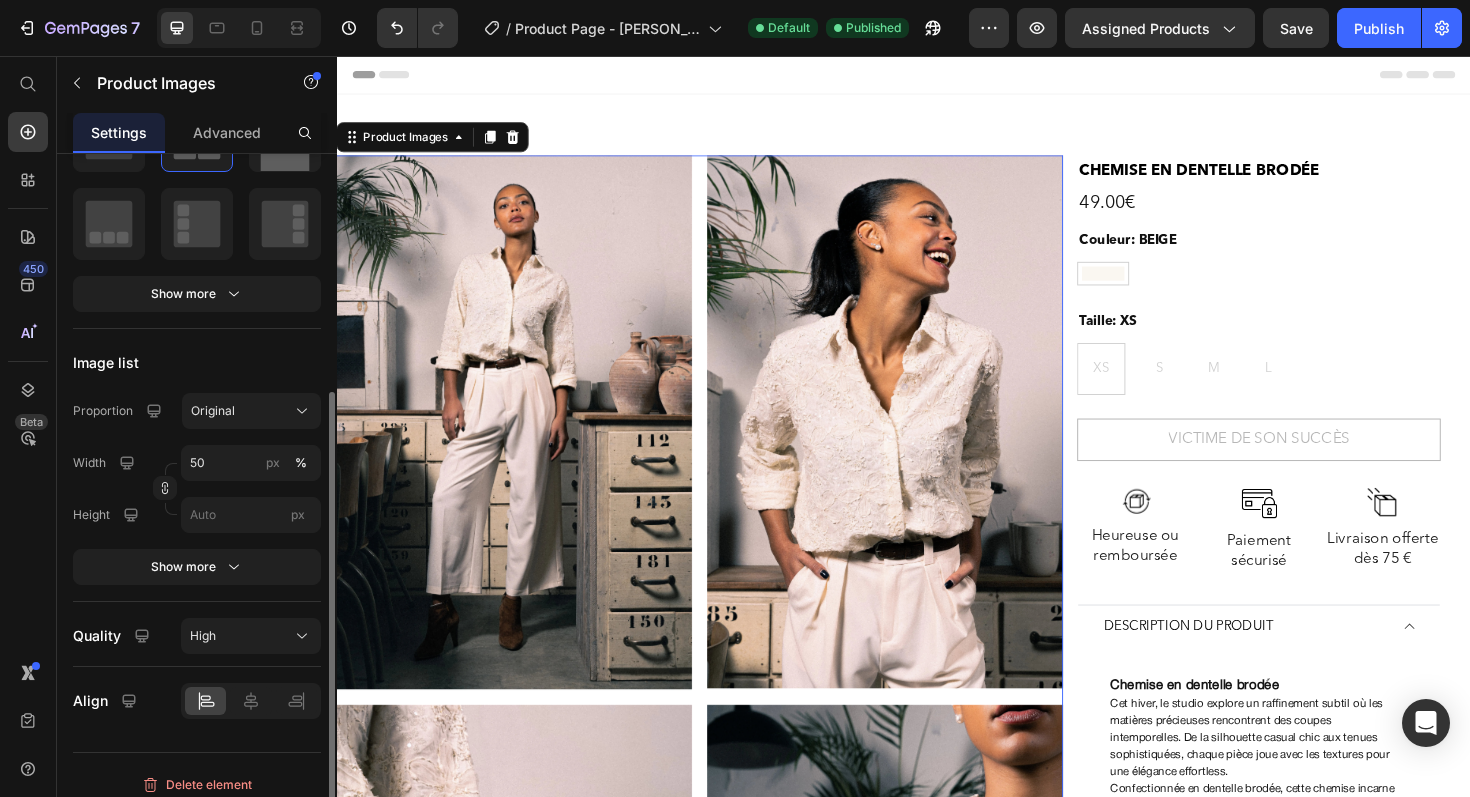 scroll, scrollTop: 380, scrollLeft: 0, axis: vertical 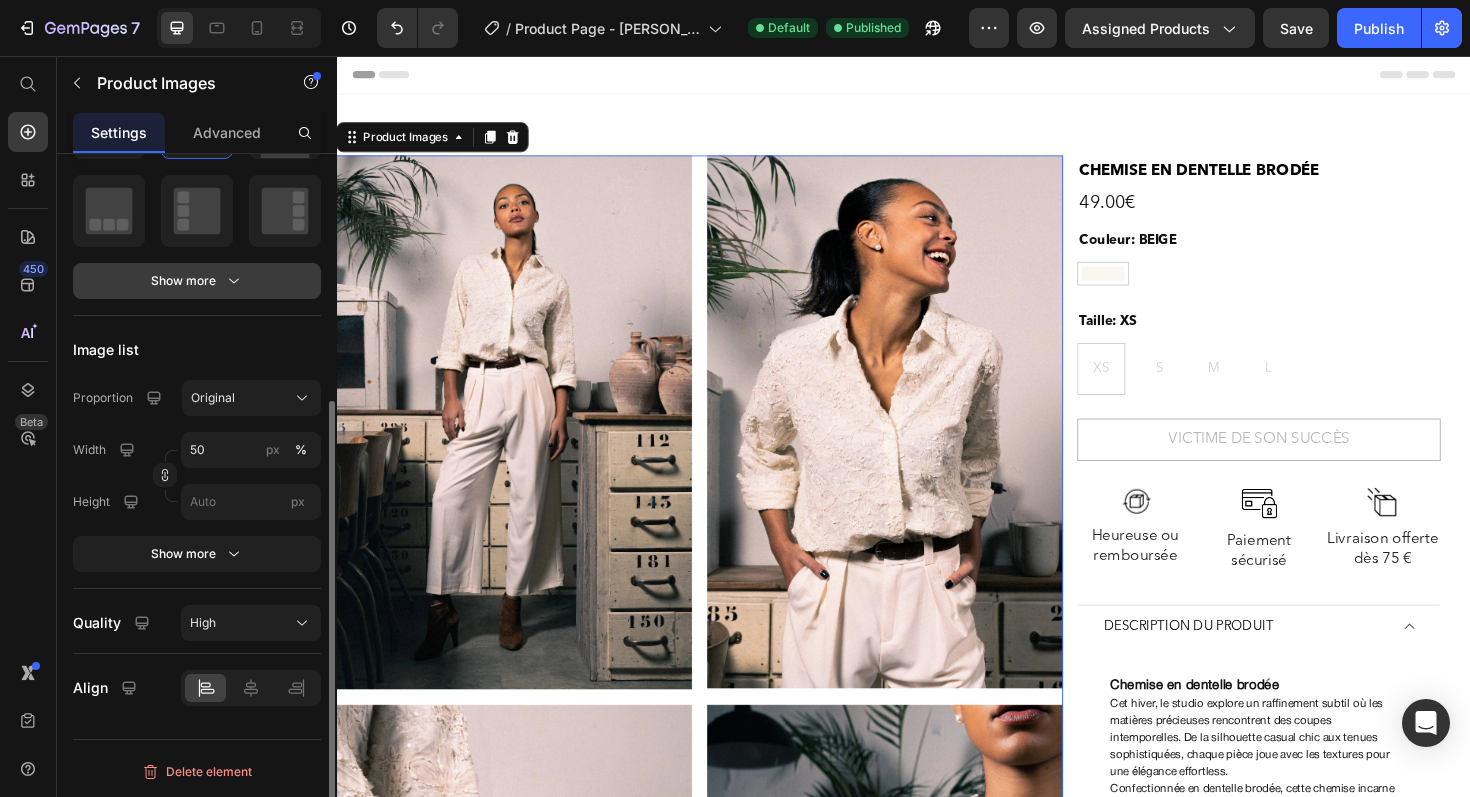 click on "Show more" at bounding box center (197, 281) 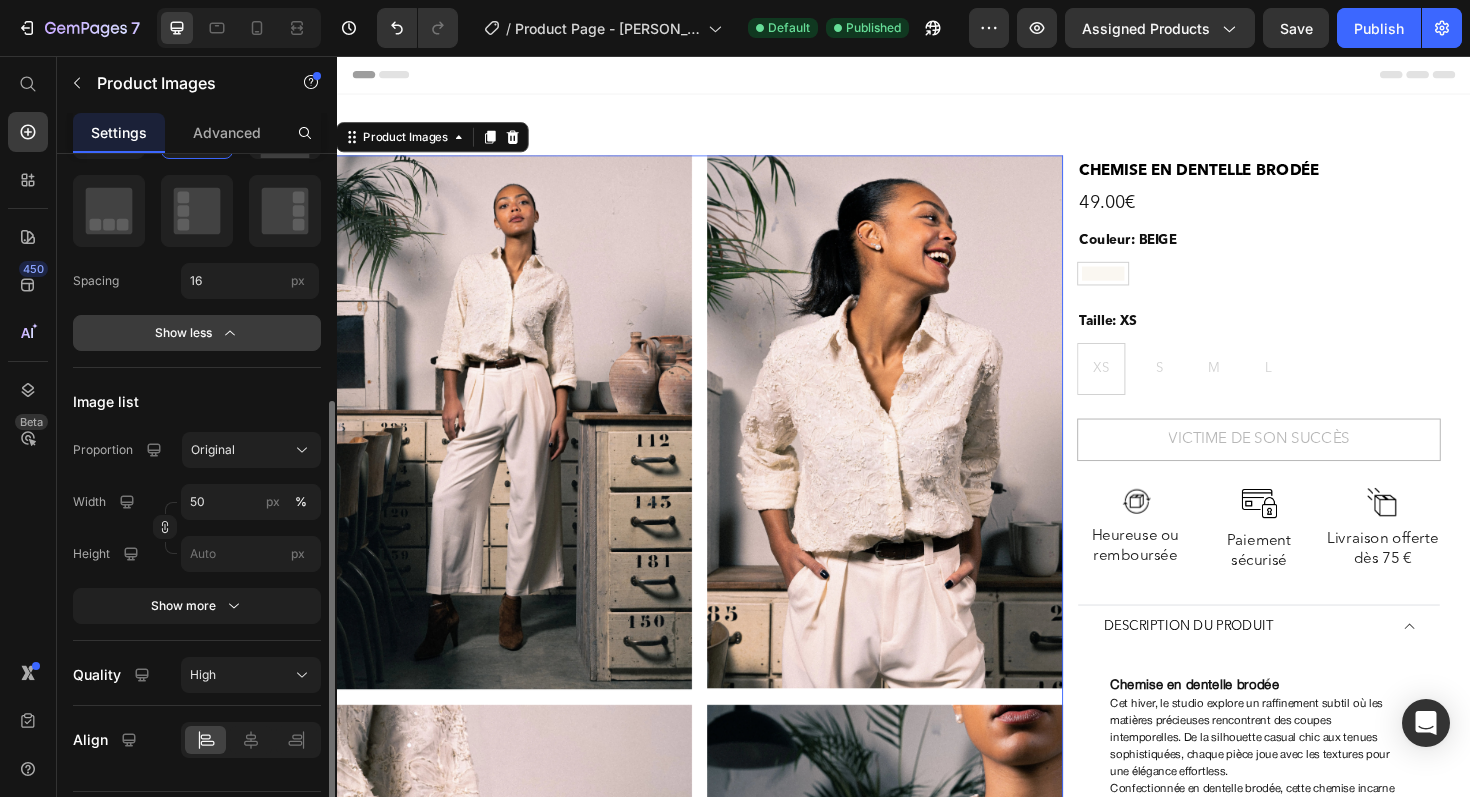 click on "Show less" at bounding box center (197, 333) 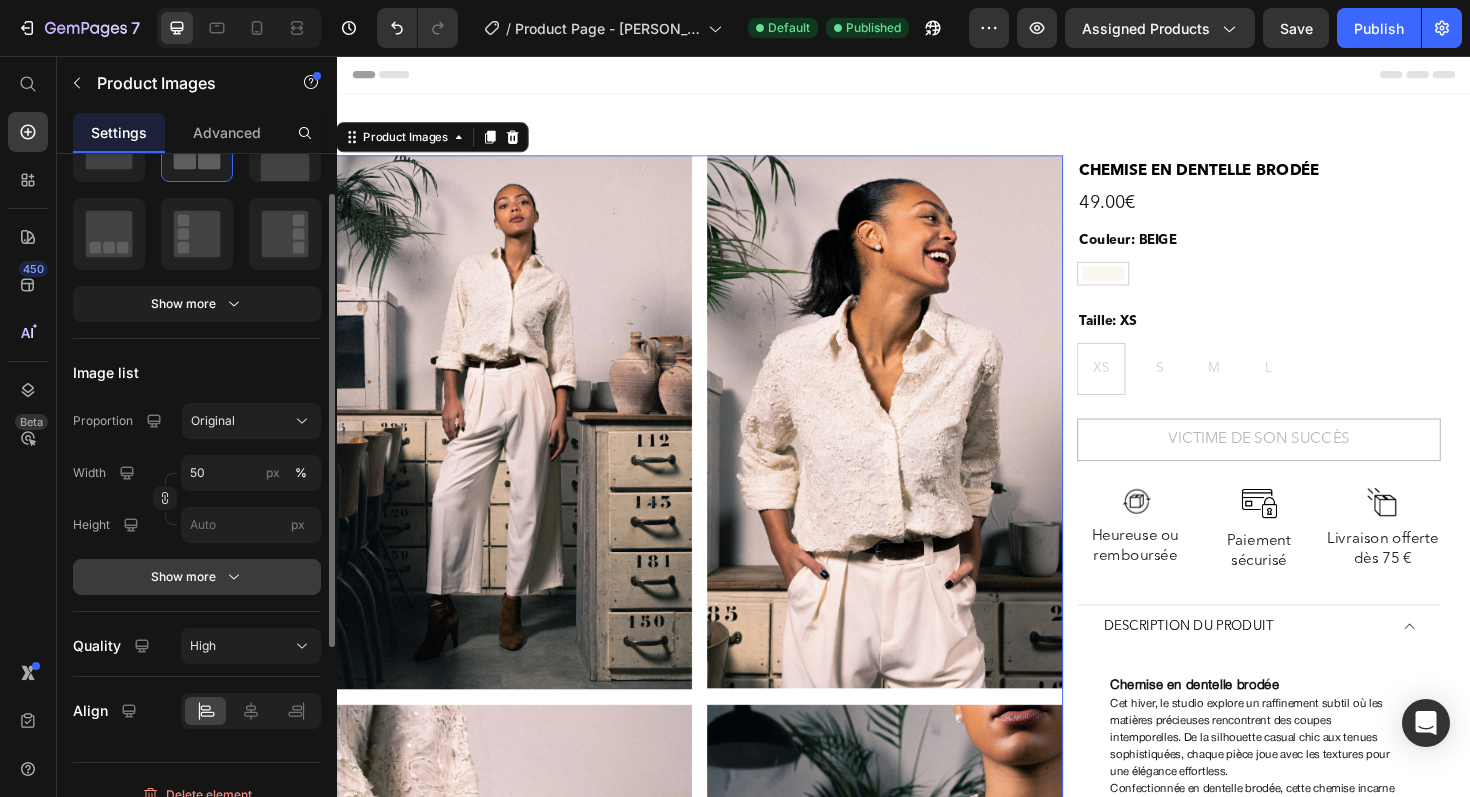 scroll, scrollTop: 380, scrollLeft: 0, axis: vertical 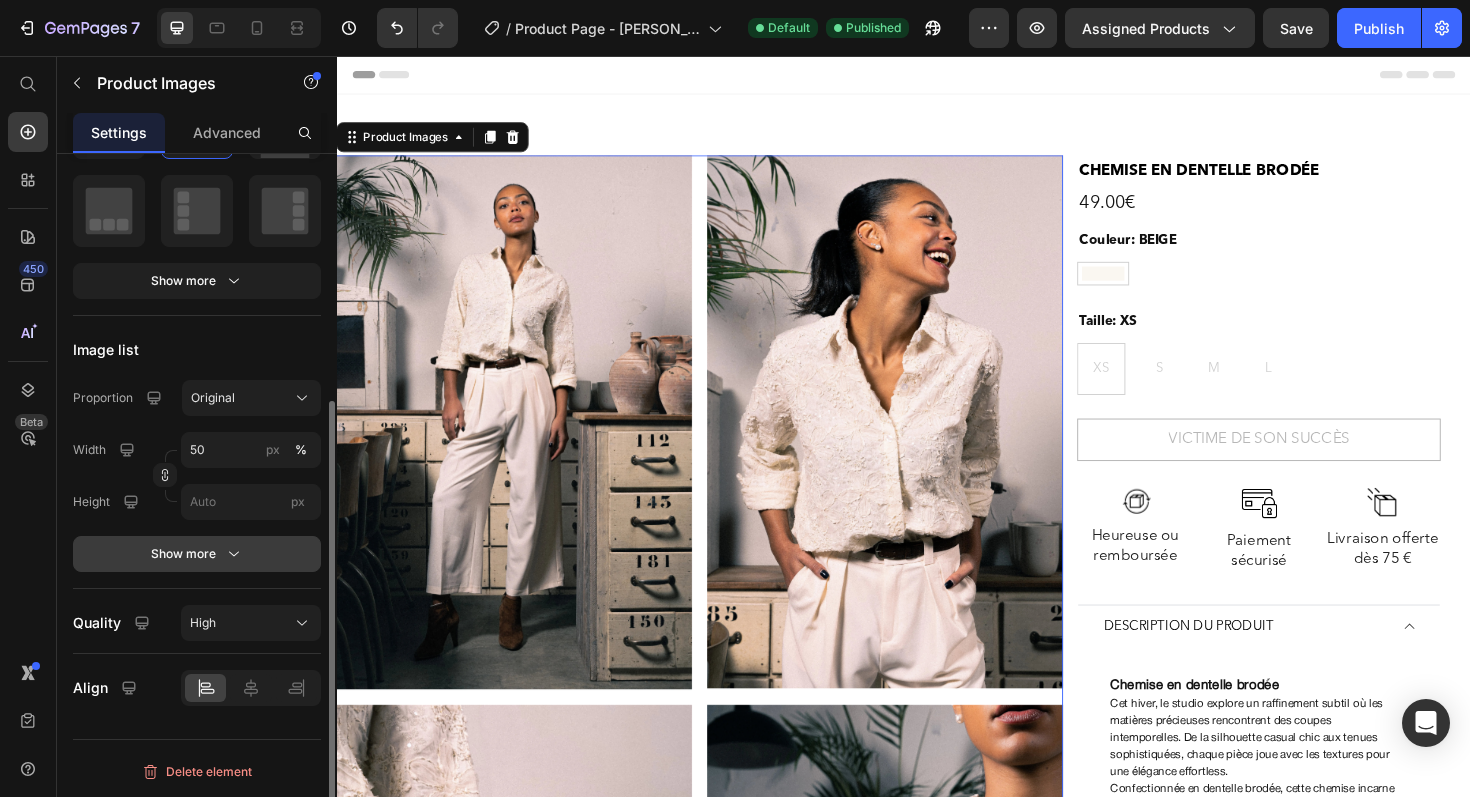click on "Show more" at bounding box center (197, 554) 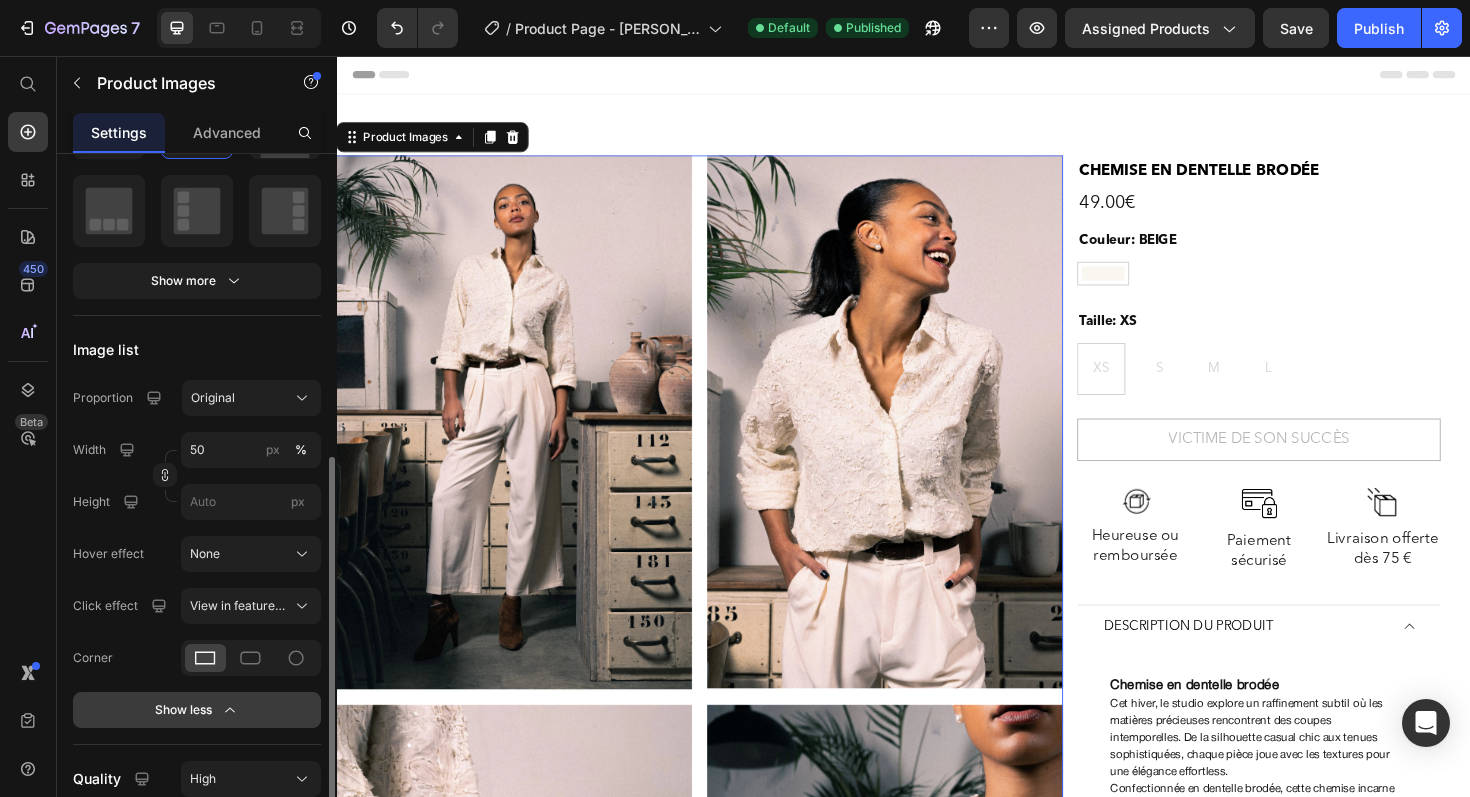 scroll, scrollTop: 512, scrollLeft: 0, axis: vertical 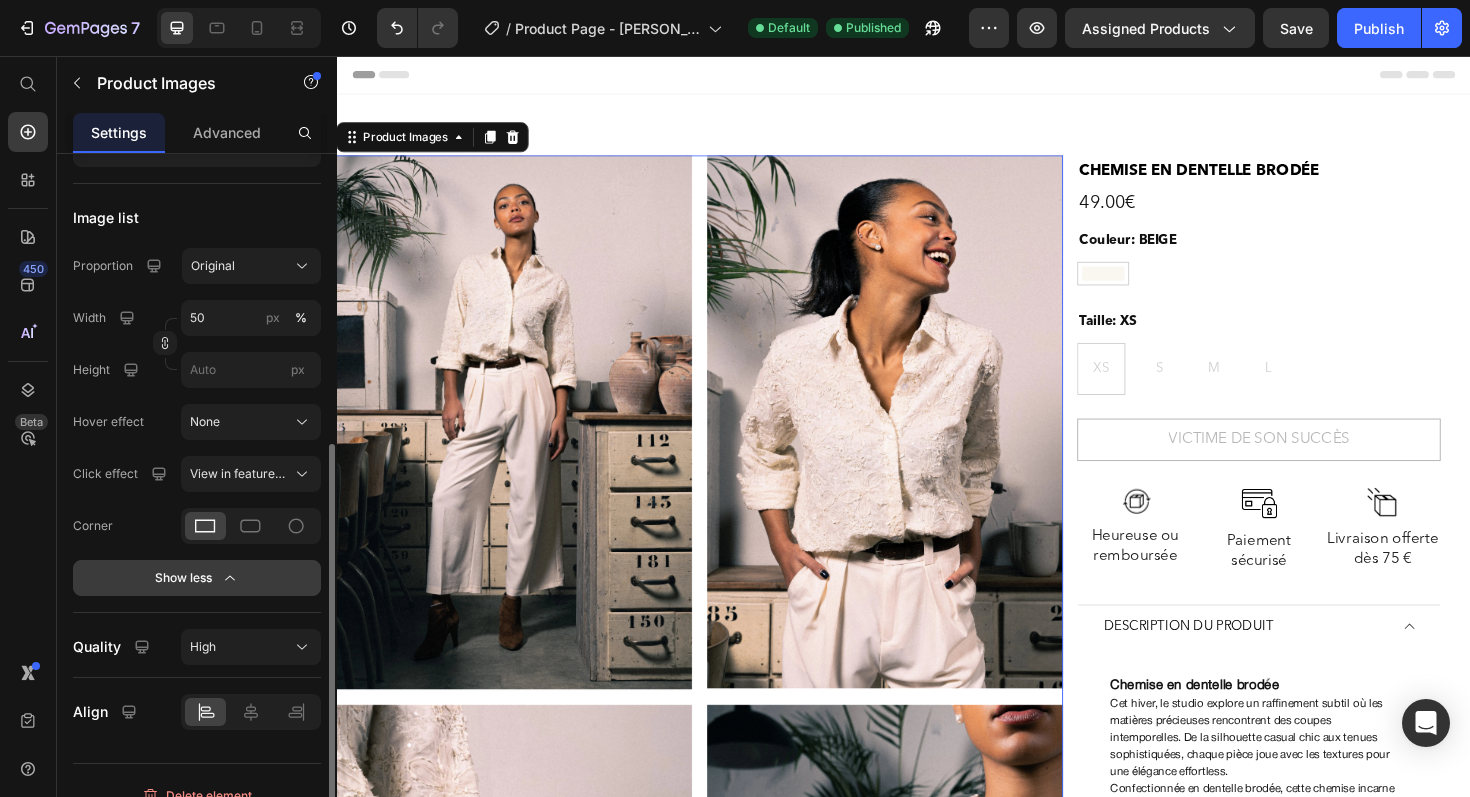 click 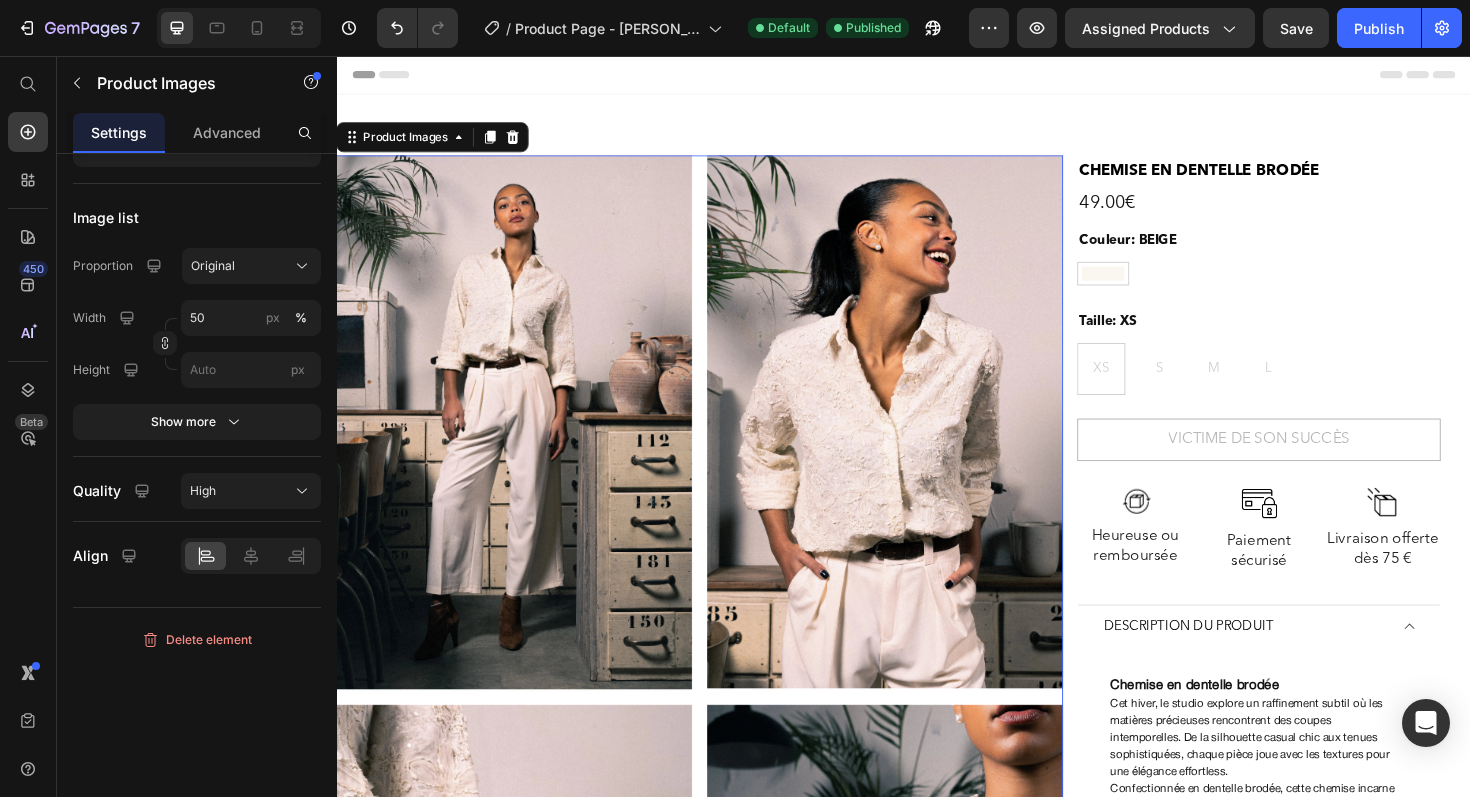 click at bounding box center (524, 444) 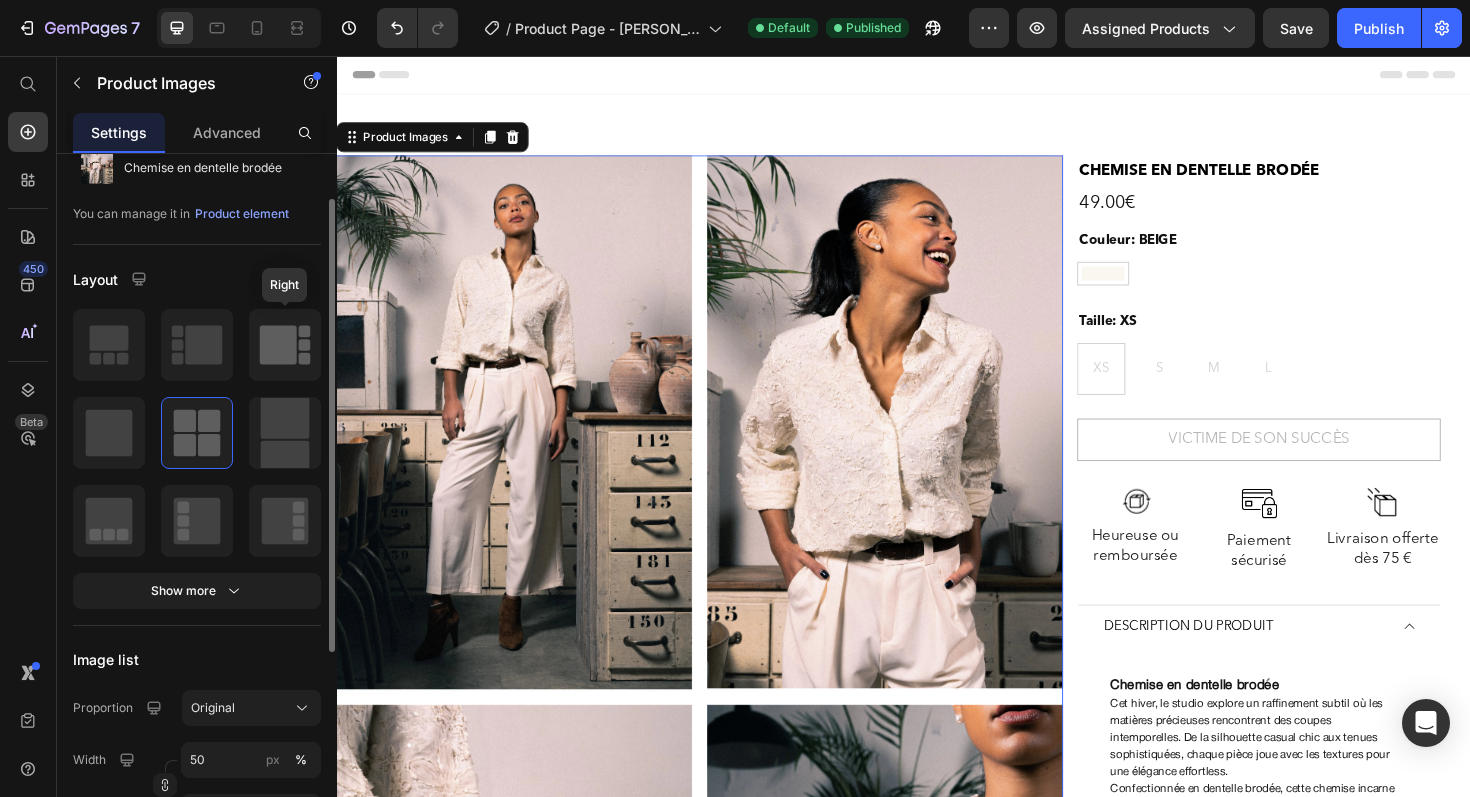 scroll, scrollTop: 0, scrollLeft: 0, axis: both 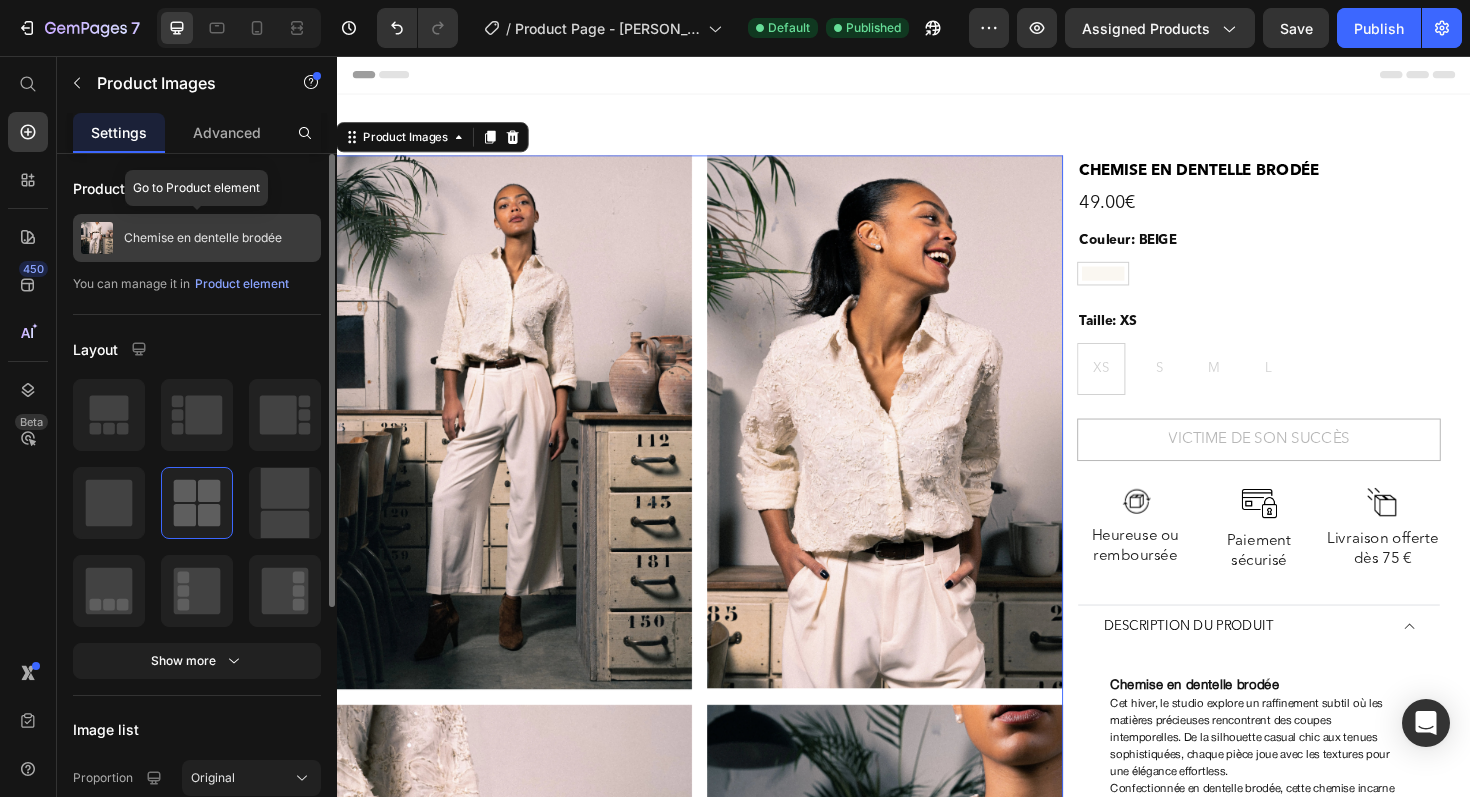 click on "Chemise en dentelle brodée" at bounding box center (197, 238) 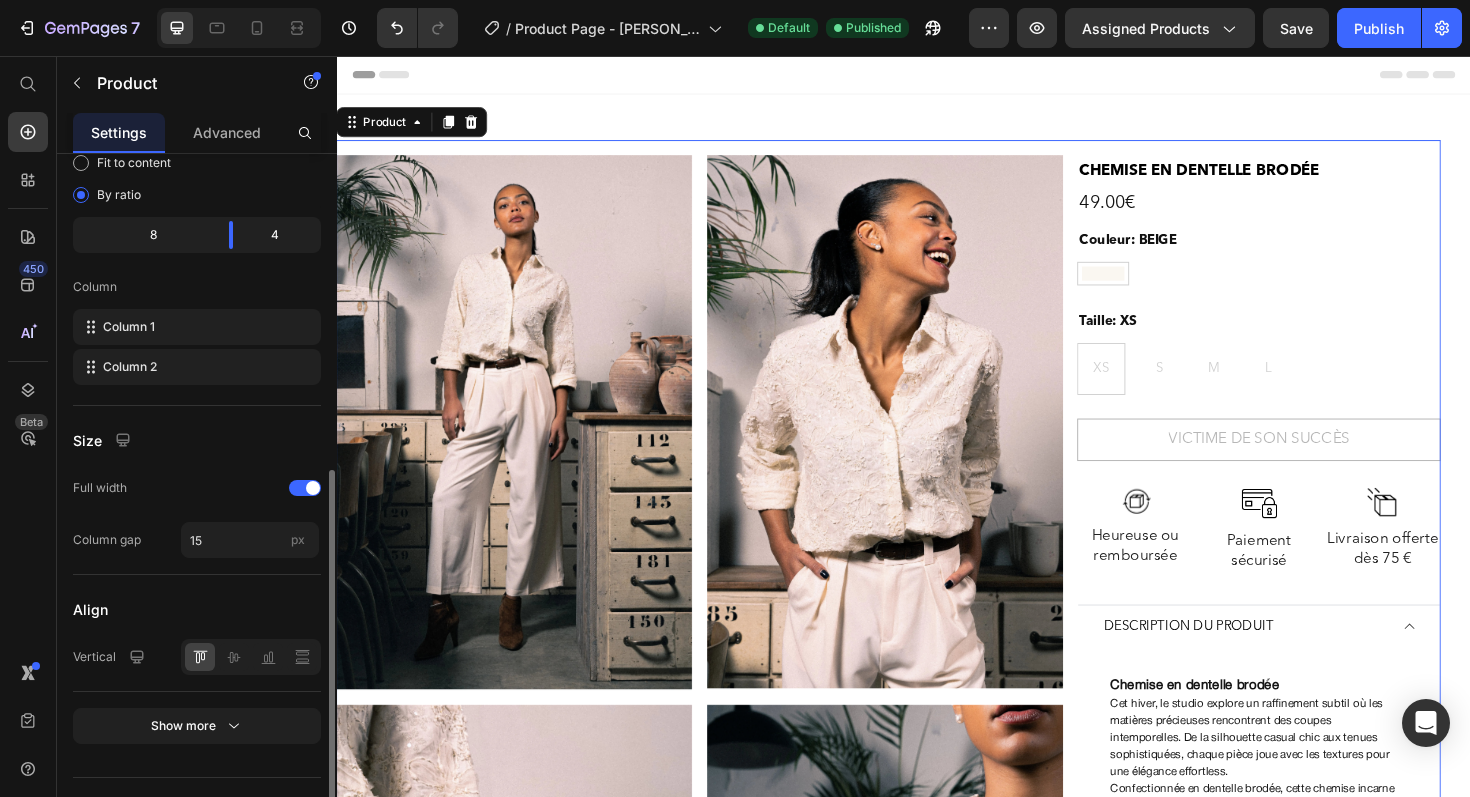 scroll, scrollTop: 639, scrollLeft: 0, axis: vertical 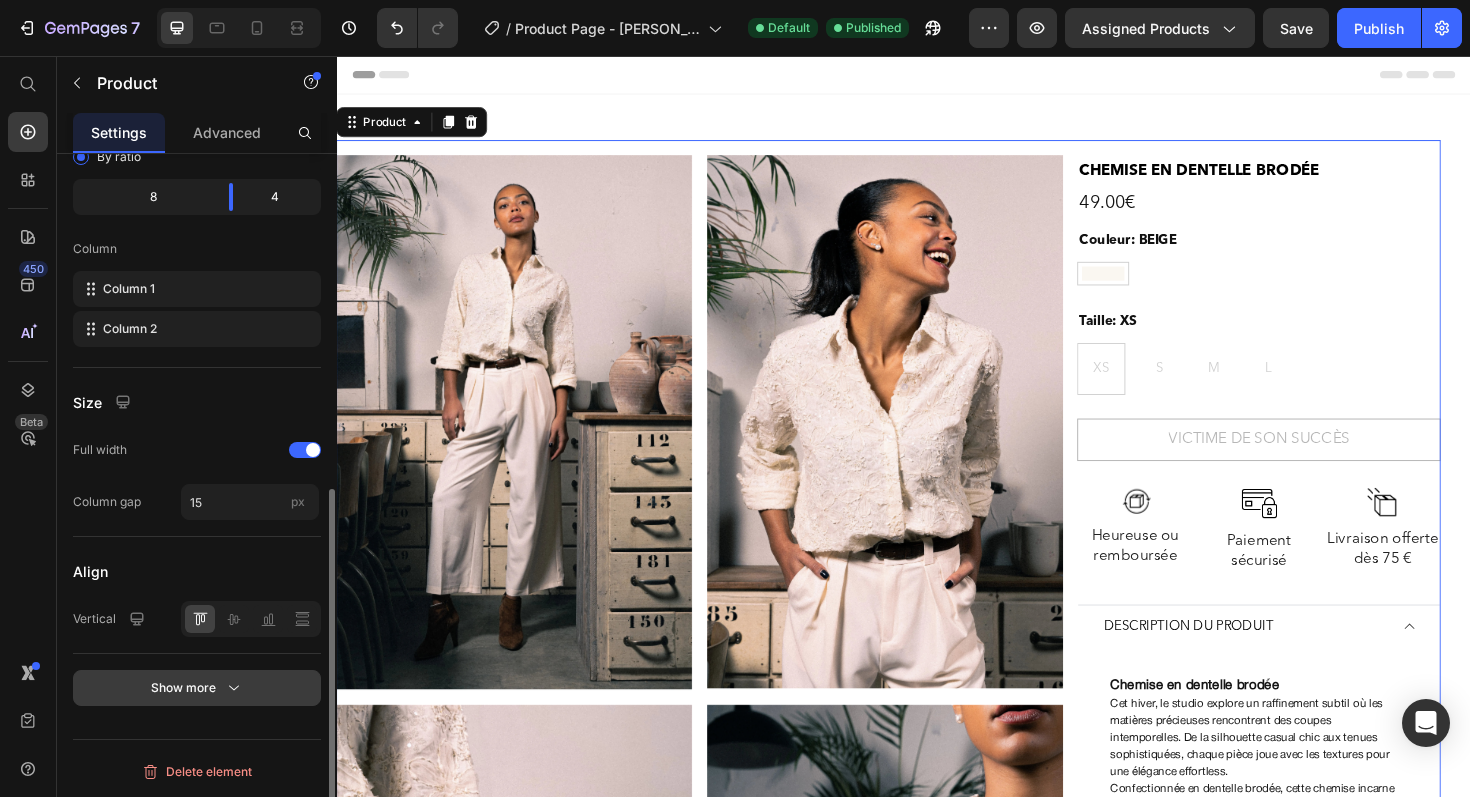 click on "Show more" at bounding box center (197, 688) 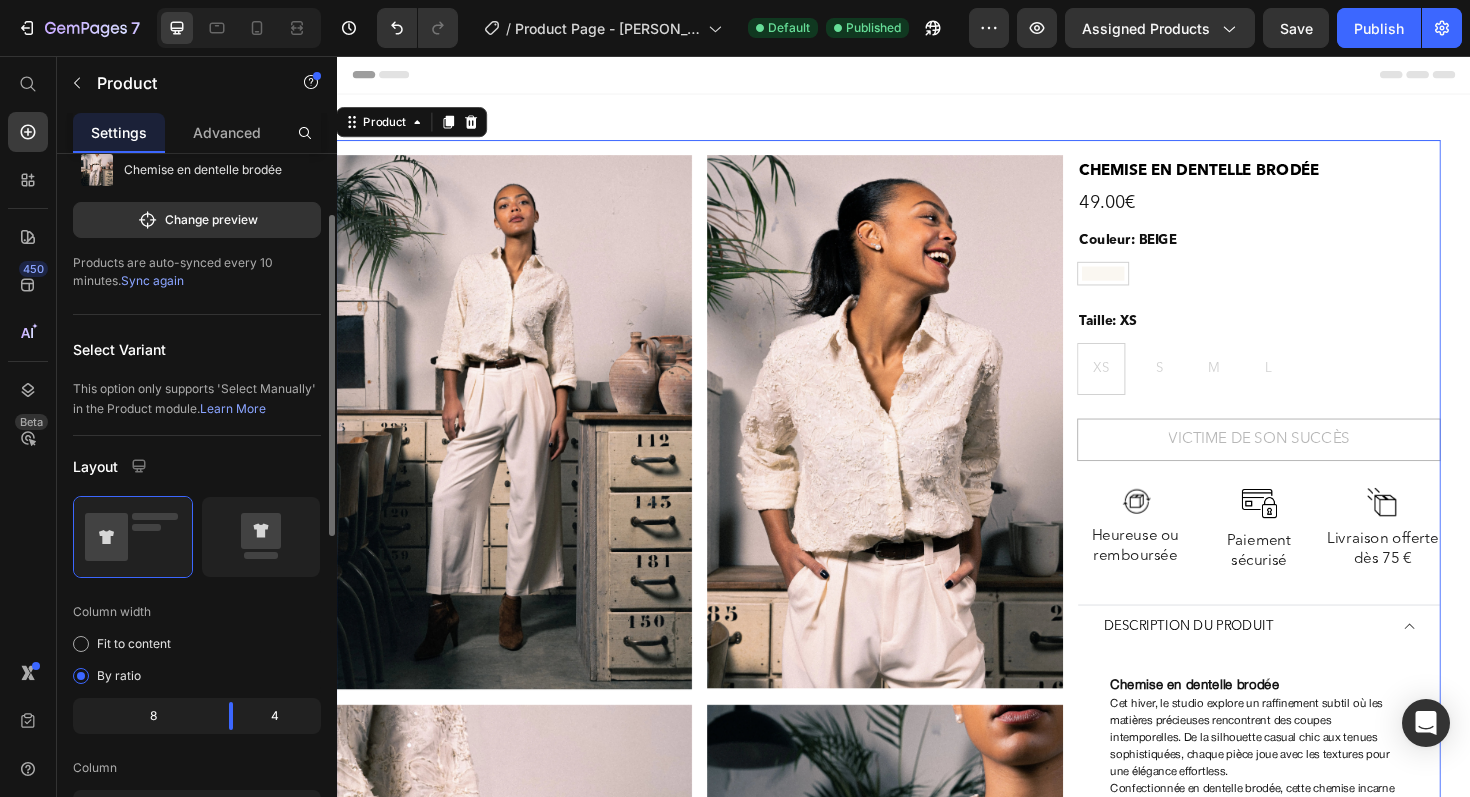scroll, scrollTop: 106, scrollLeft: 0, axis: vertical 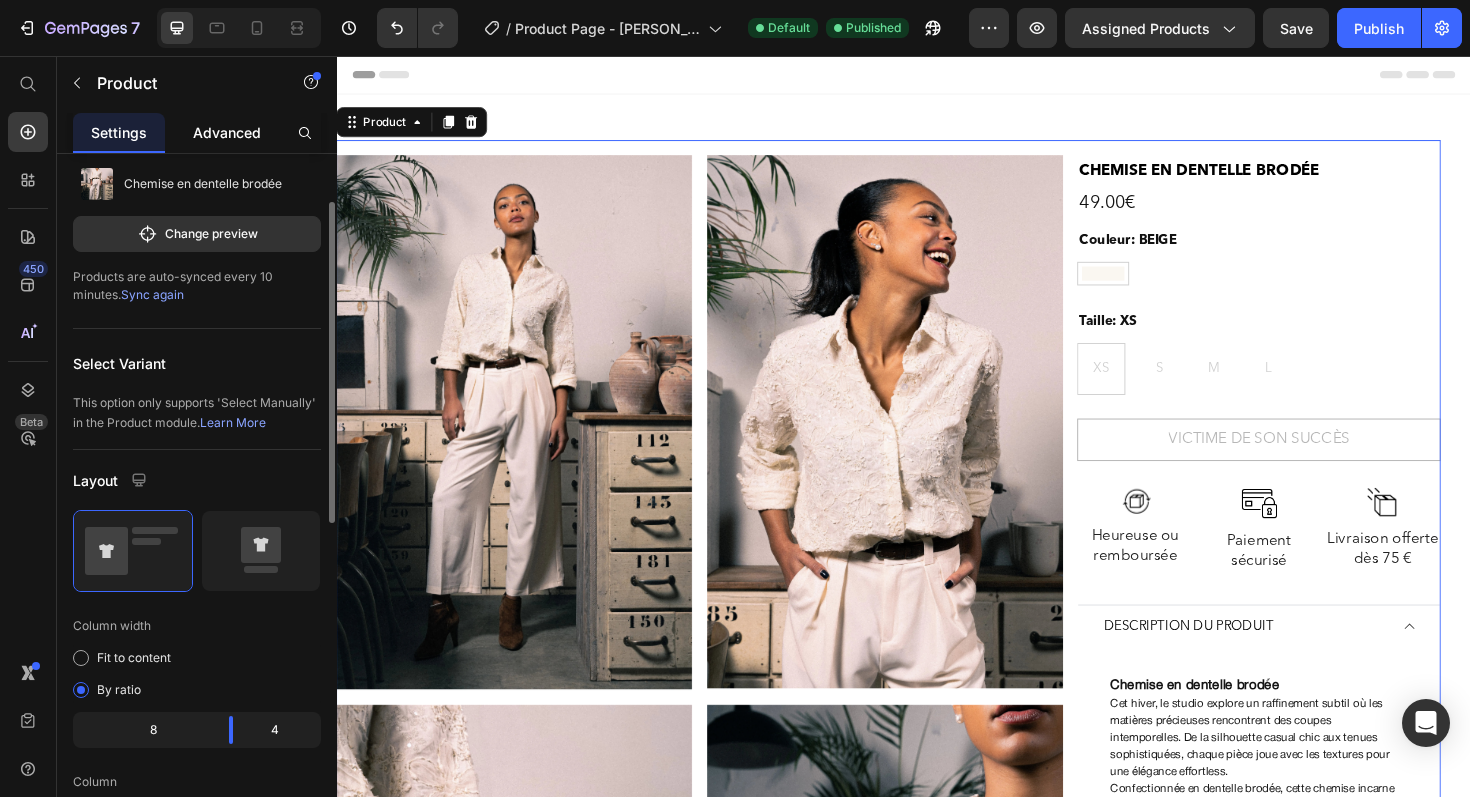 click on "Advanced" 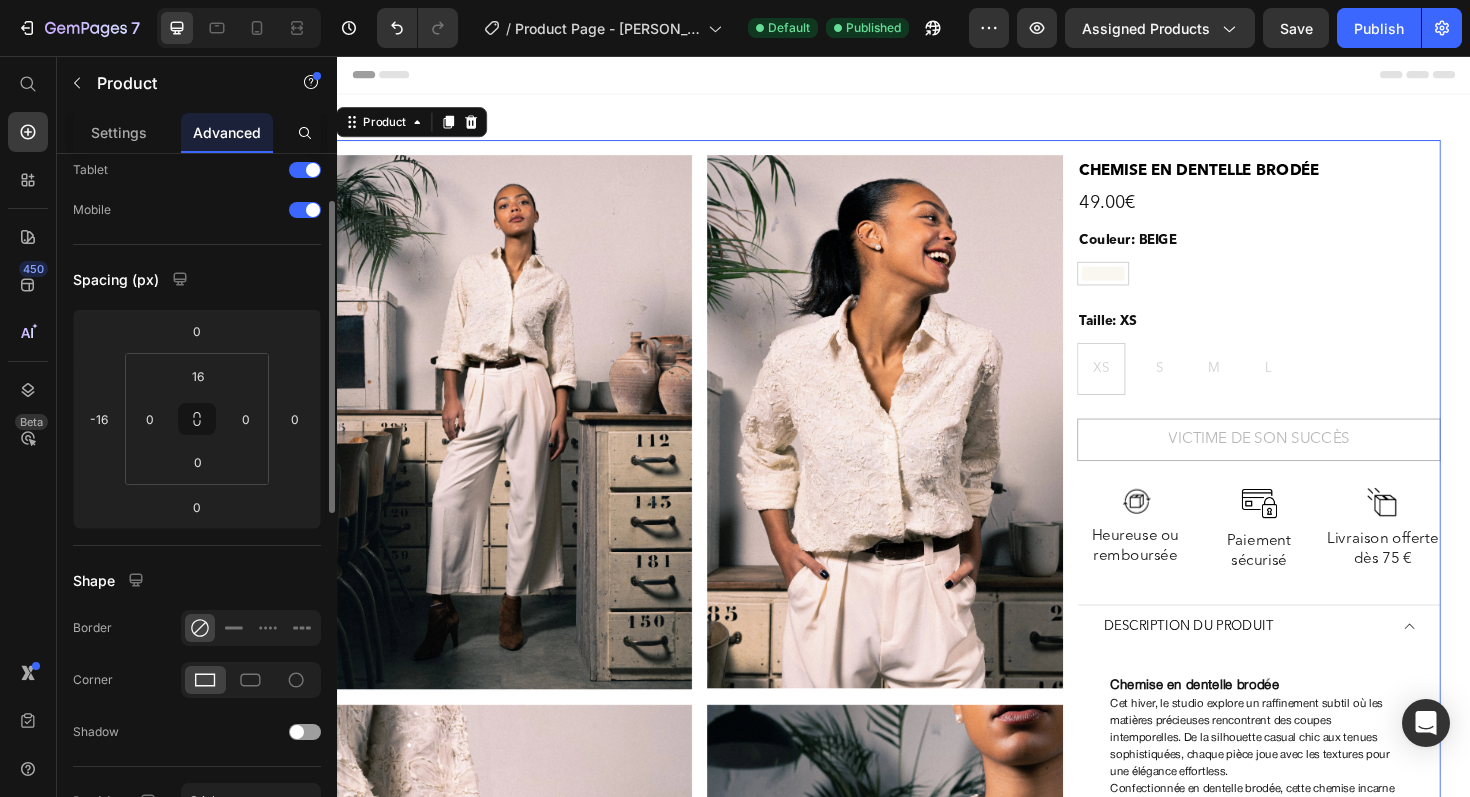 scroll, scrollTop: 0, scrollLeft: 0, axis: both 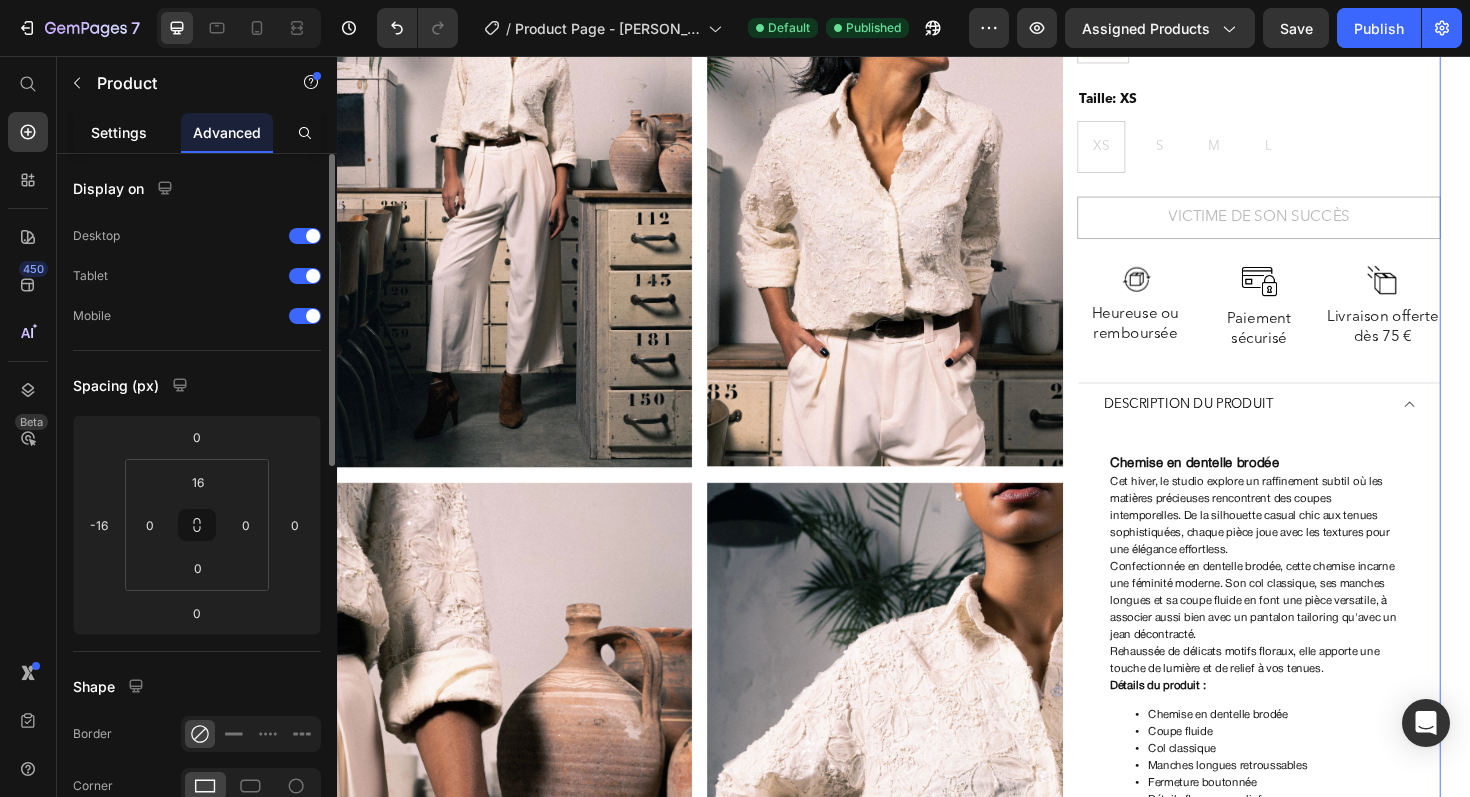 click on "Settings" at bounding box center (119, 132) 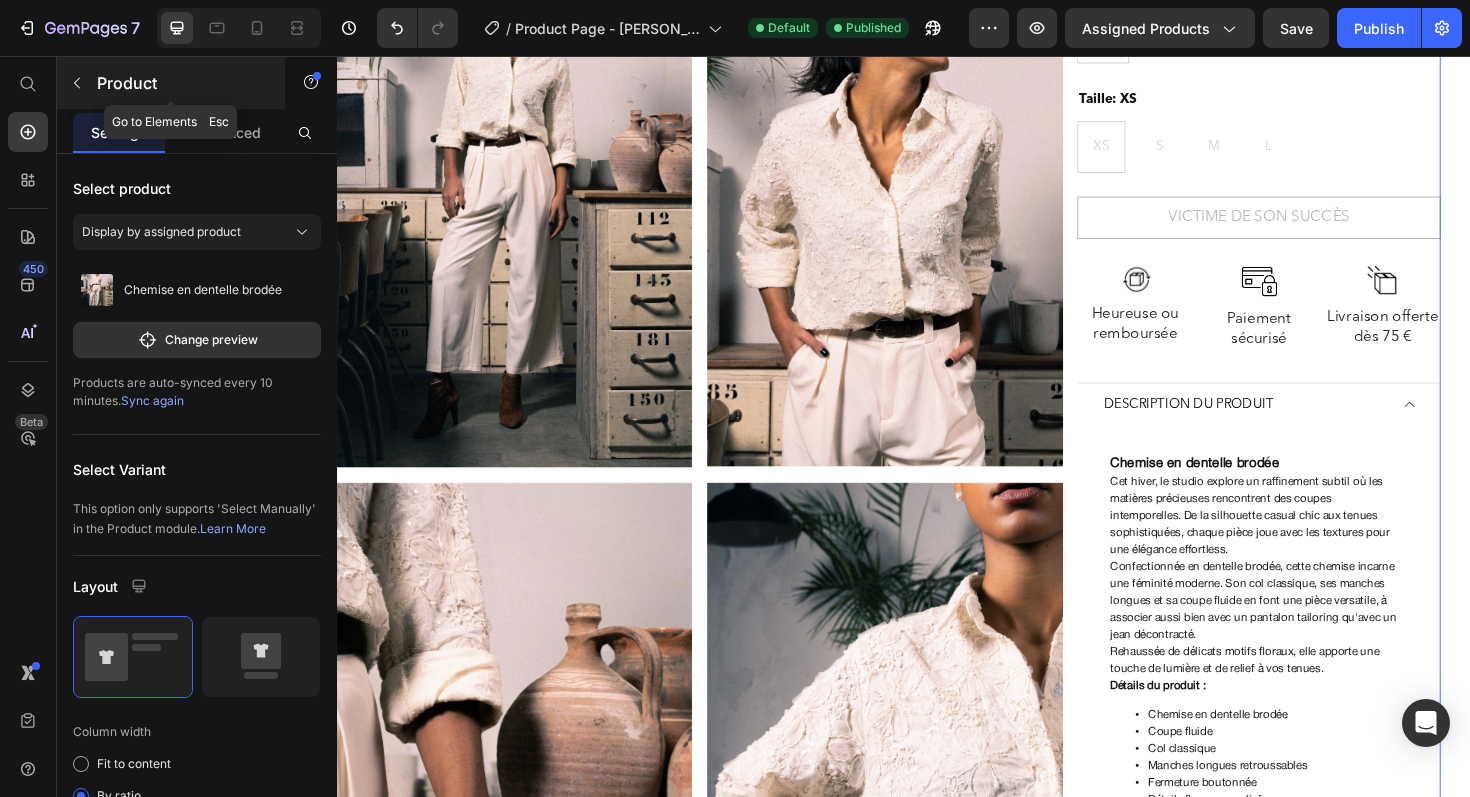 click 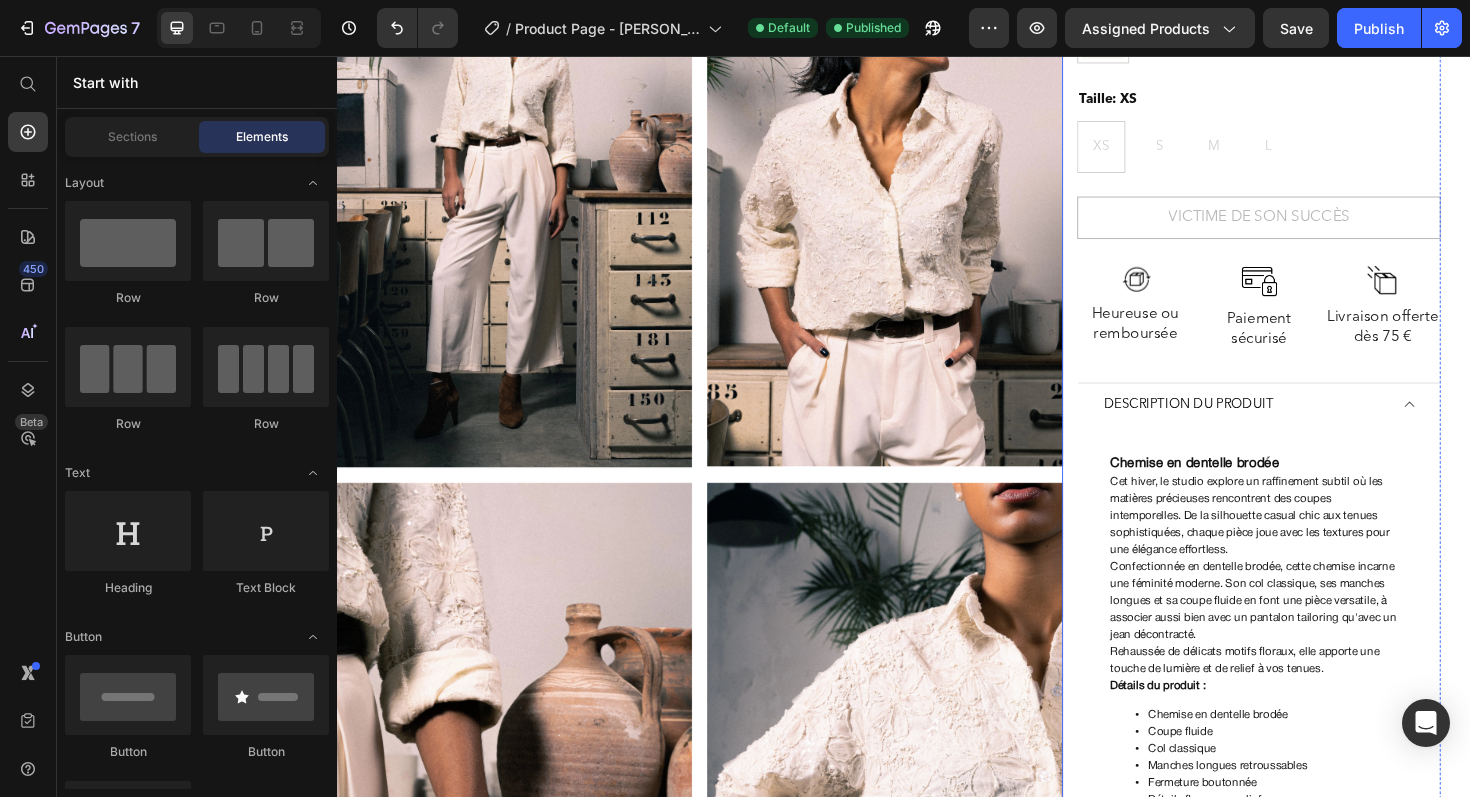 scroll, scrollTop: 0, scrollLeft: 0, axis: both 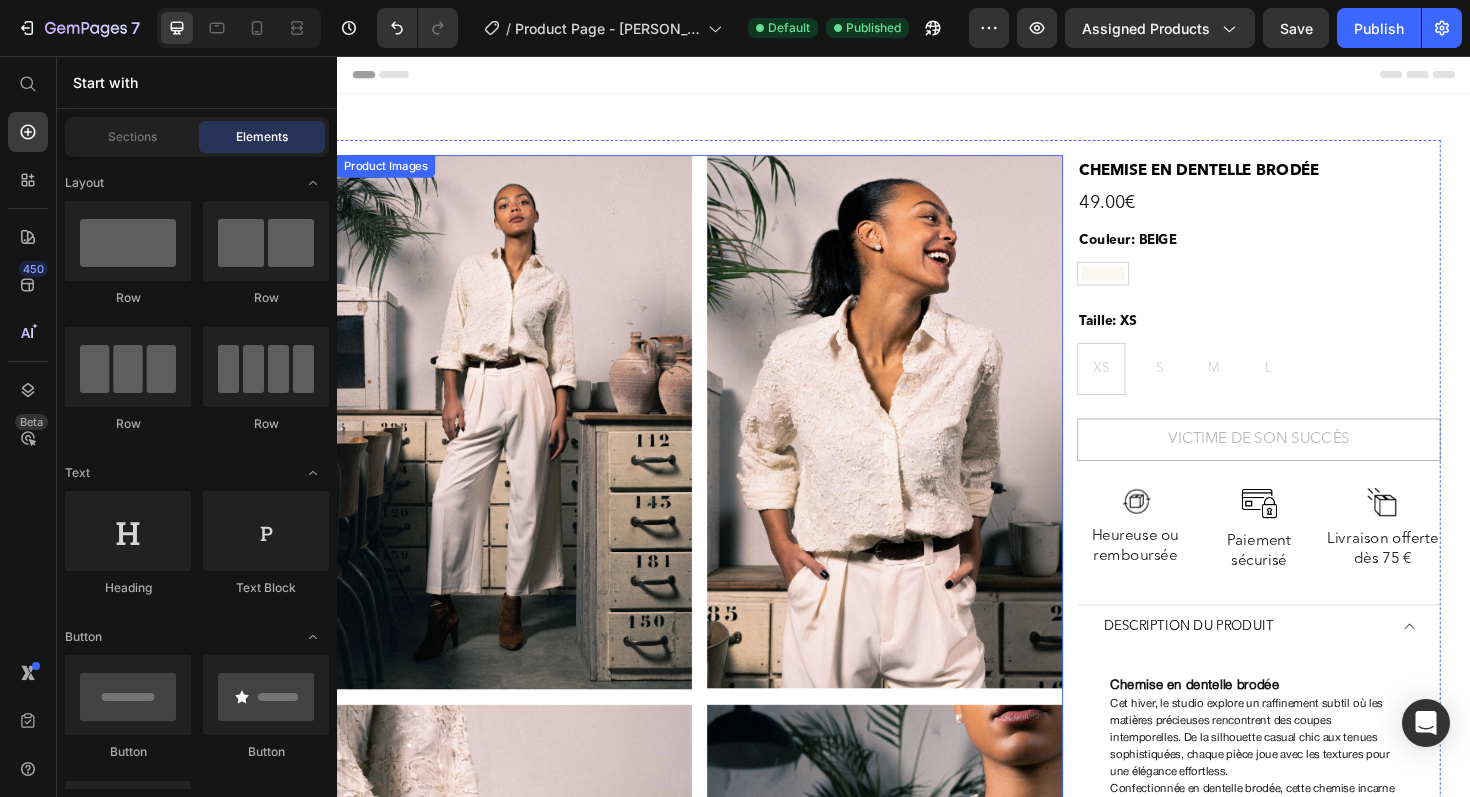 click at bounding box center (721, 734) 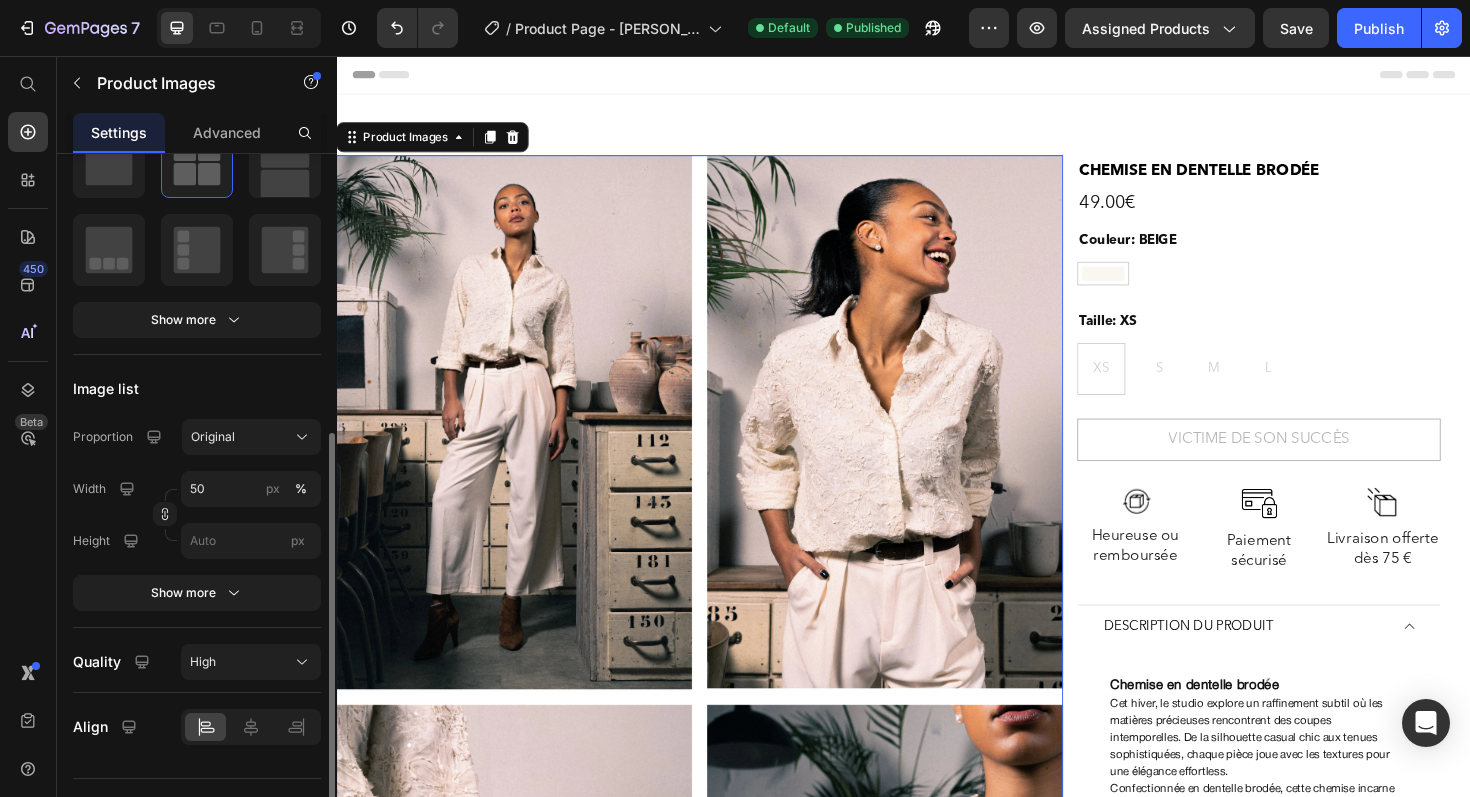 scroll, scrollTop: 380, scrollLeft: 0, axis: vertical 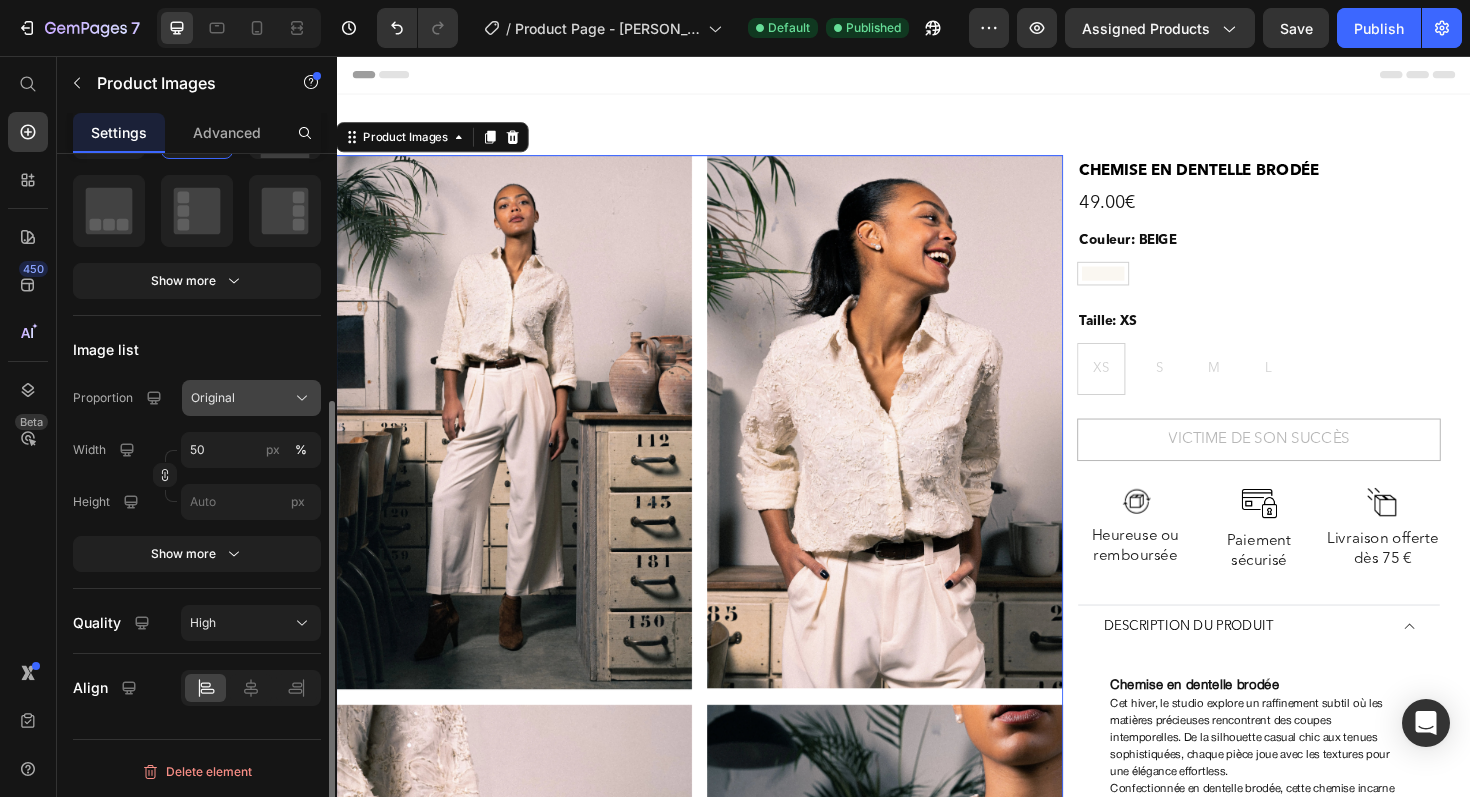 click on "Original" at bounding box center [251, 398] 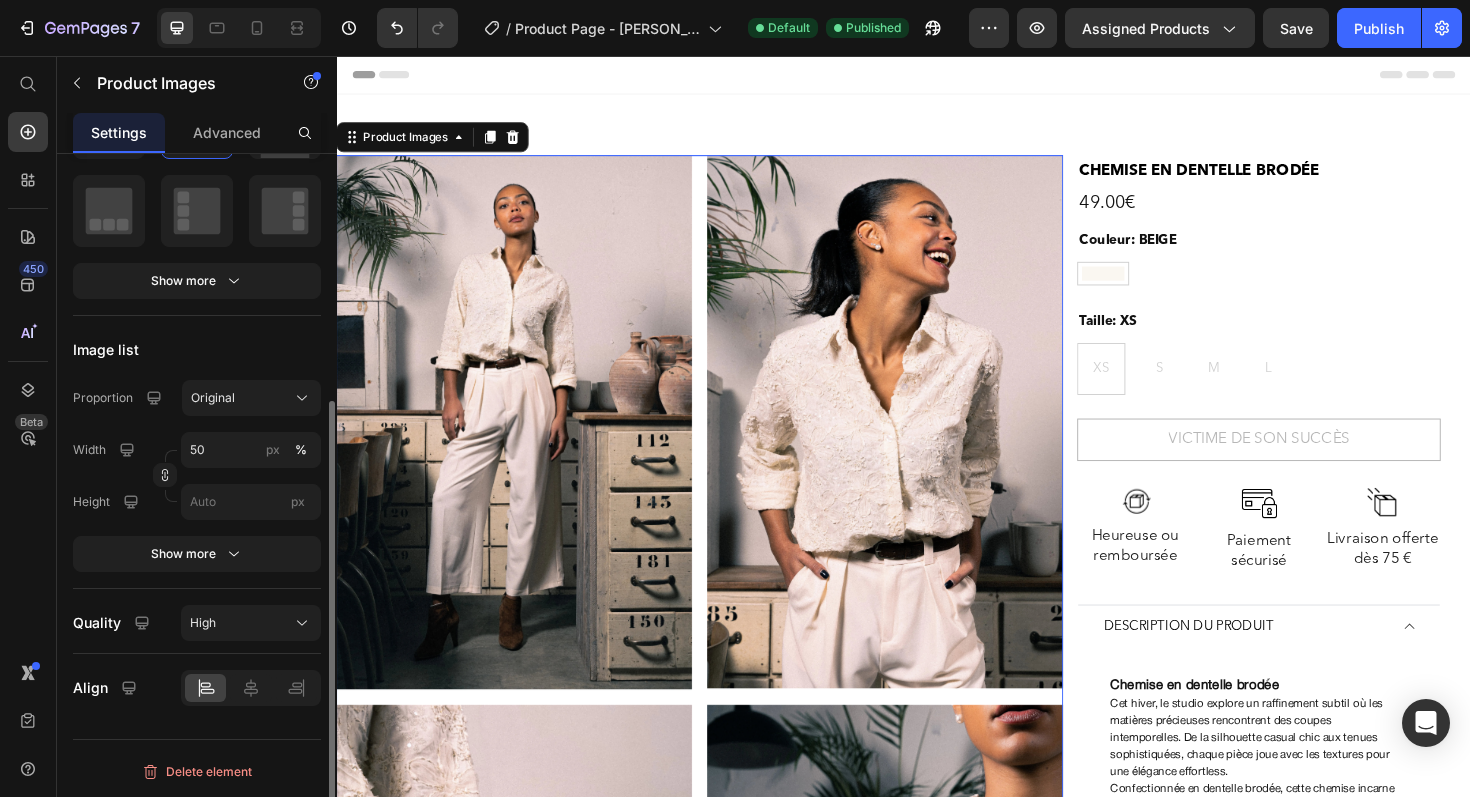 click on "Image list" at bounding box center [197, 350] 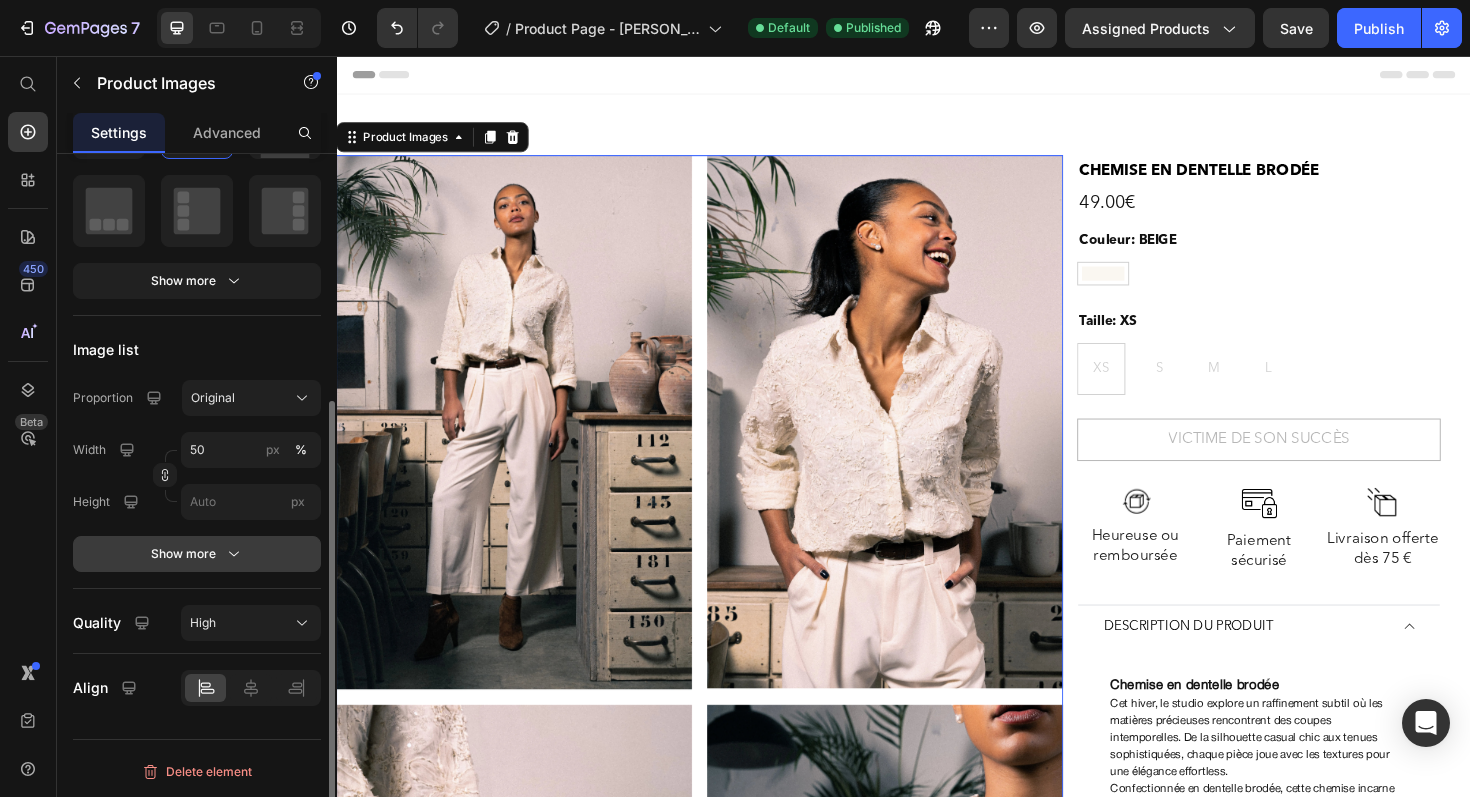 click on "Show more" at bounding box center [197, 554] 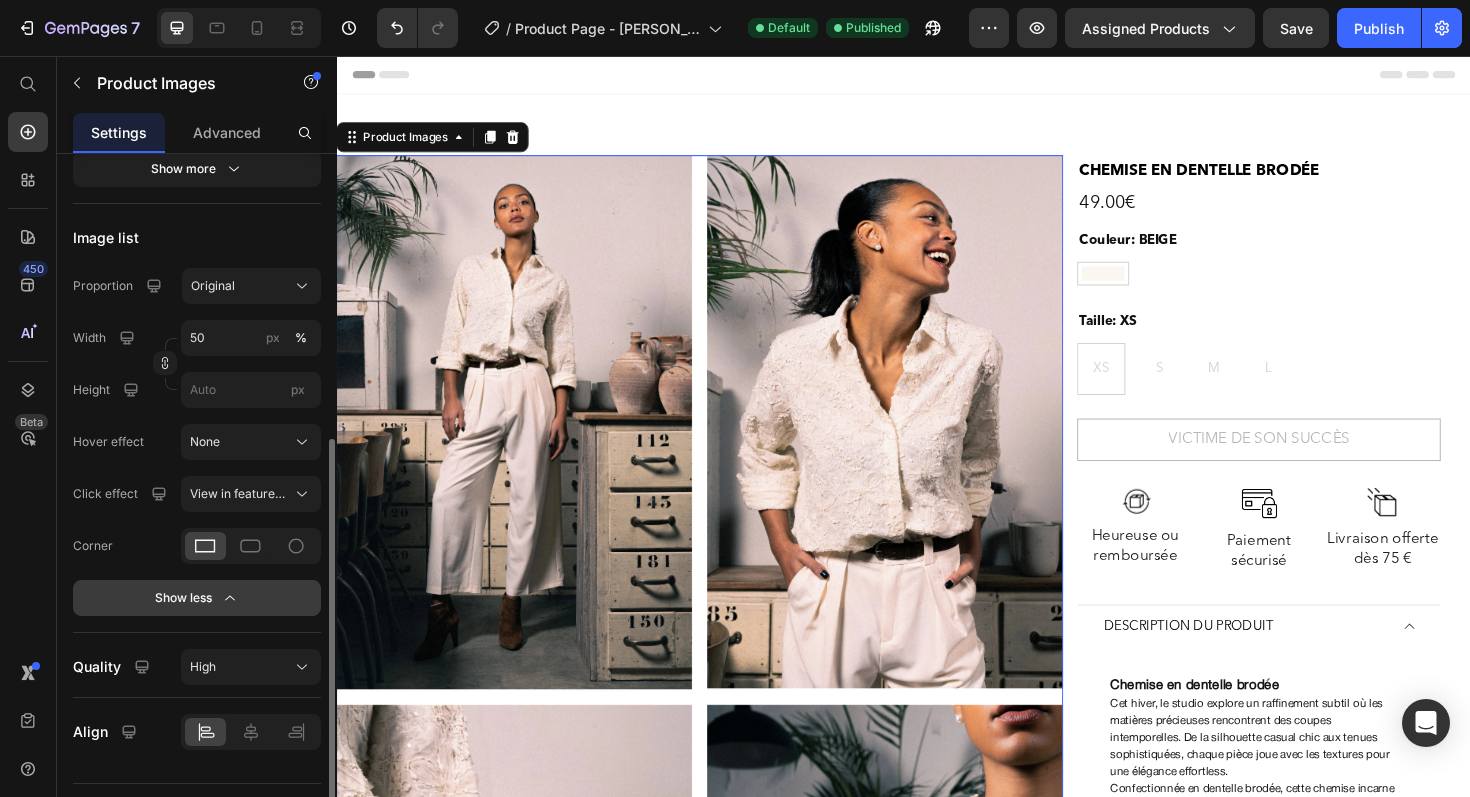 scroll, scrollTop: 496, scrollLeft: 0, axis: vertical 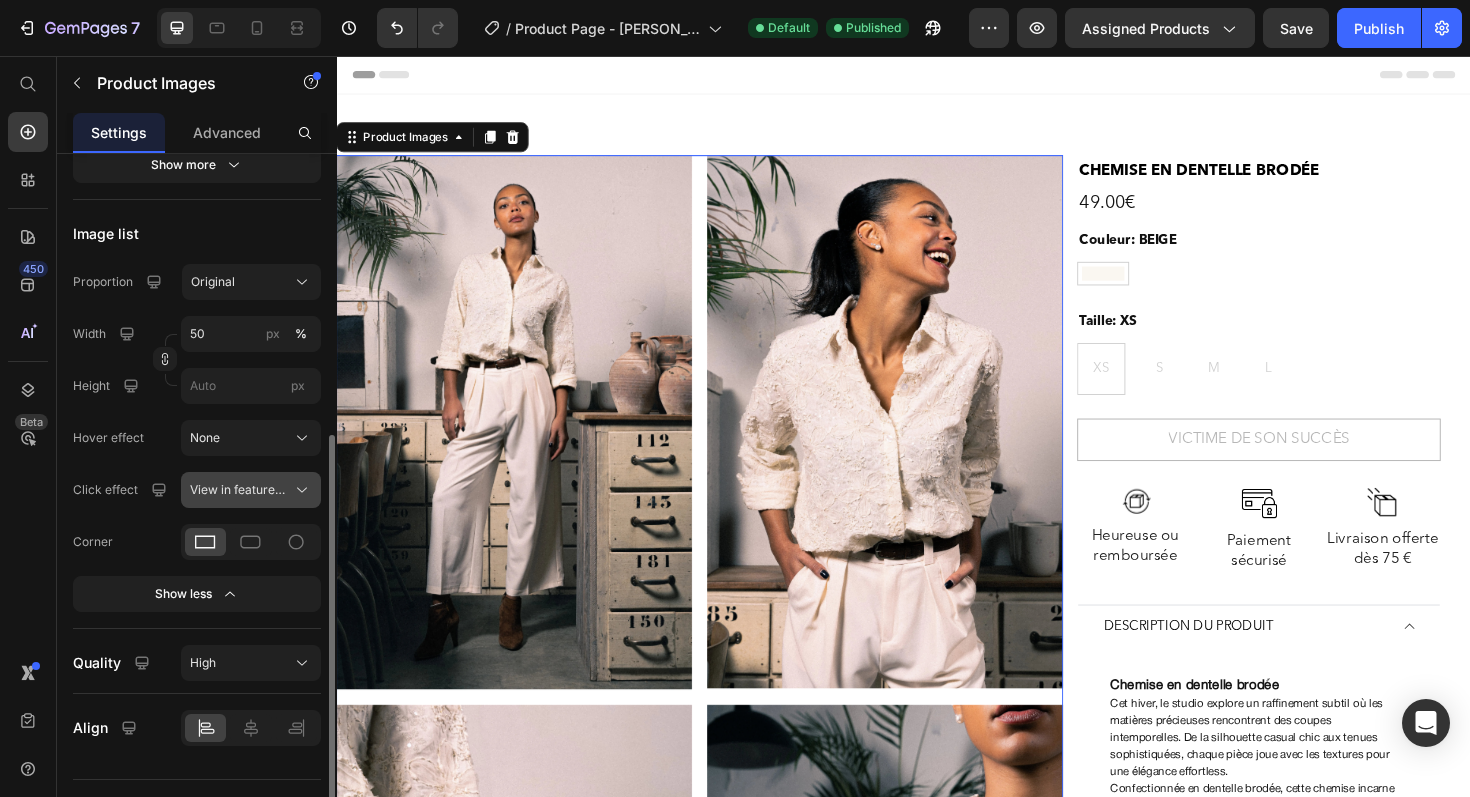 click on "View in featured image" at bounding box center (239, 490) 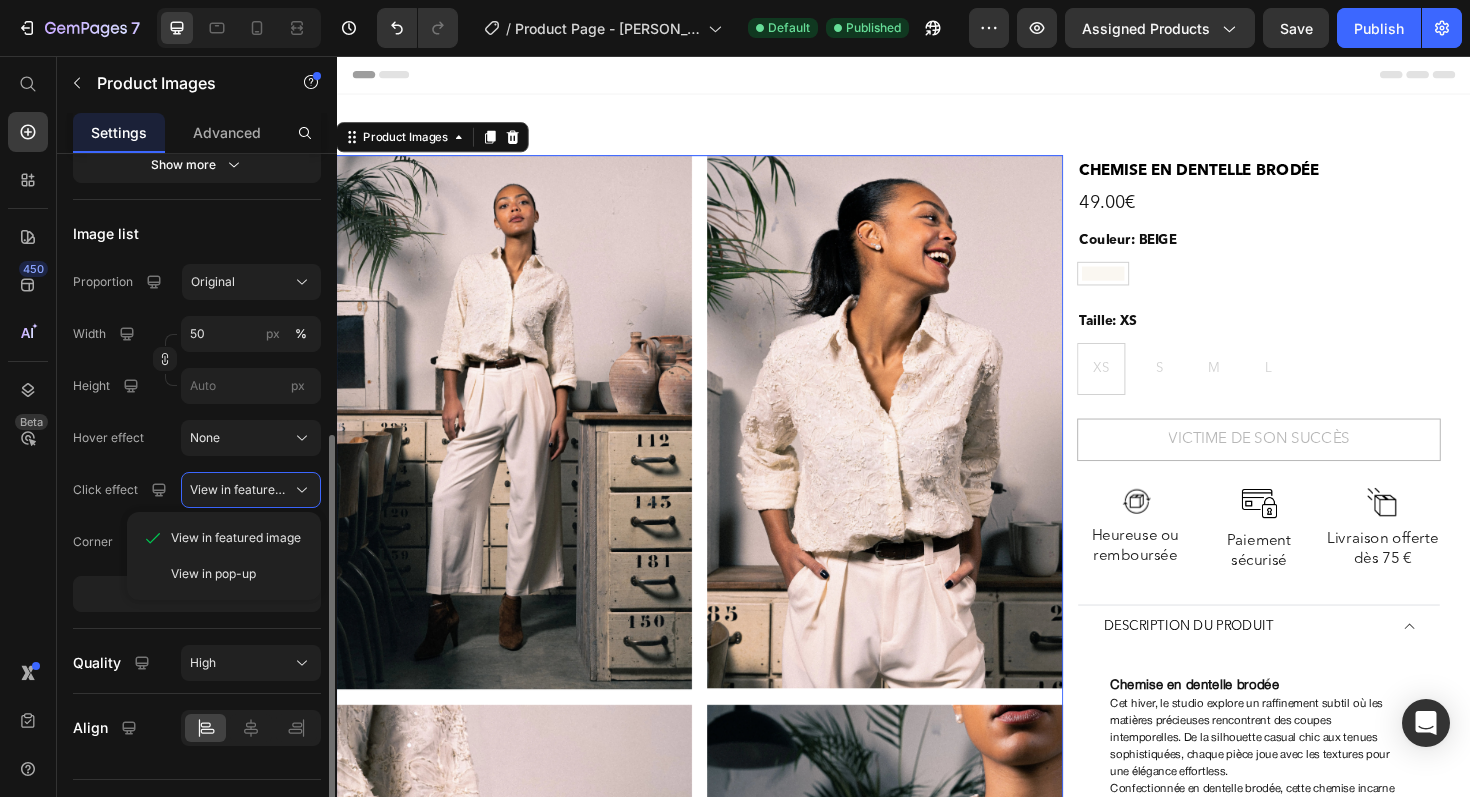 click on "Image list Proportion Original Width 50 px % Height px Hover effect None Click effect View in featured image View in featured image View in pop-up Corner Show less" 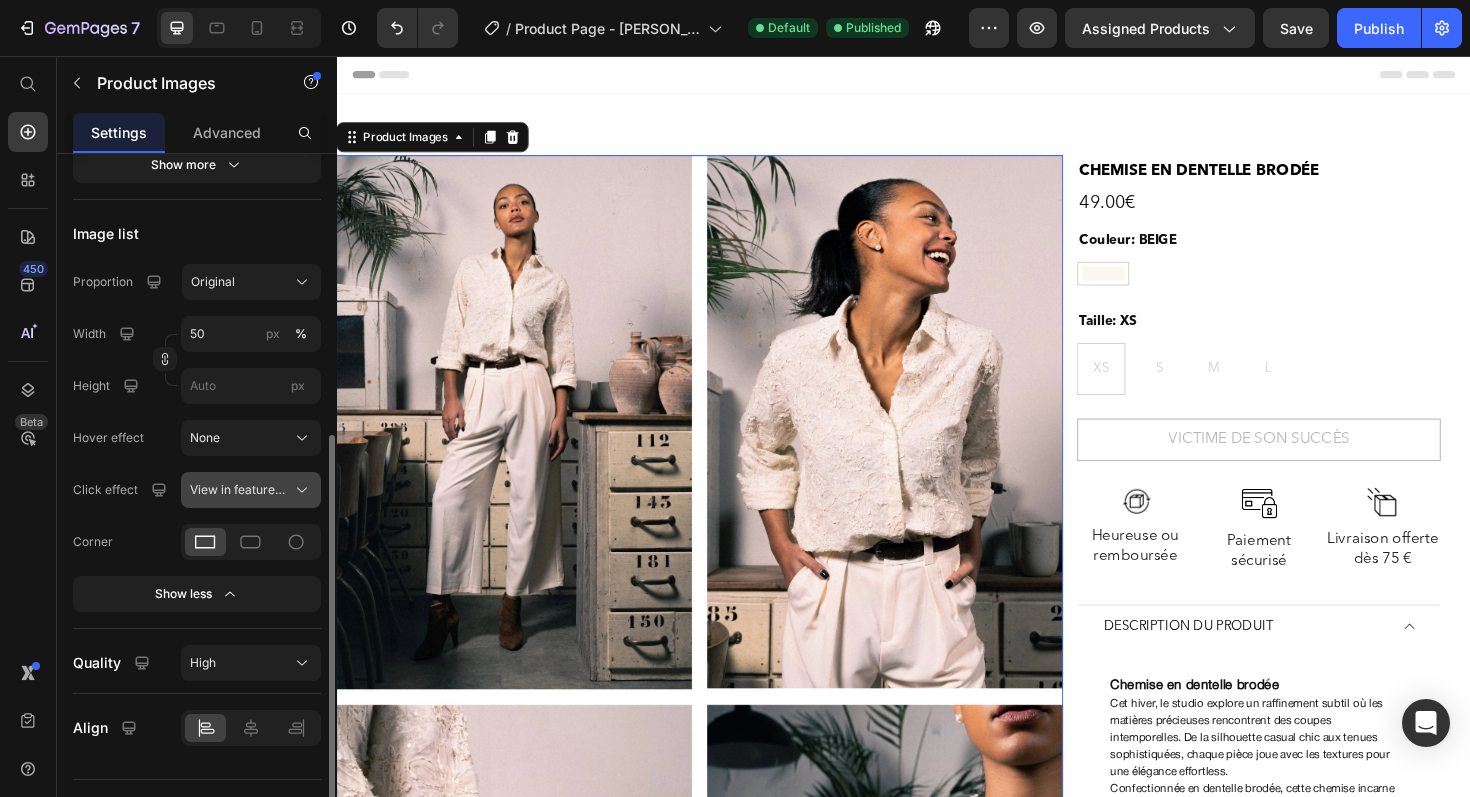 click on "View in featured image" at bounding box center [239, 490] 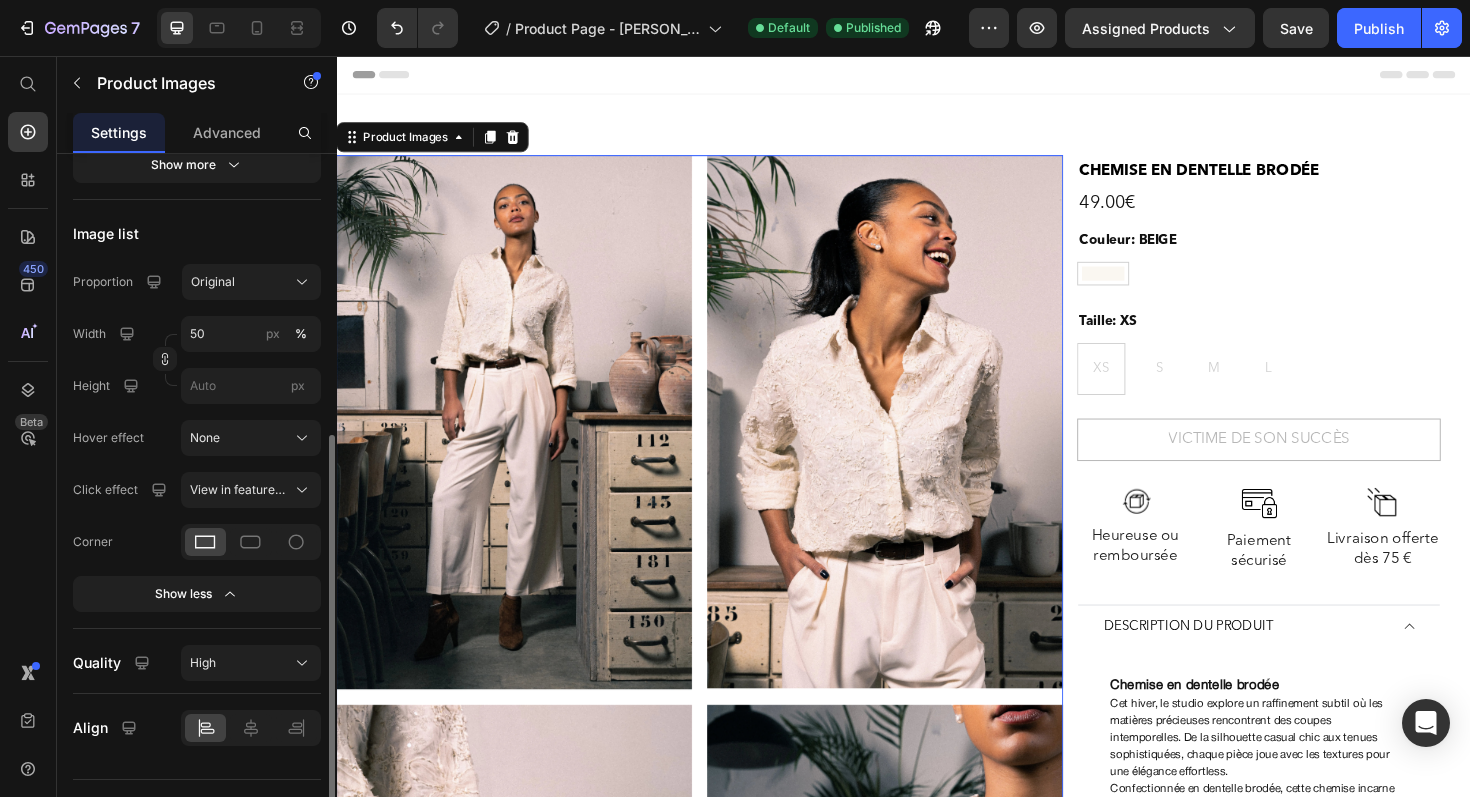 click on "Corner" at bounding box center (93, 542) 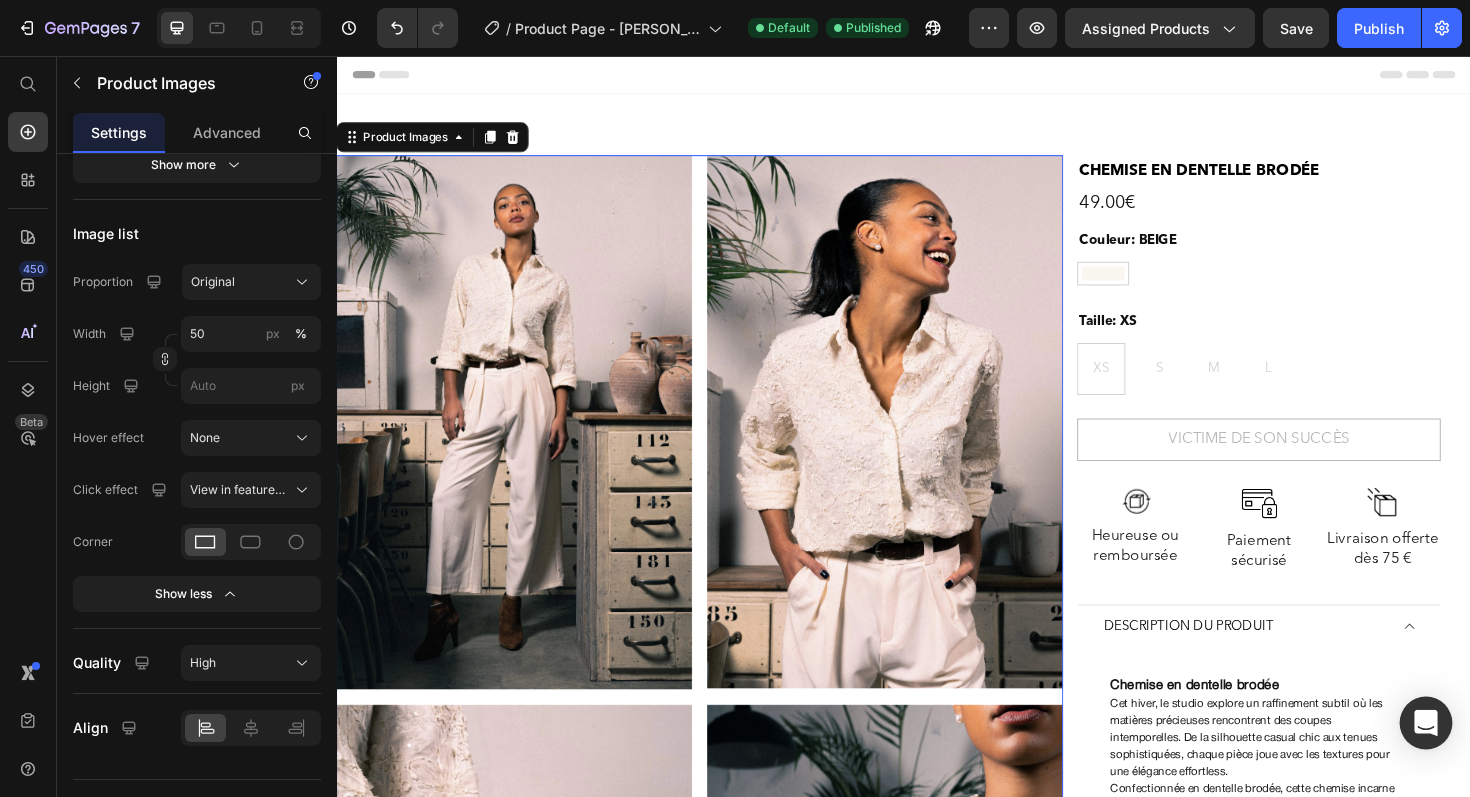 click 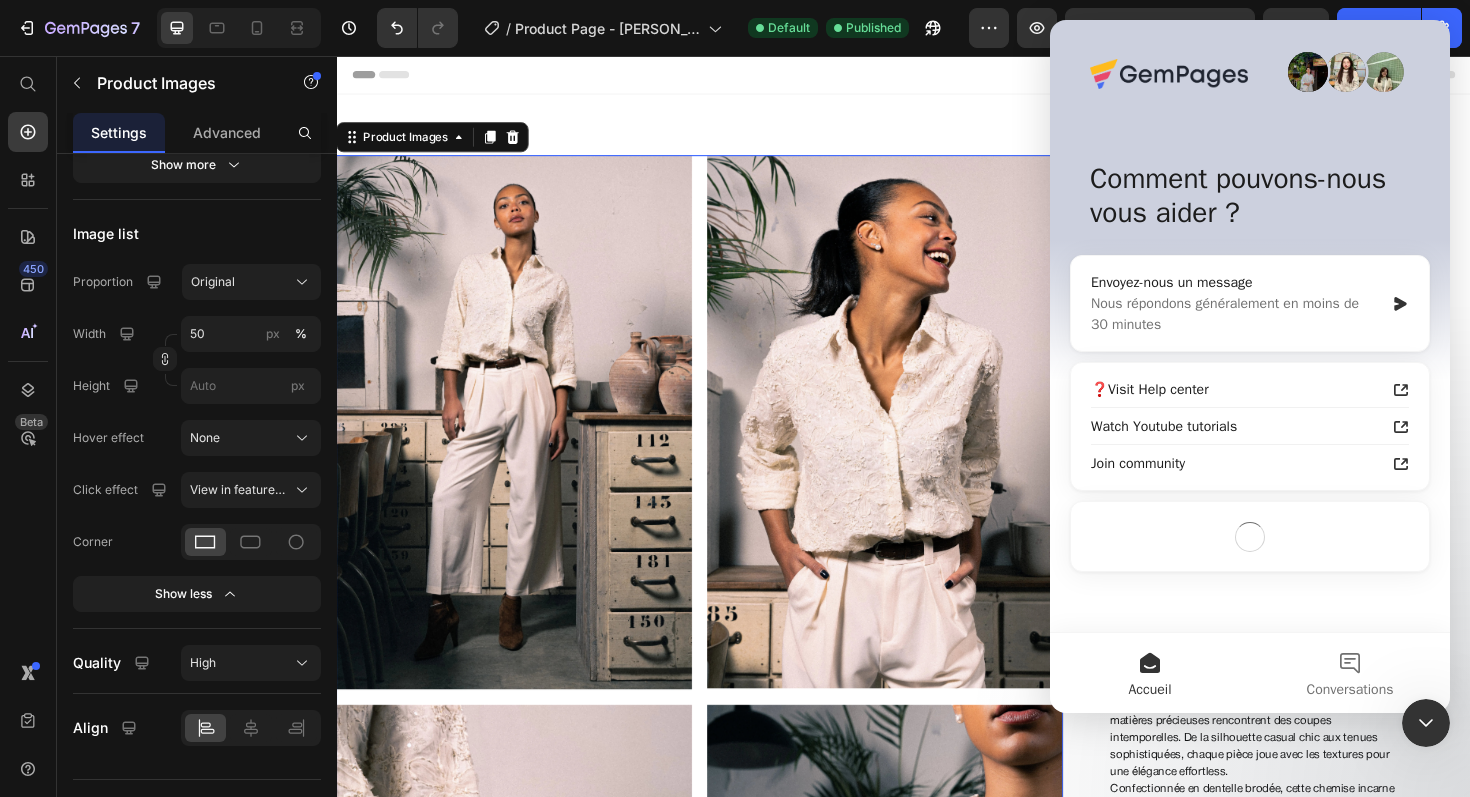 scroll, scrollTop: 0, scrollLeft: 0, axis: both 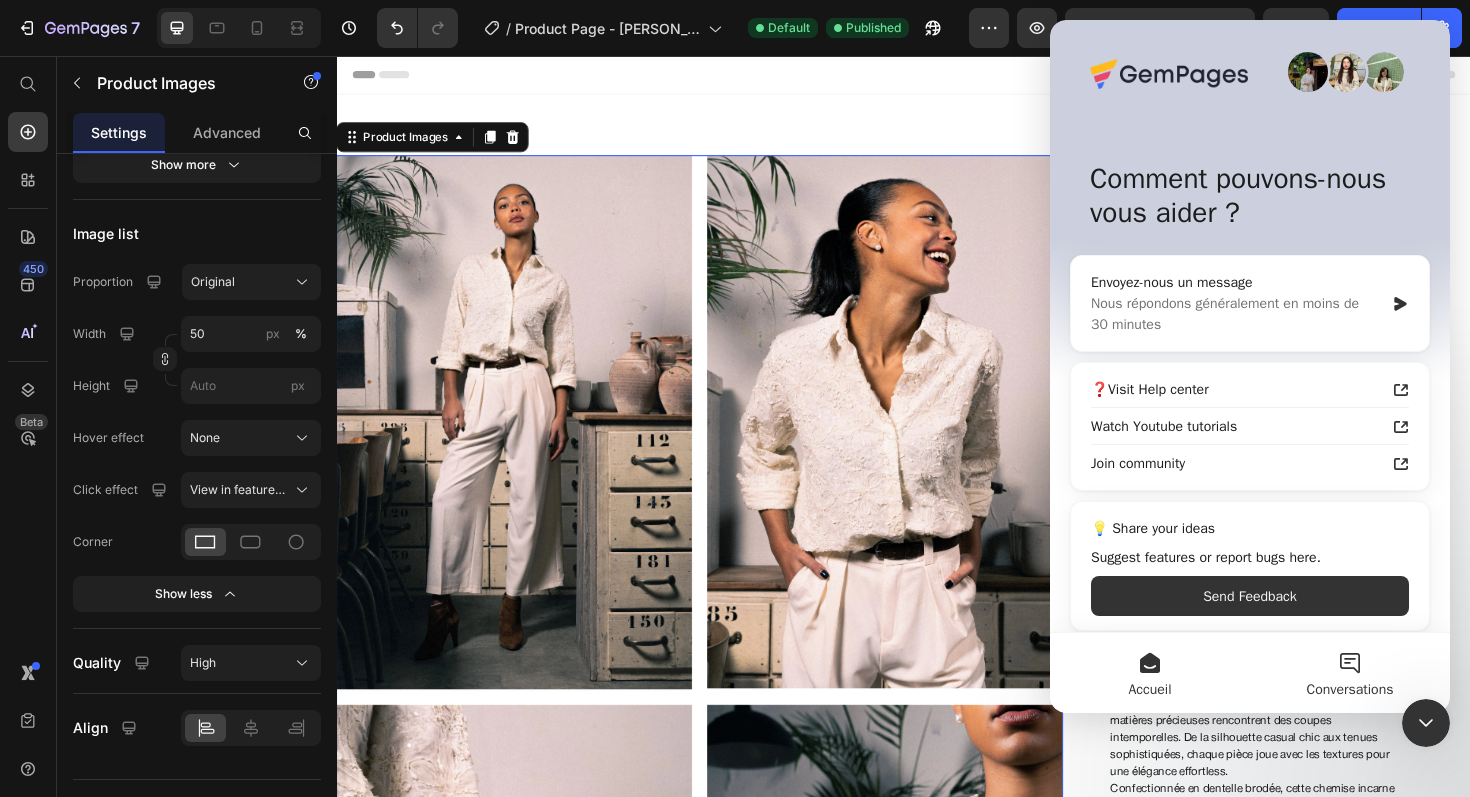 click on "Conversations" at bounding box center (1350, 673) 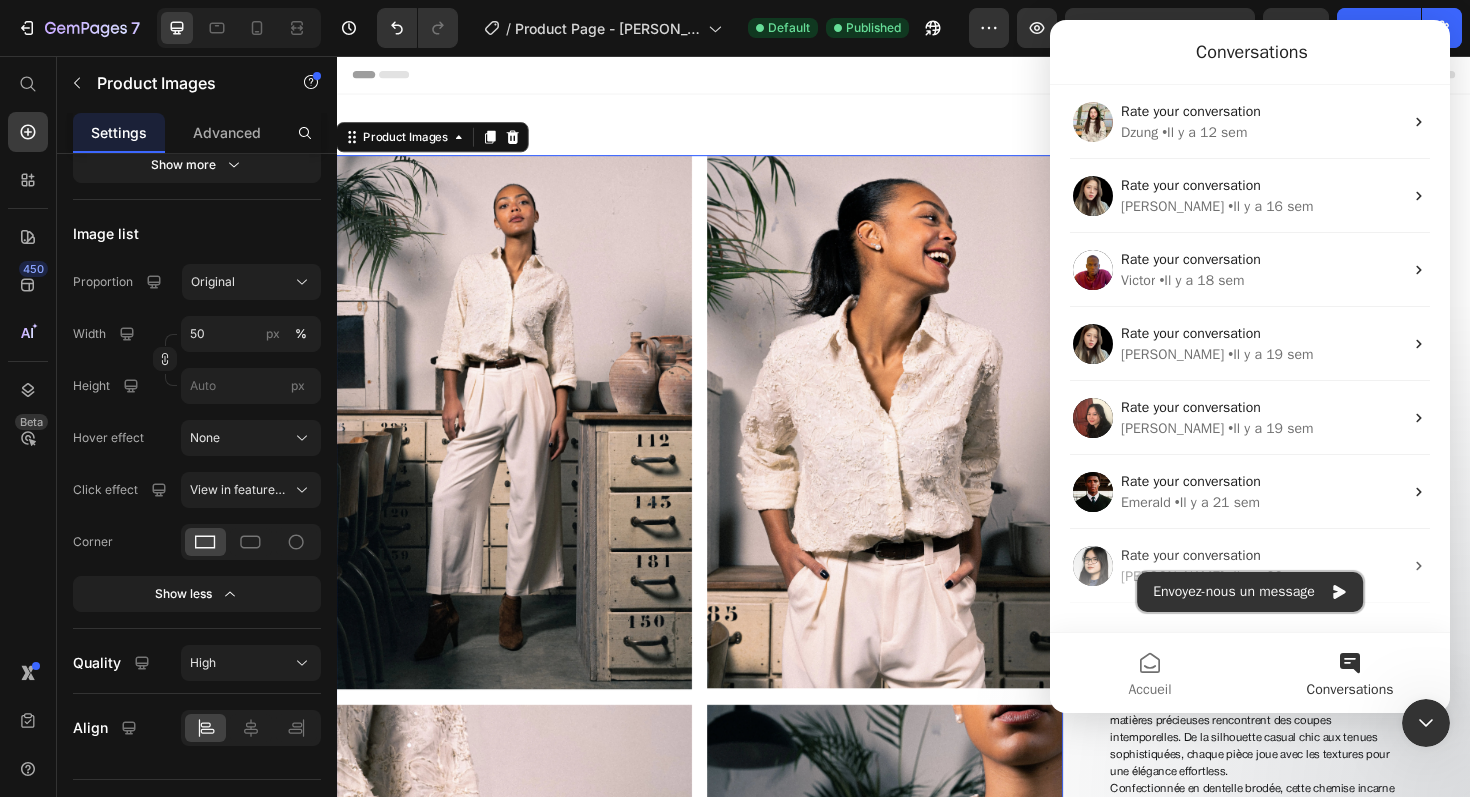 click on "Envoyez-nous un message" at bounding box center (1250, 592) 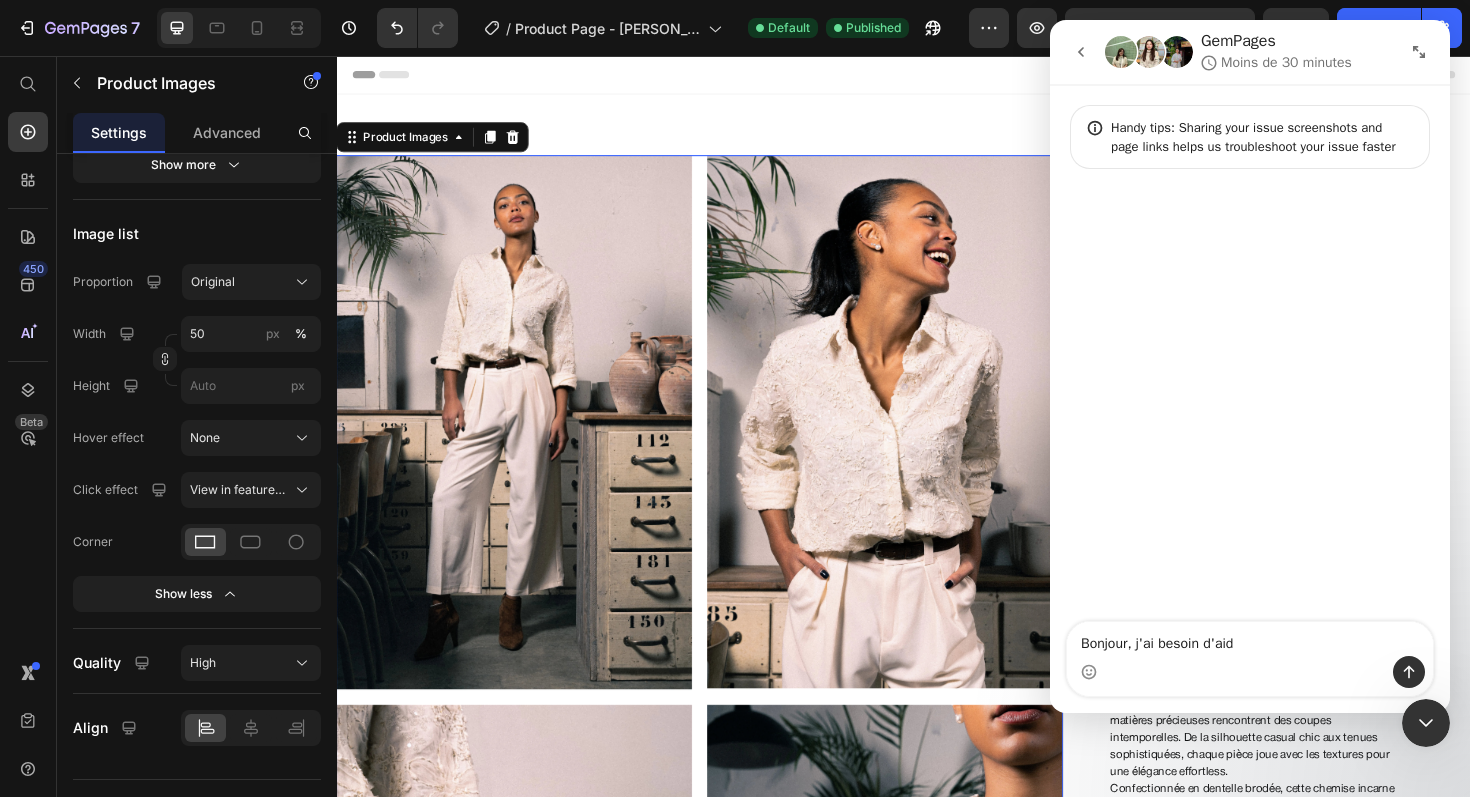 type on "Bonjour, j'ai besoin d'aide" 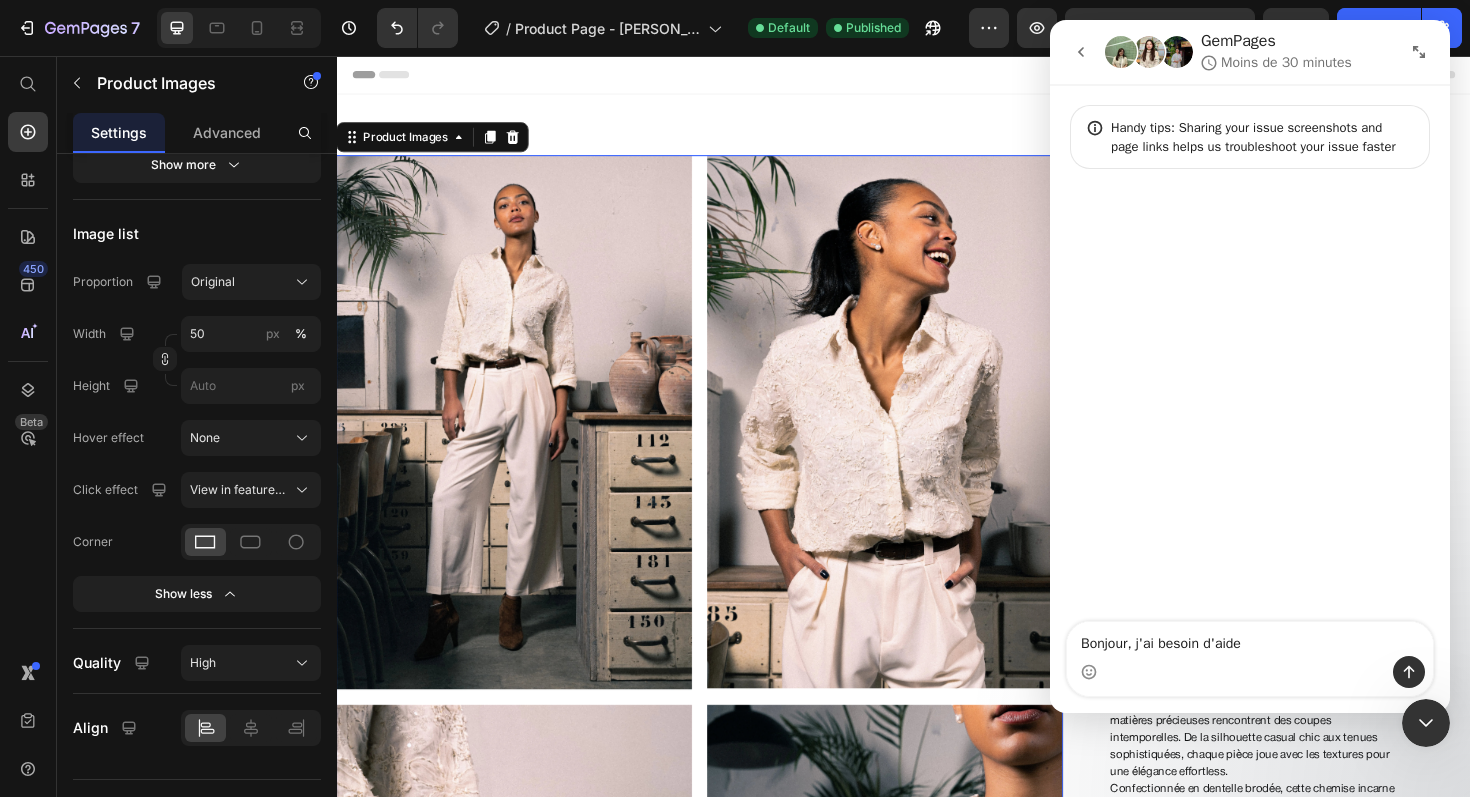 type 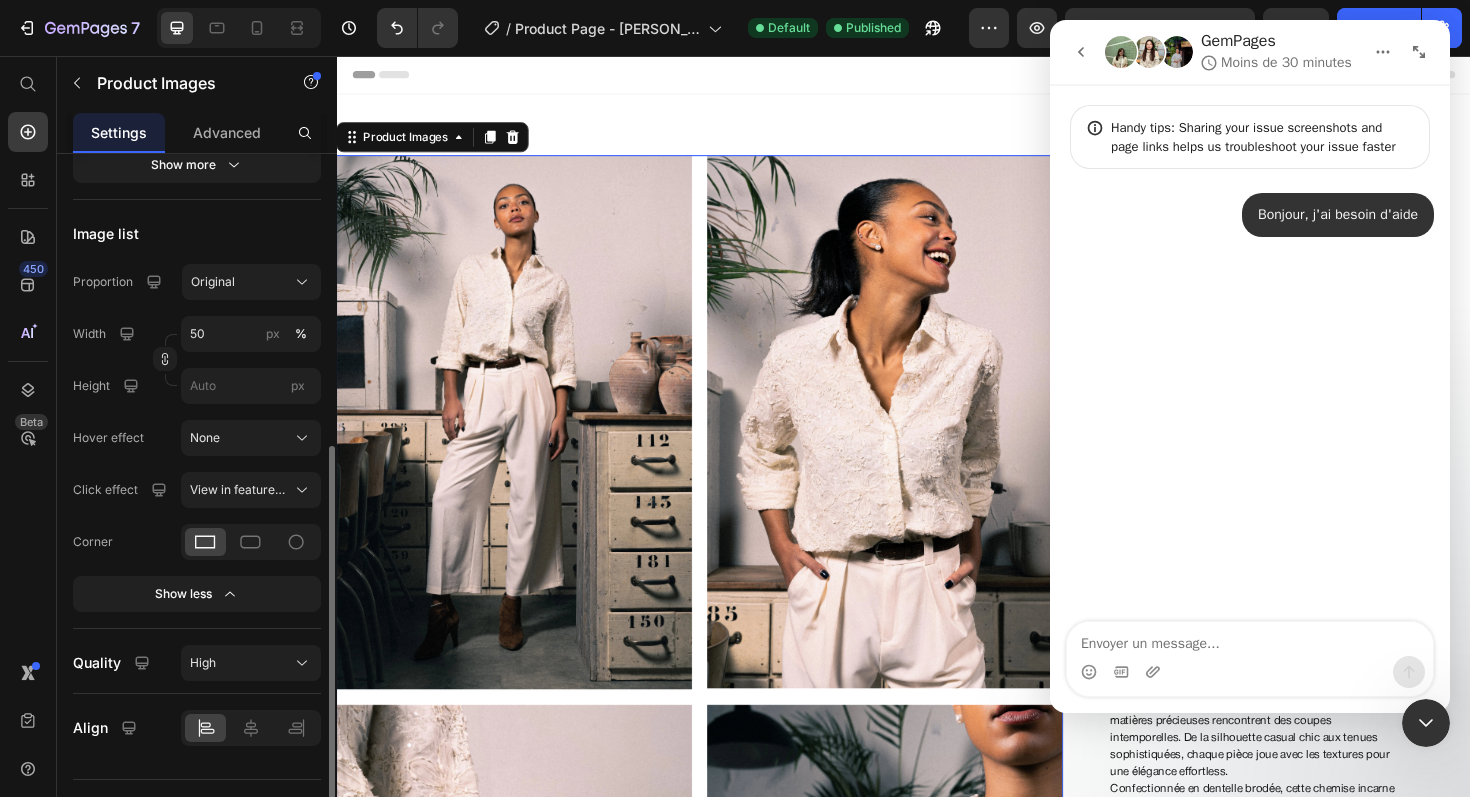 scroll, scrollTop: 536, scrollLeft: 0, axis: vertical 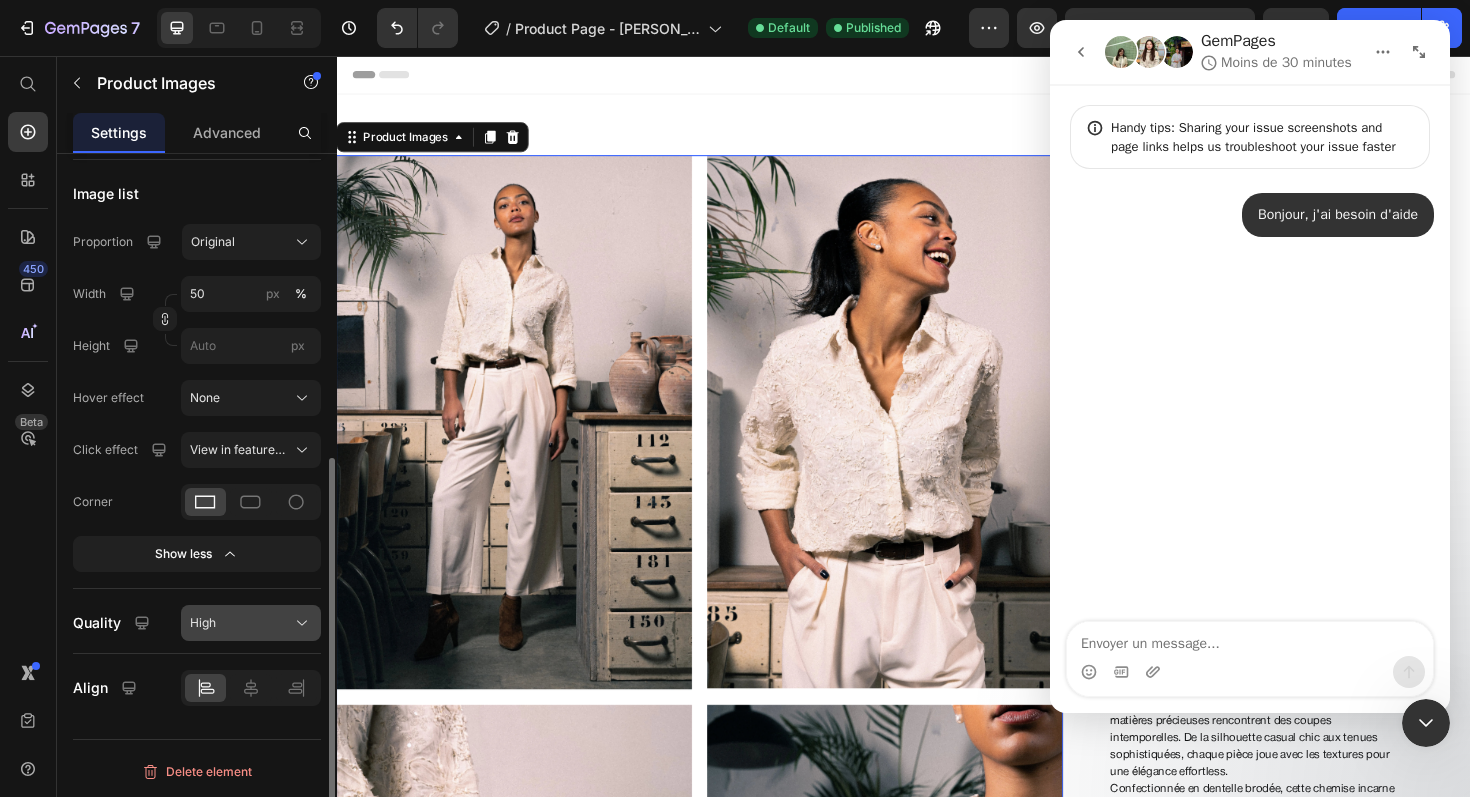 click on "High" 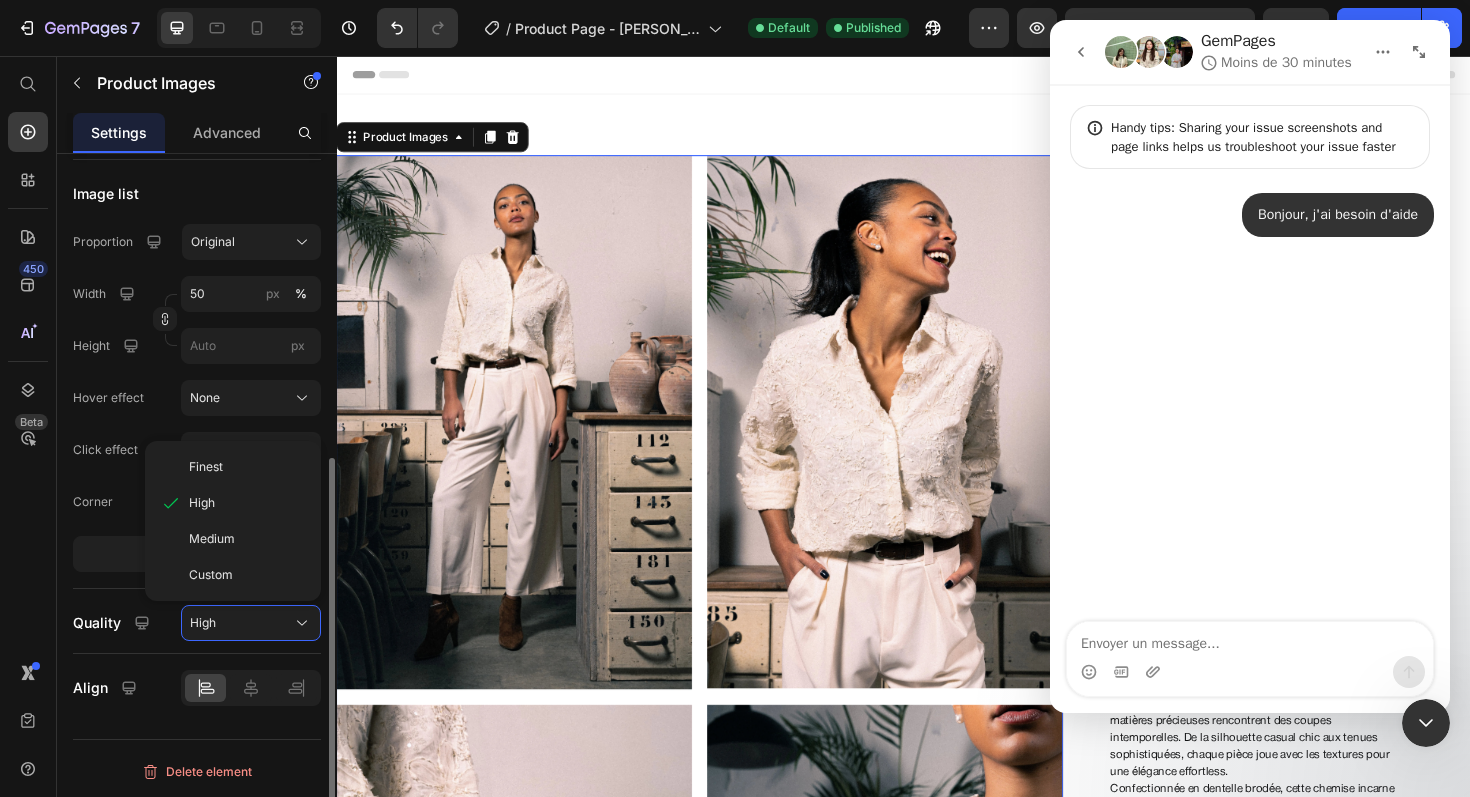 click on "Quality High Finest High Medium Custom" 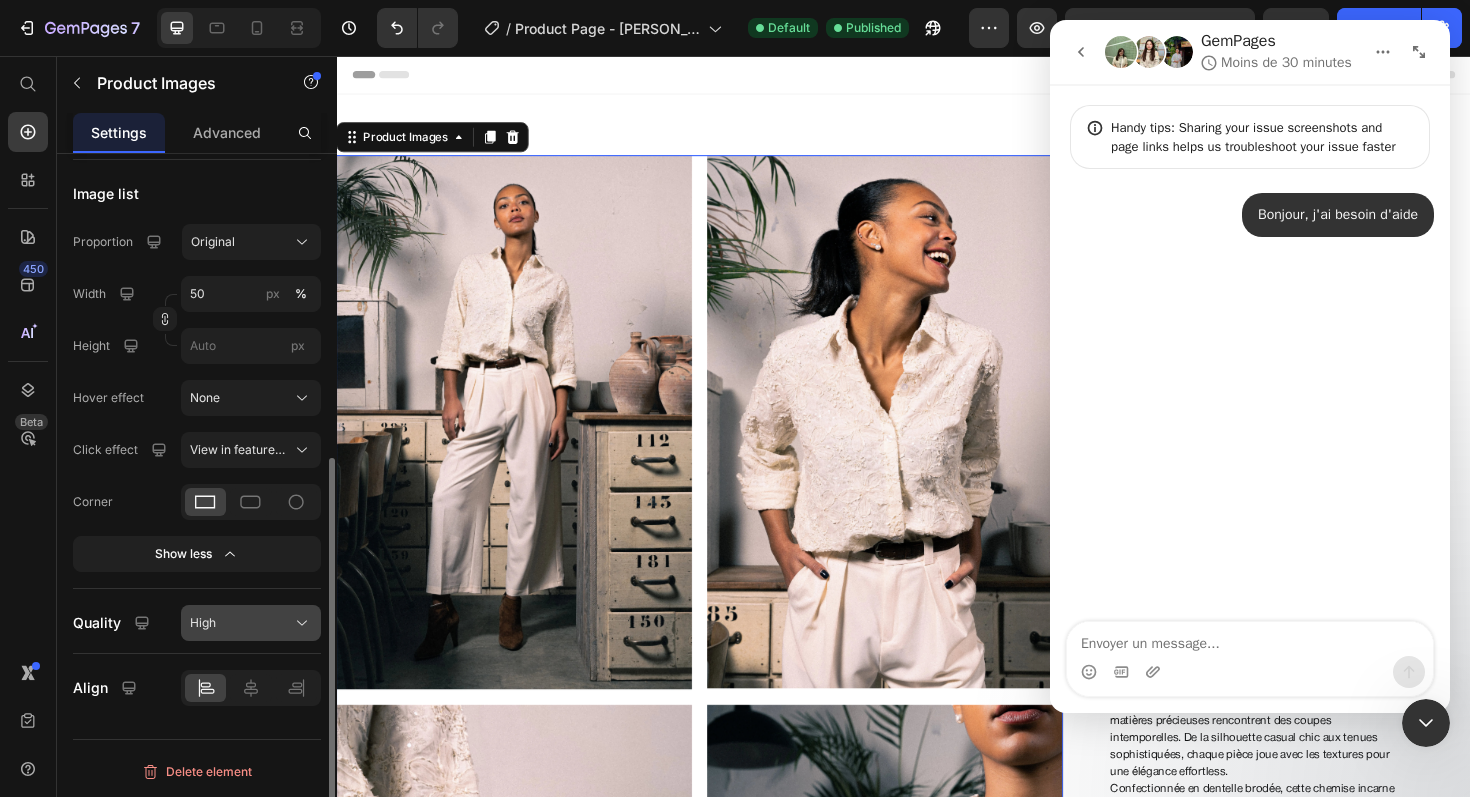 click on "High" 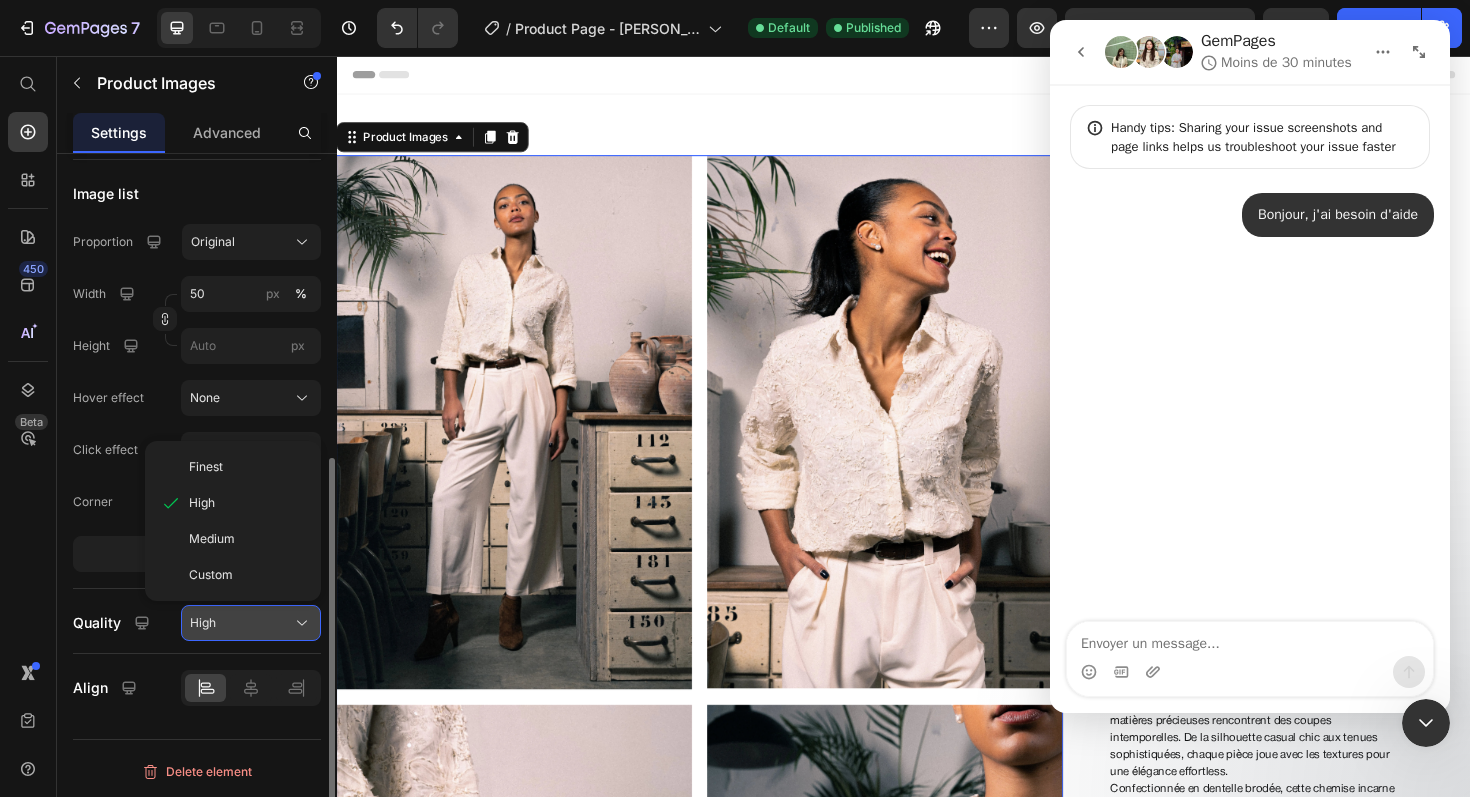 click on "High" 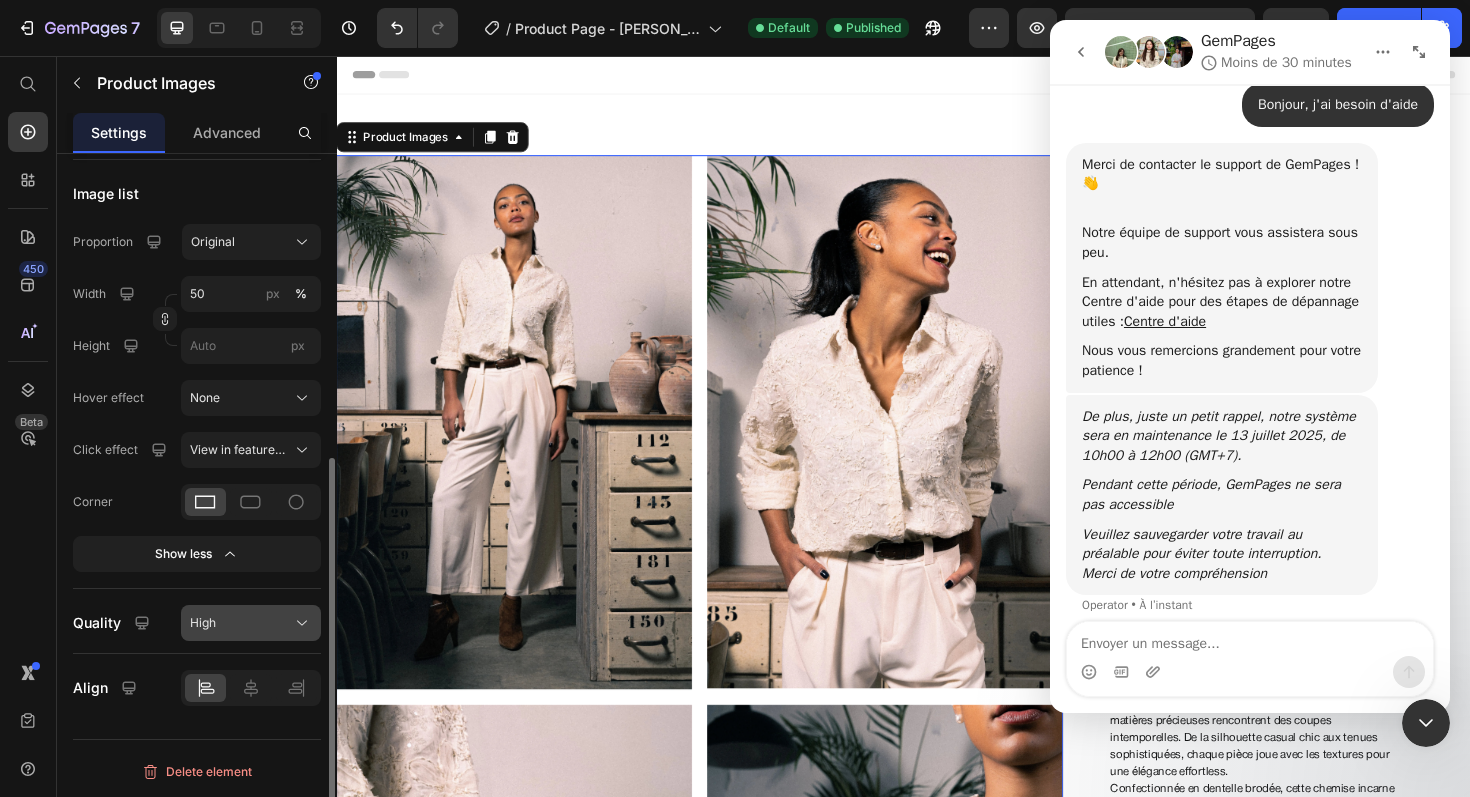 scroll, scrollTop: 125, scrollLeft: 0, axis: vertical 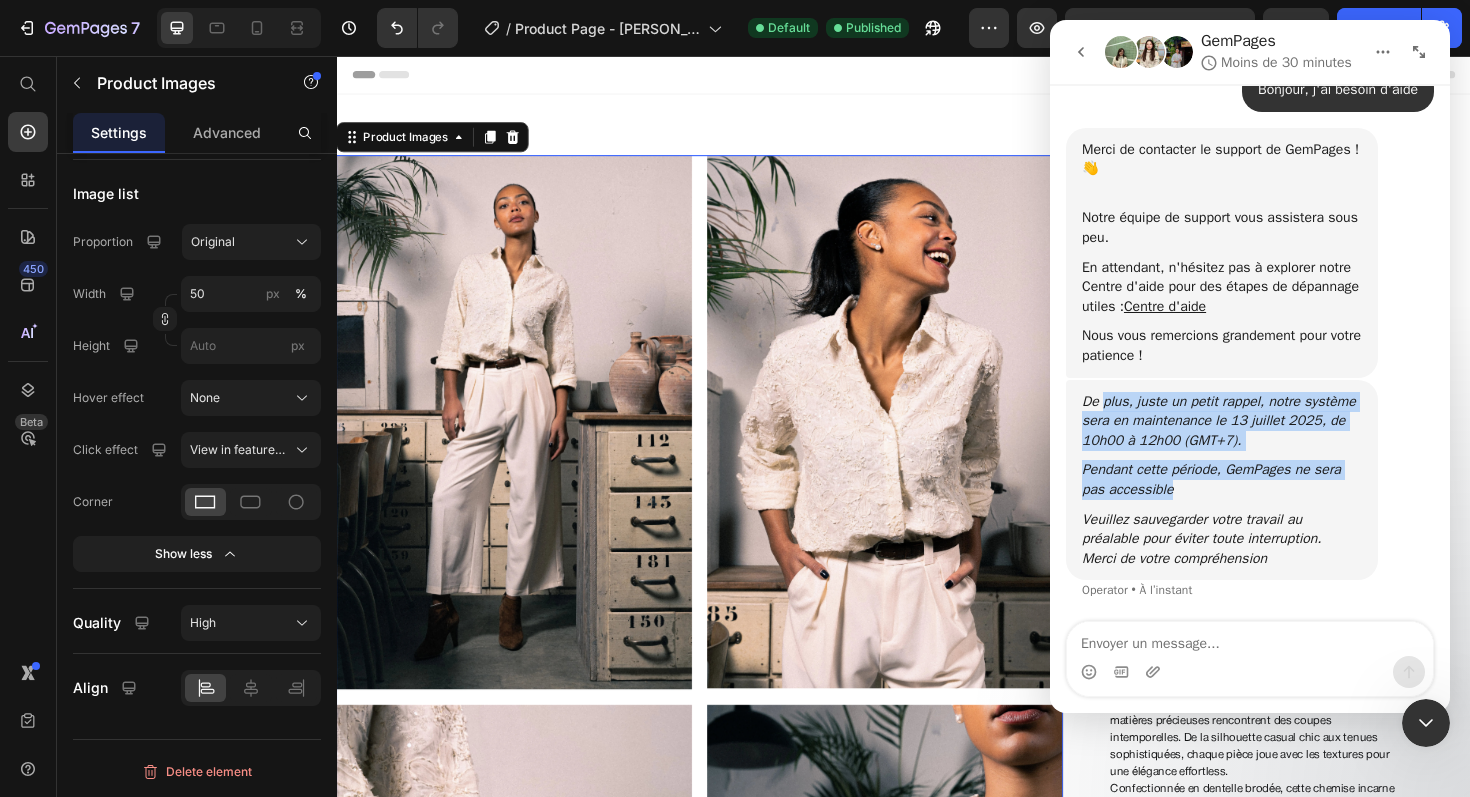 drag, startPoint x: 1105, startPoint y: 409, endPoint x: 1241, endPoint y: 481, distance: 153.88307 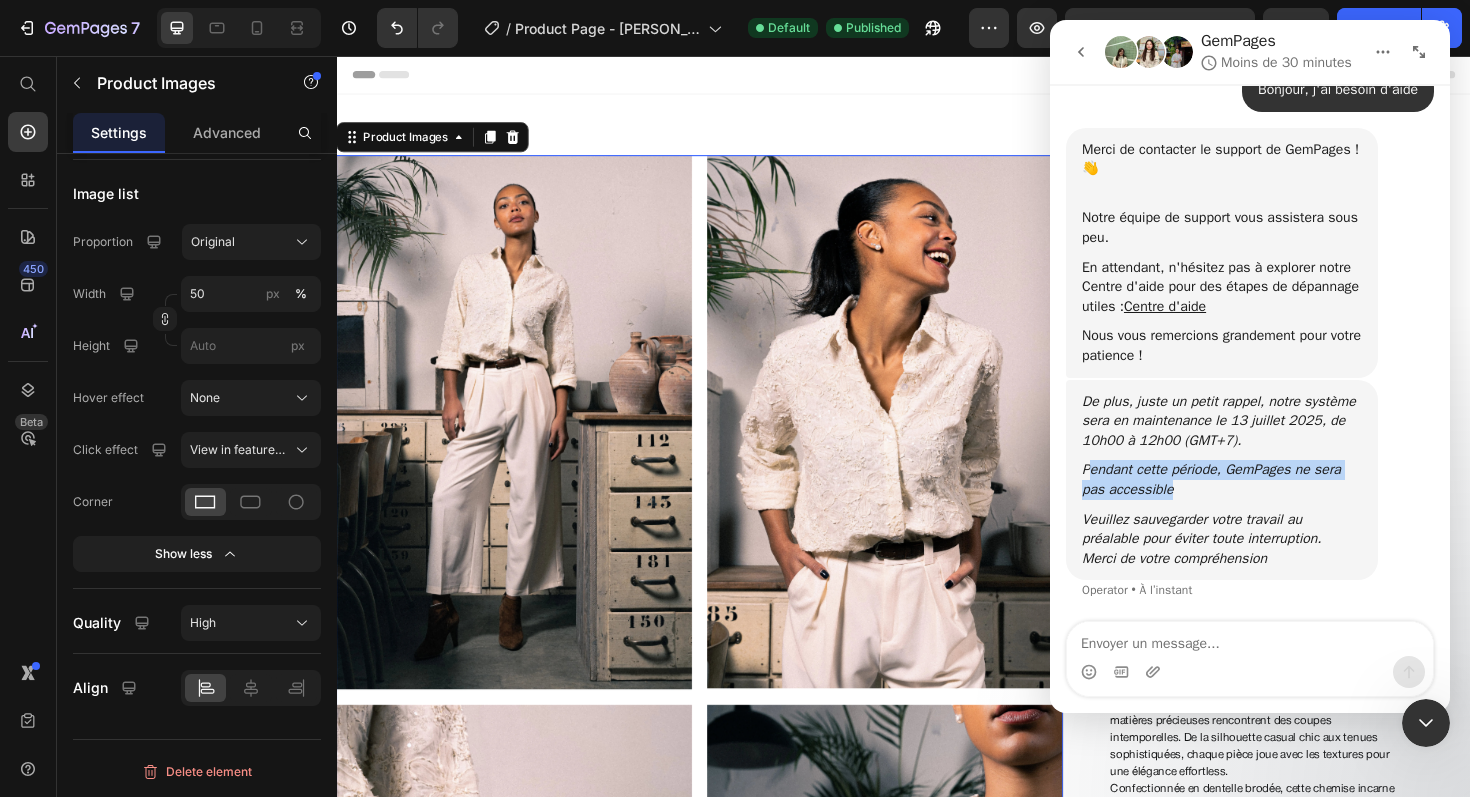 drag, startPoint x: 1230, startPoint y: 495, endPoint x: 1087, endPoint y: 477, distance: 144.12842 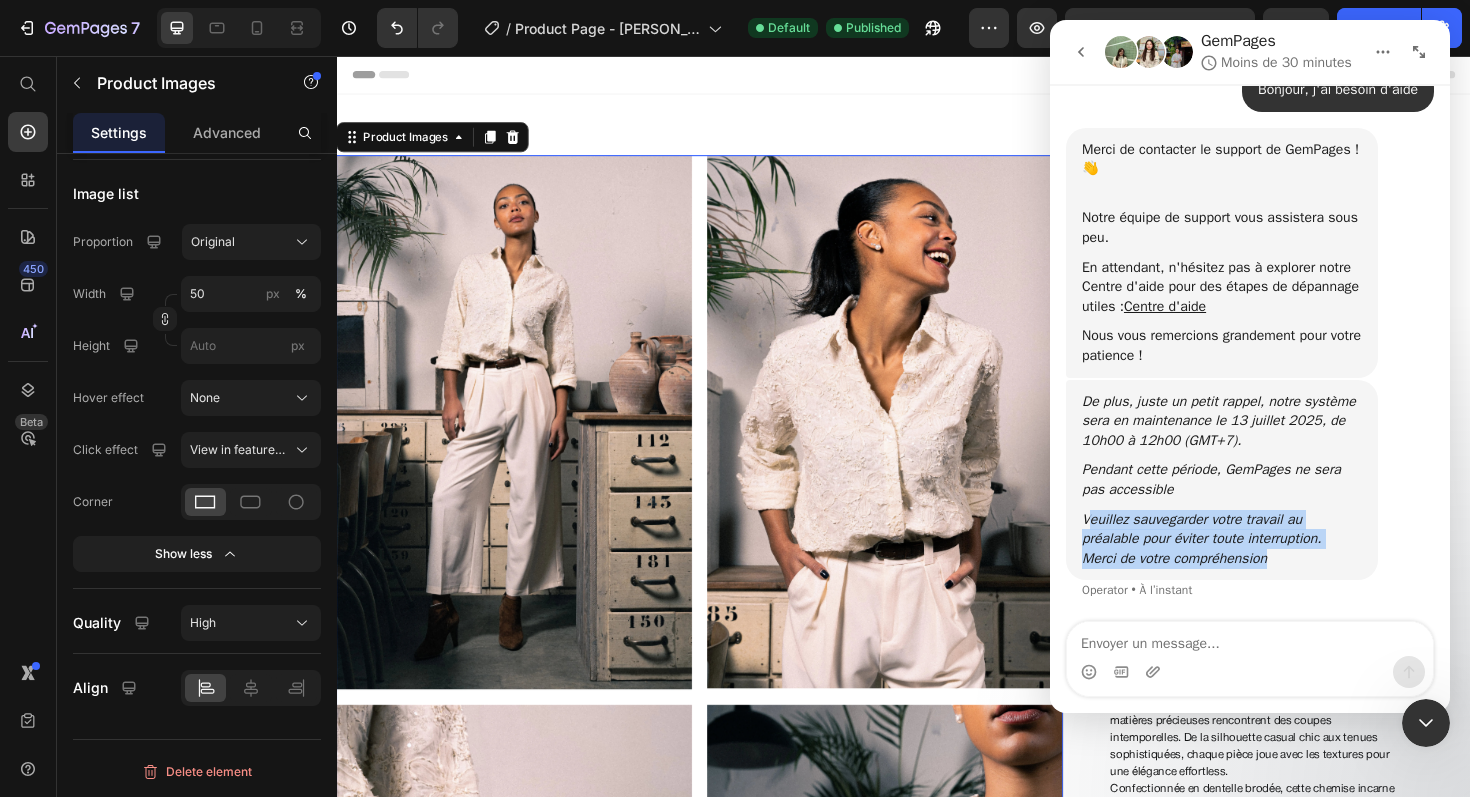 drag, startPoint x: 1306, startPoint y: 558, endPoint x: 1087, endPoint y: 524, distance: 221.62355 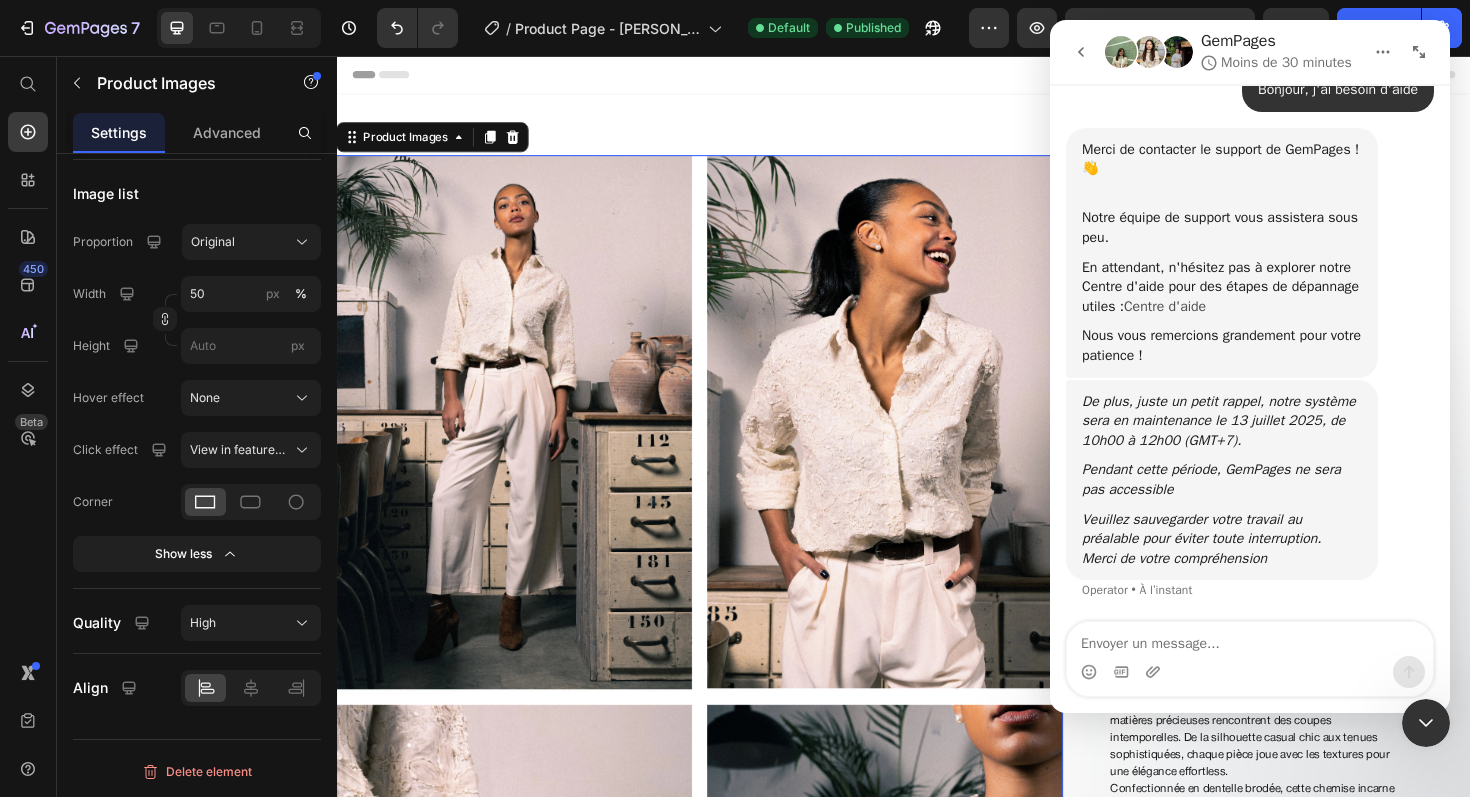 scroll, scrollTop: 108, scrollLeft: 0, axis: vertical 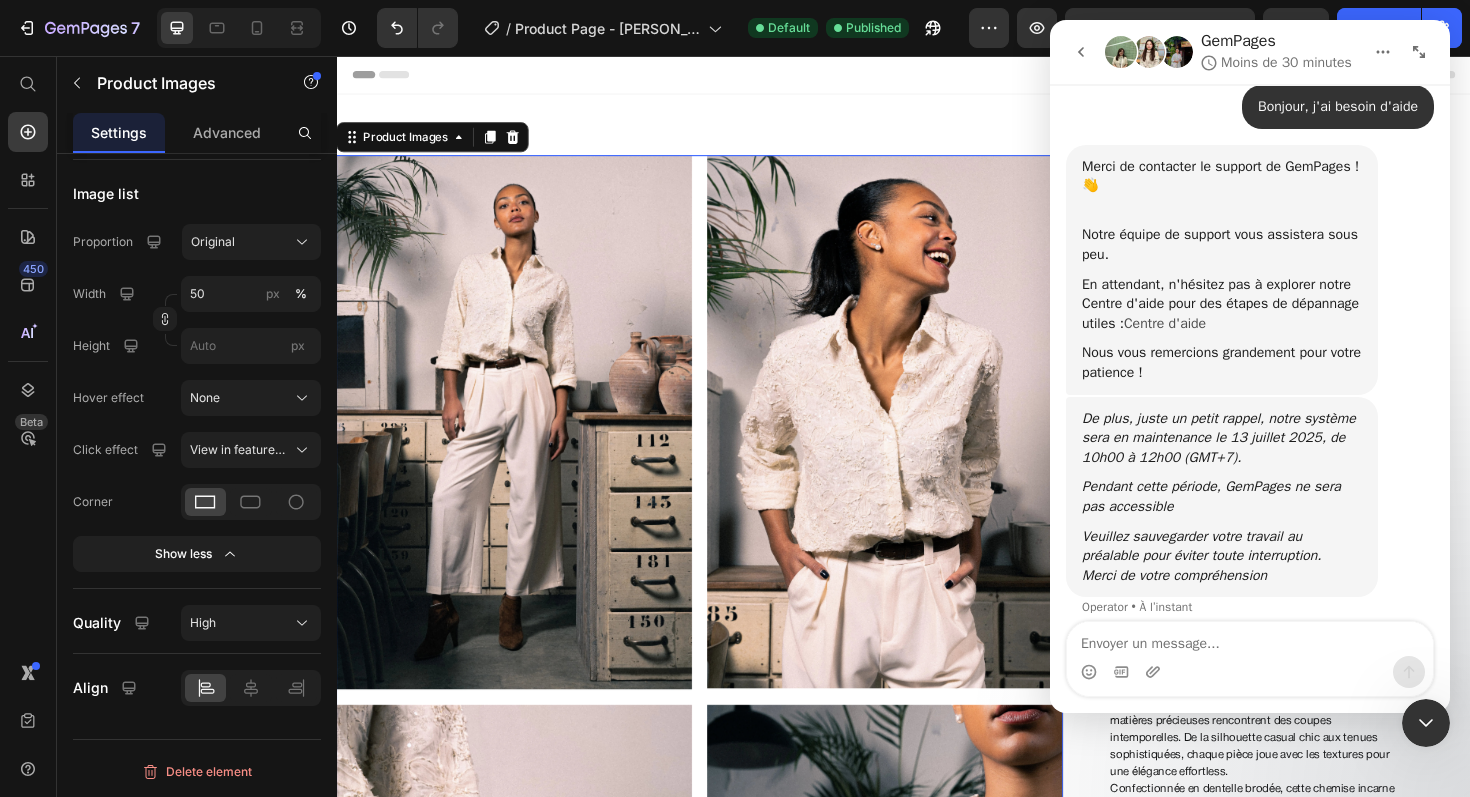 click on "Centre d'aide" at bounding box center (1165, 323) 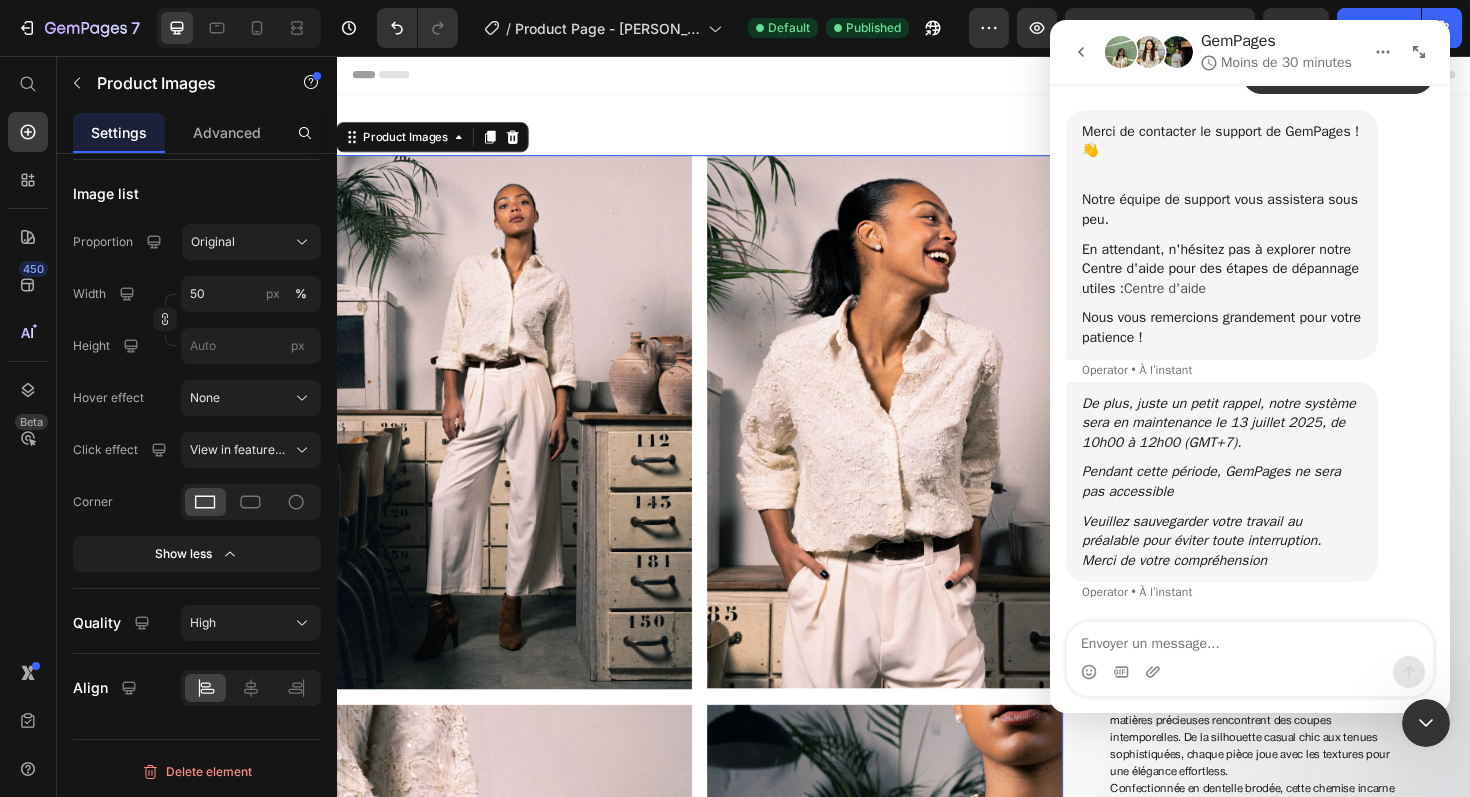 scroll, scrollTop: 145, scrollLeft: 0, axis: vertical 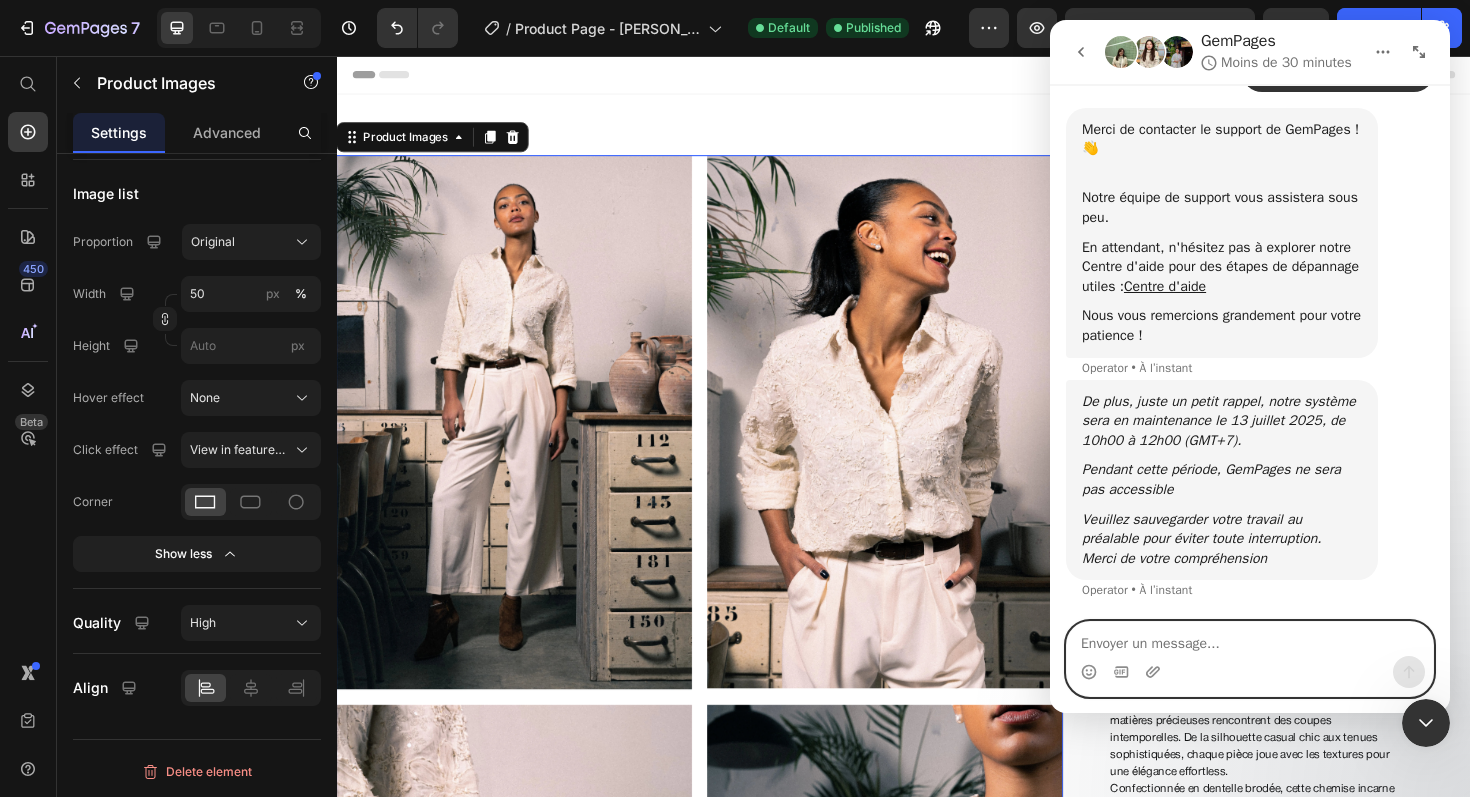 click at bounding box center [1250, 639] 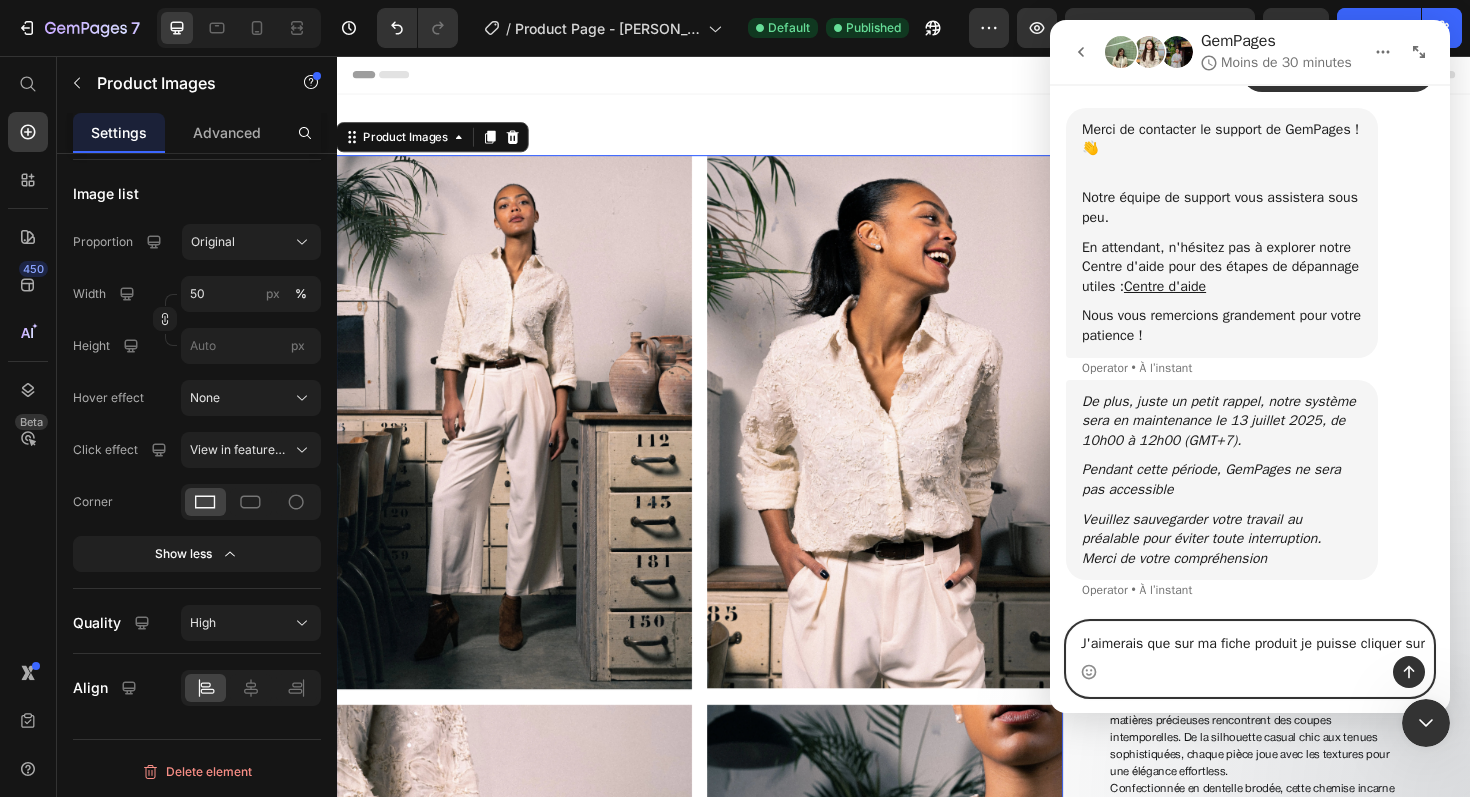 scroll, scrollTop: 165, scrollLeft: 0, axis: vertical 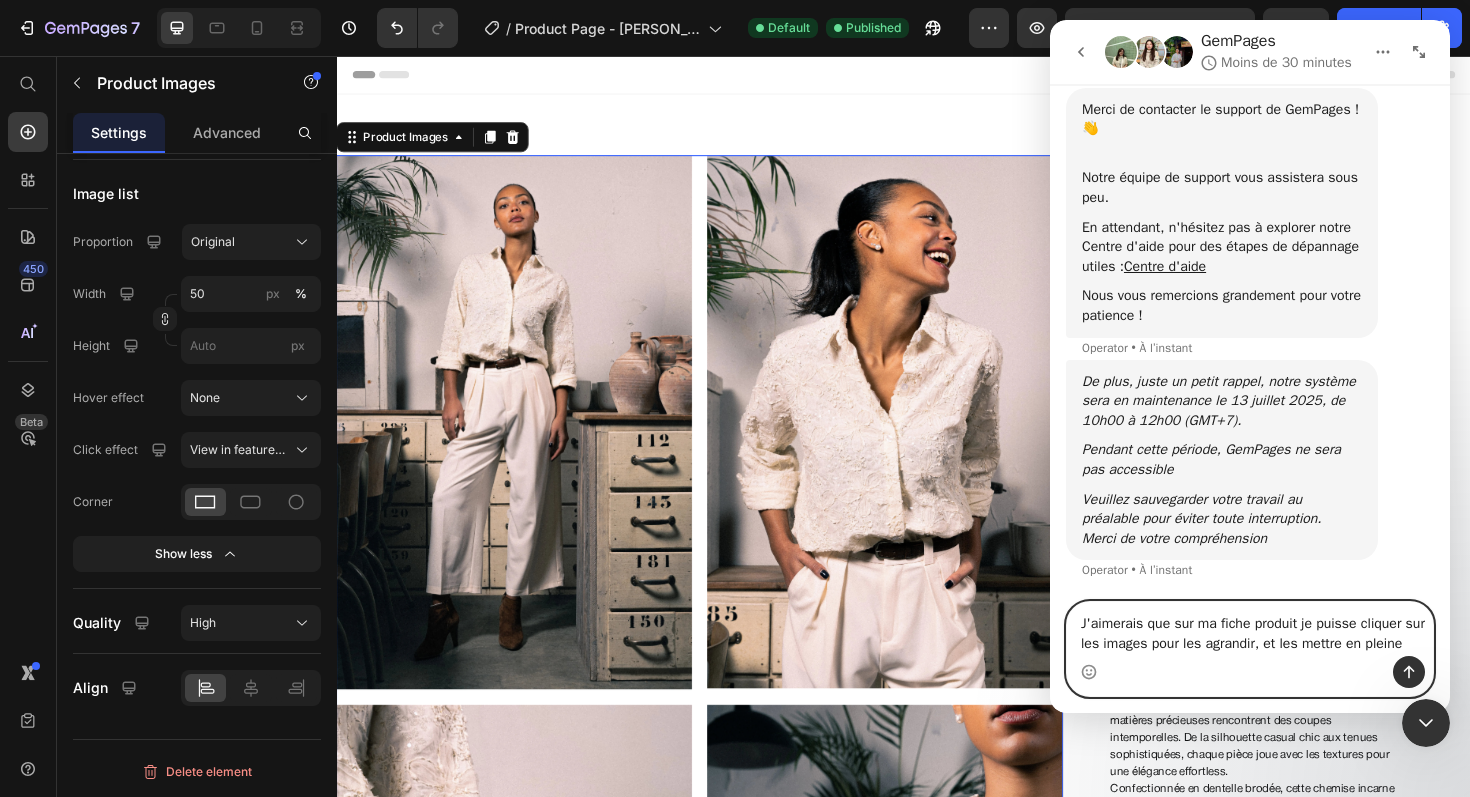 type on "J'aimerais que sur ma fiche produit je puisse cliquer sur les images pour les agrandir, et les mettre en pleine page" 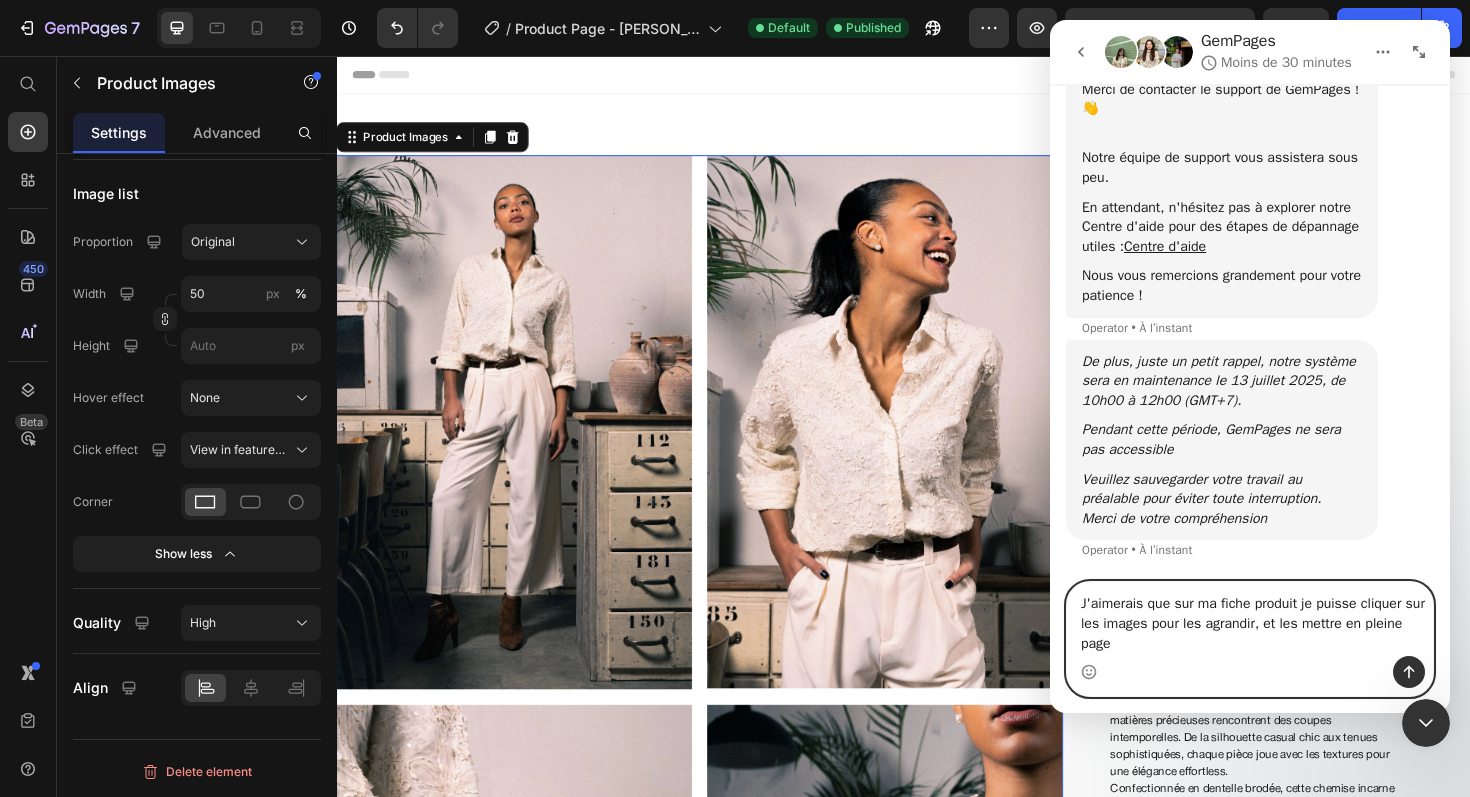 type 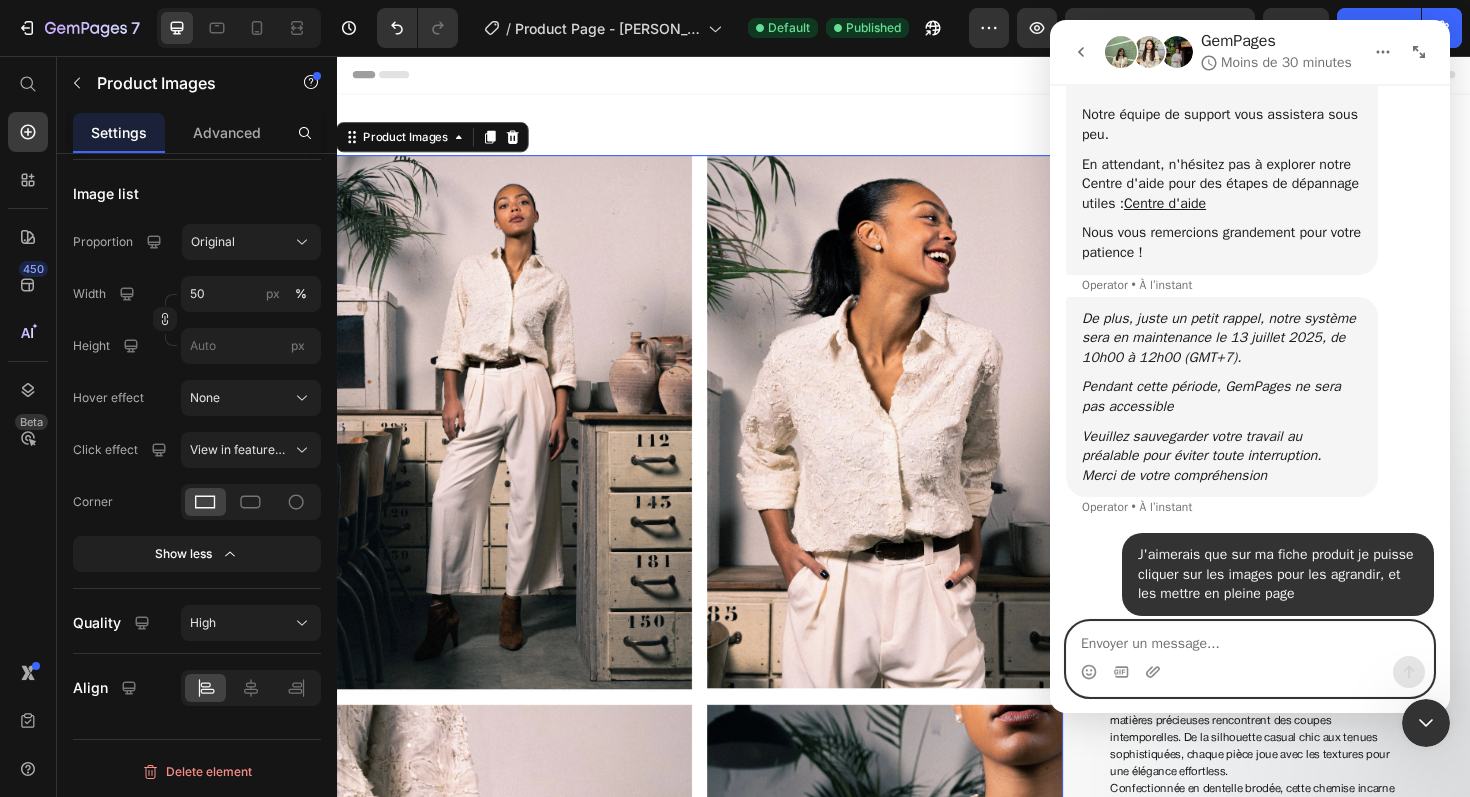 scroll, scrollTop: 244, scrollLeft: 0, axis: vertical 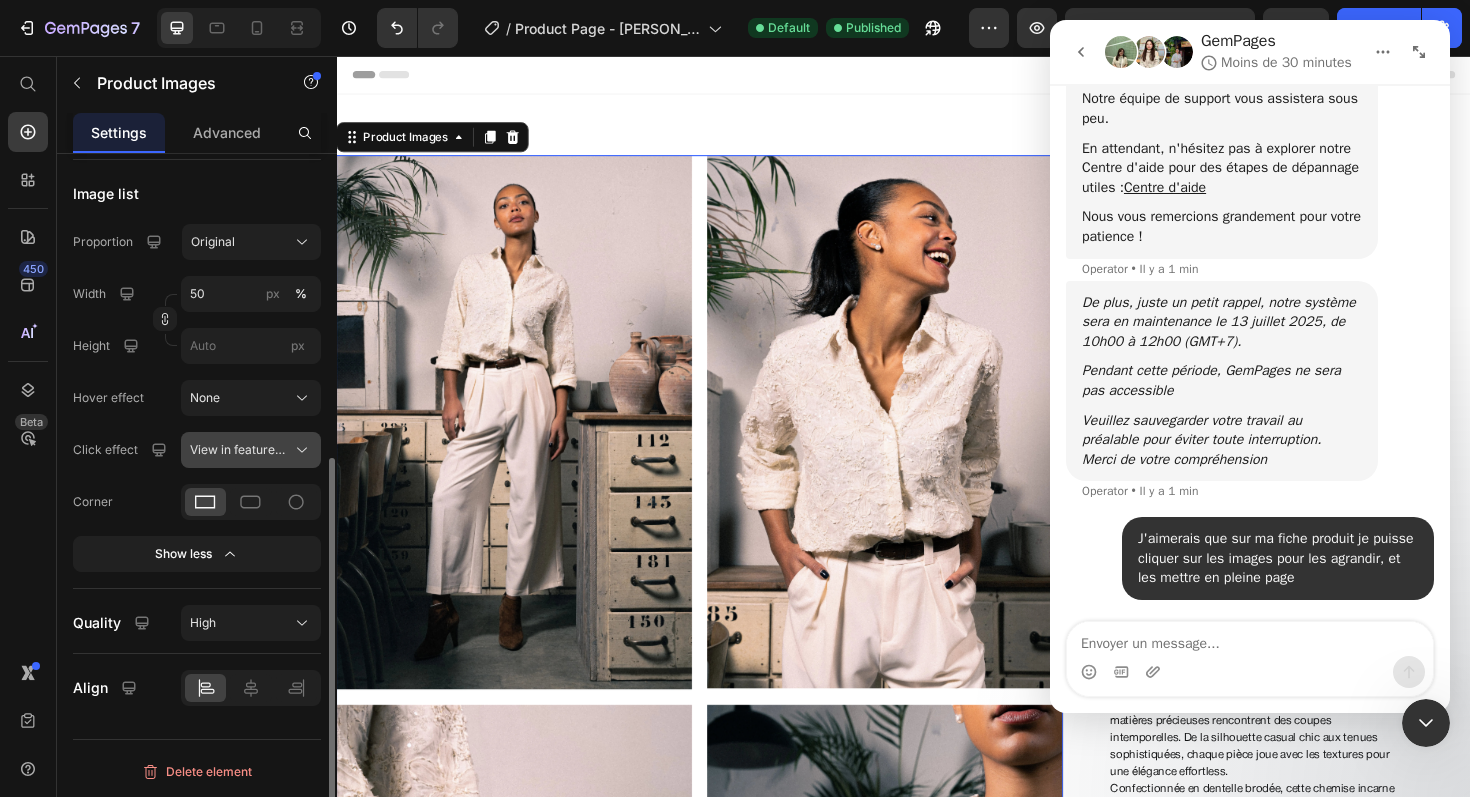 click on "View in featured image" at bounding box center [239, 450] 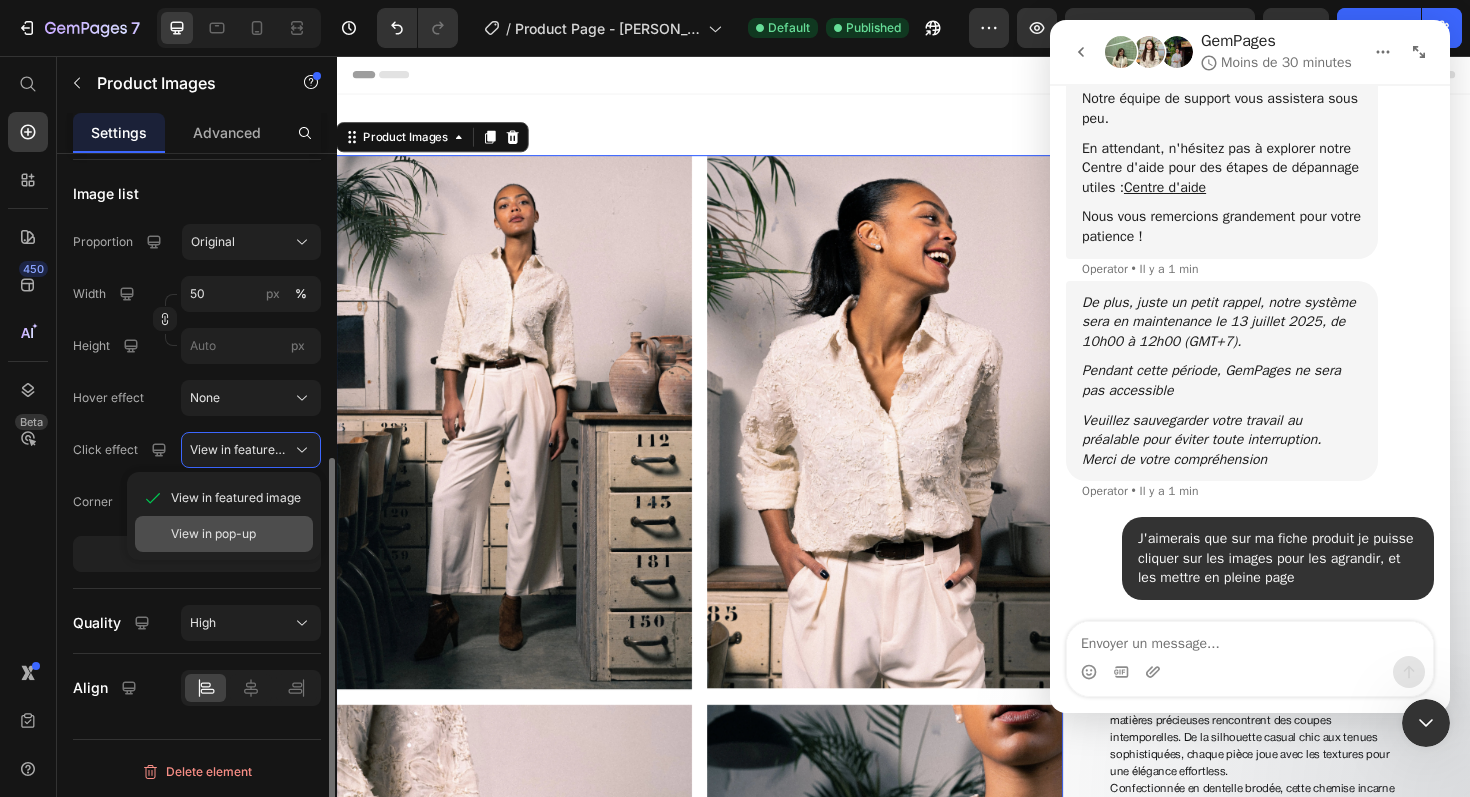 click on "View in pop-up" 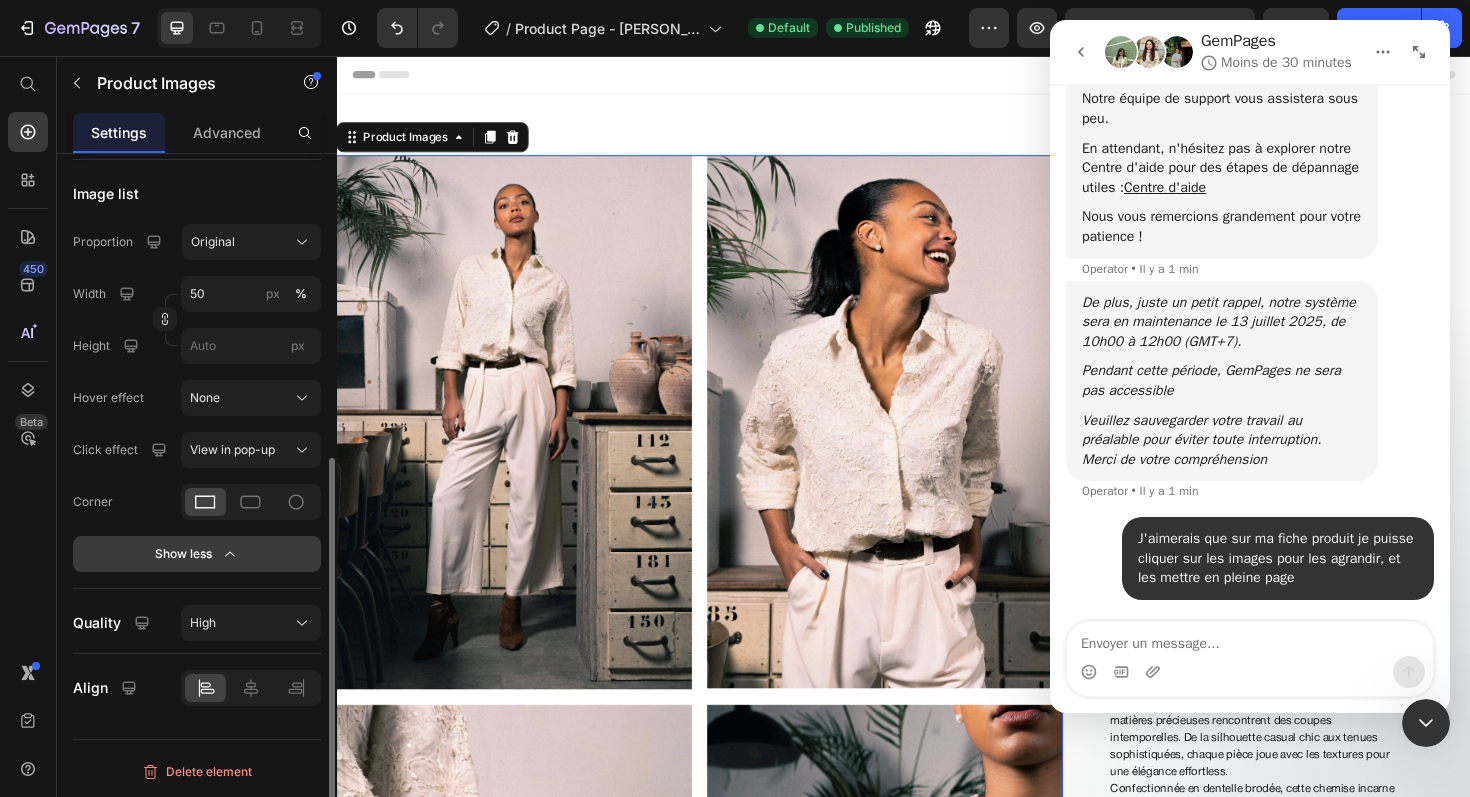 click on "Show less" at bounding box center (197, 554) 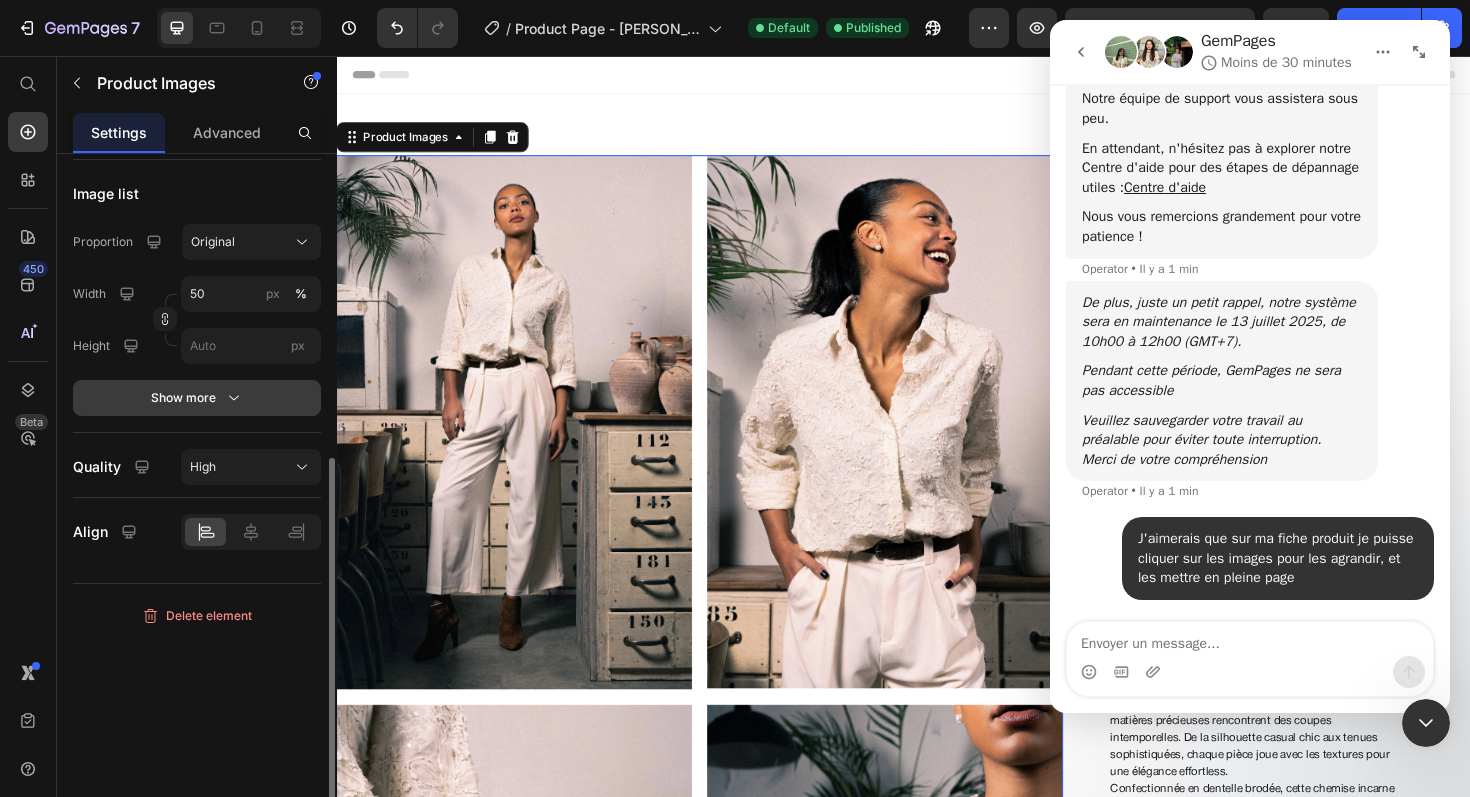 click on "Show more" at bounding box center (197, 398) 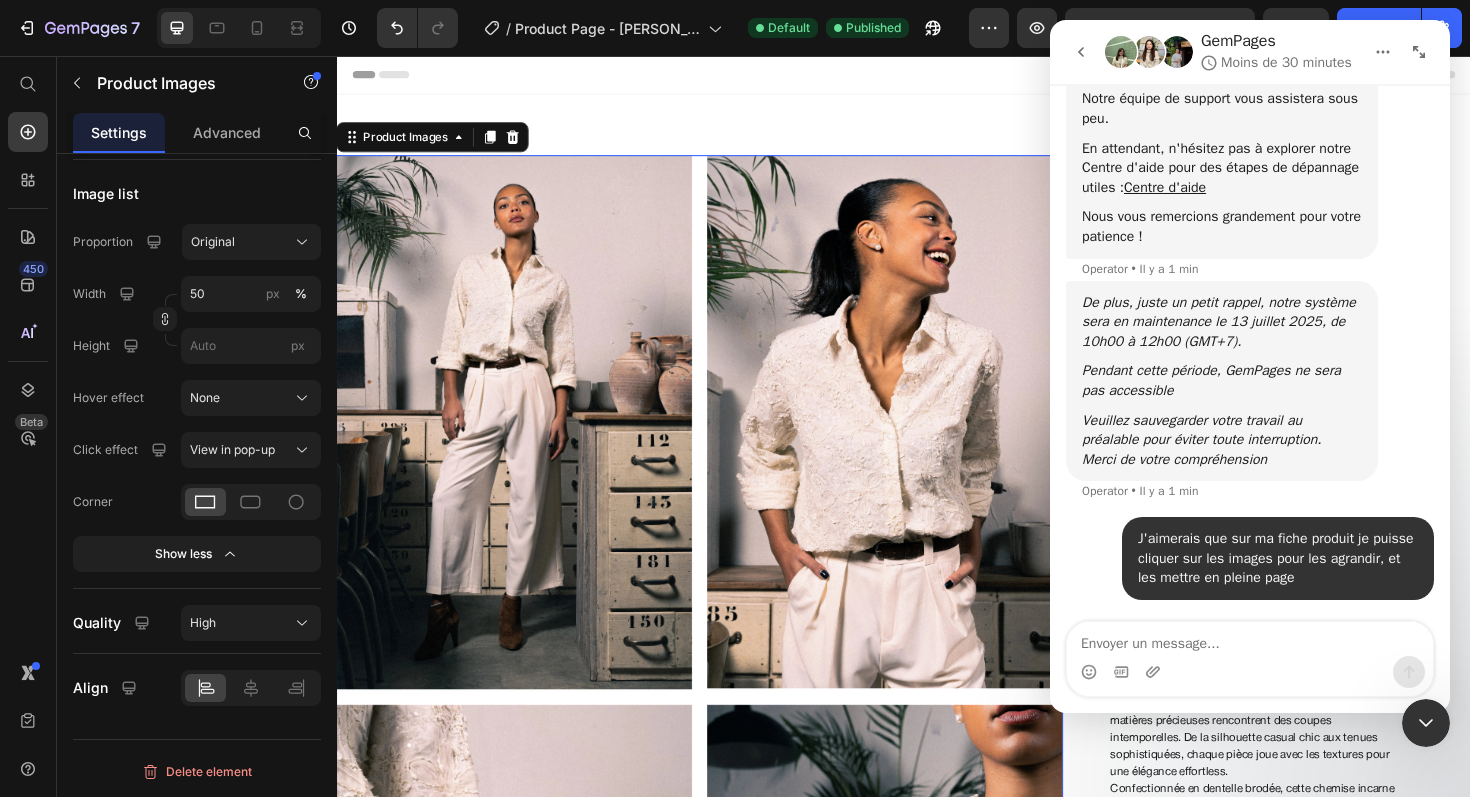 click at bounding box center [917, 443] 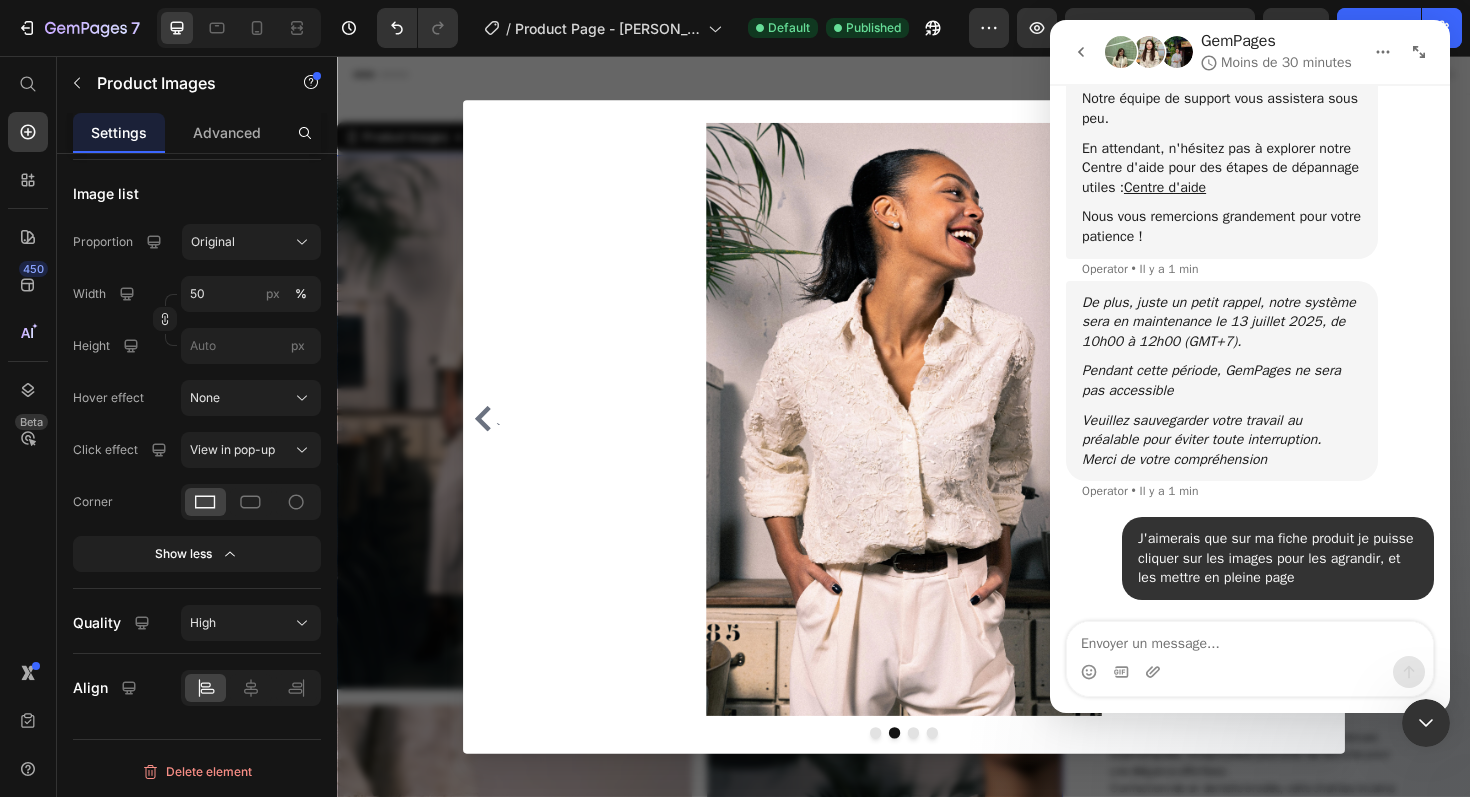 click at bounding box center (1426, 723) 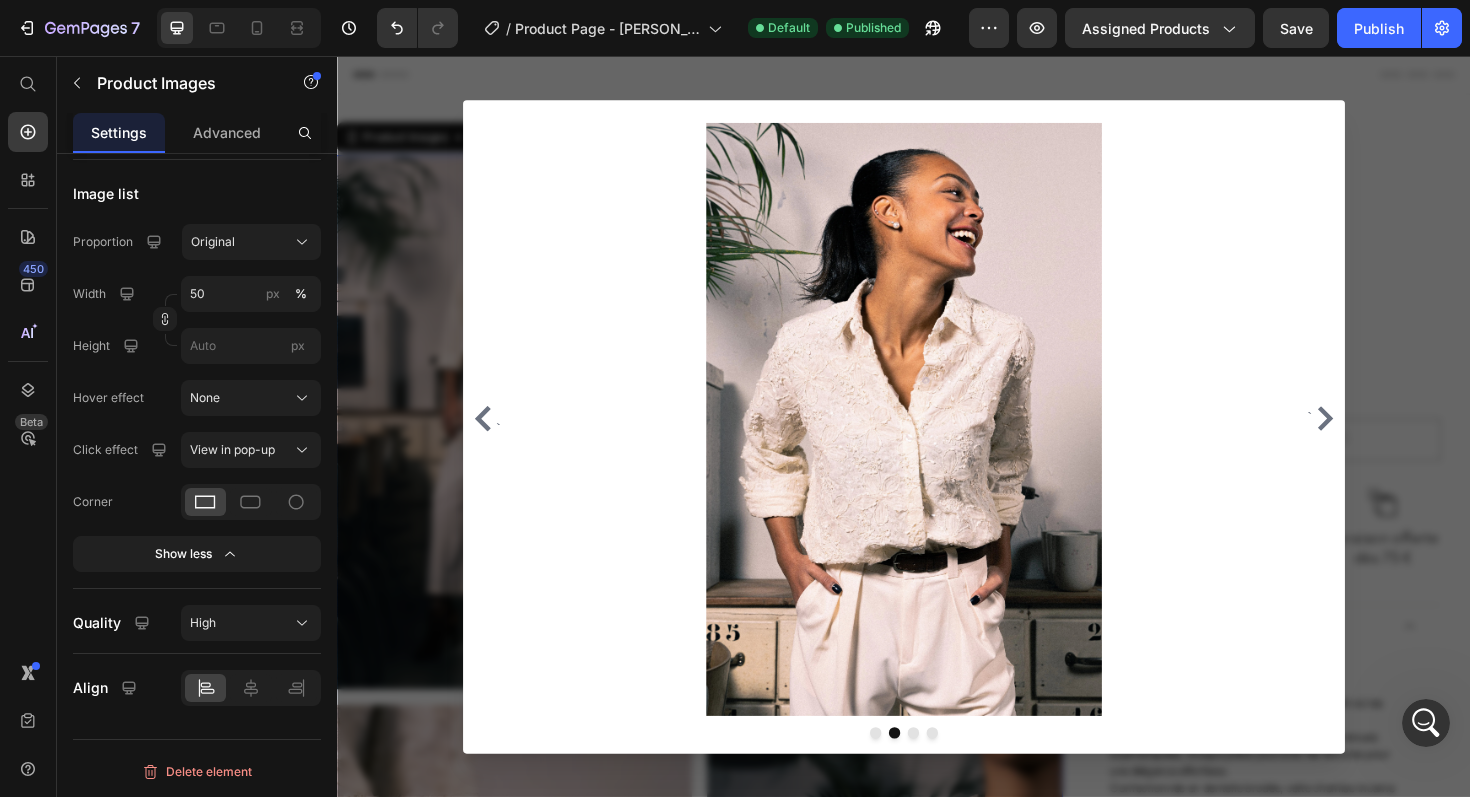 scroll, scrollTop: 0, scrollLeft: 0, axis: both 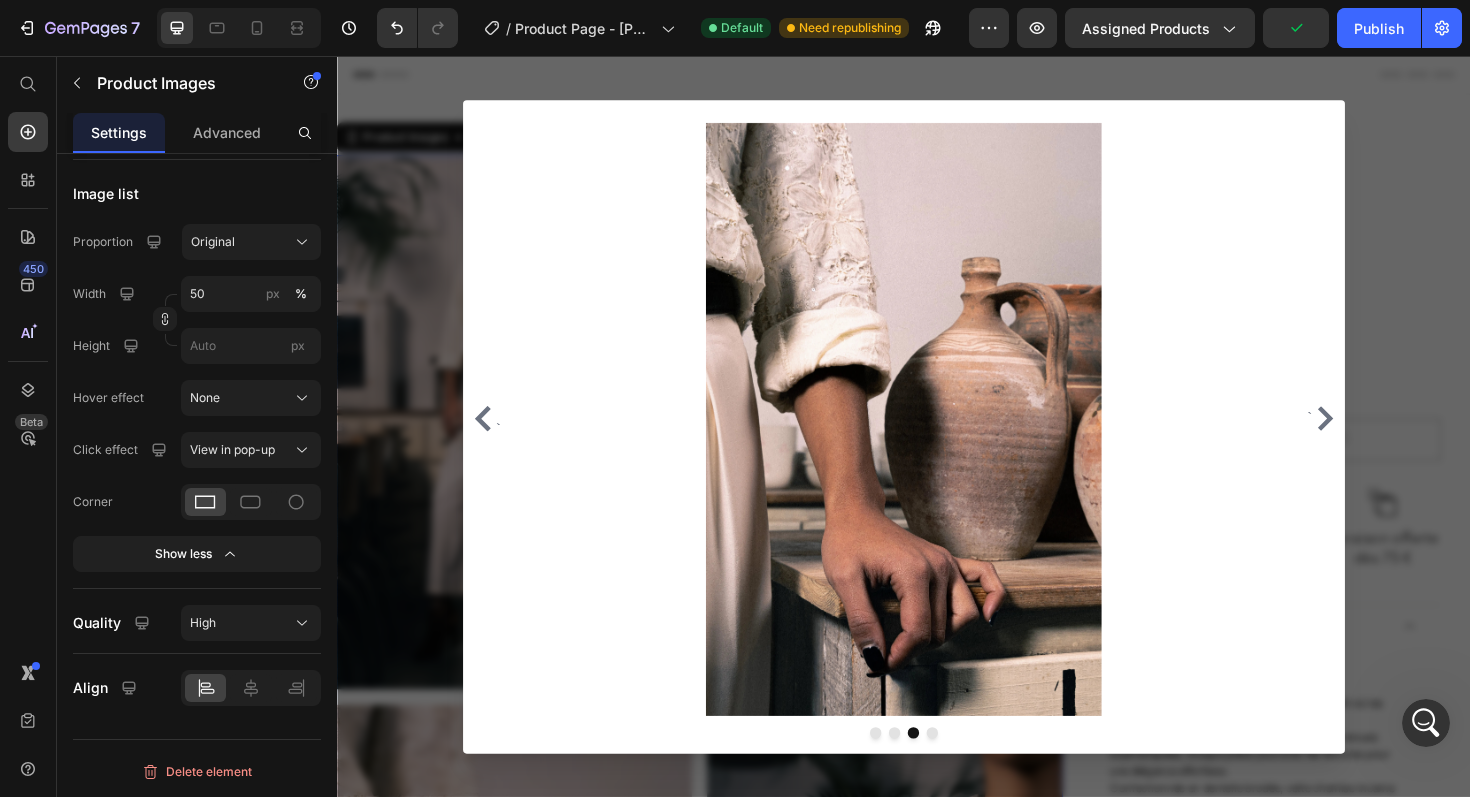 click at bounding box center (937, 441) 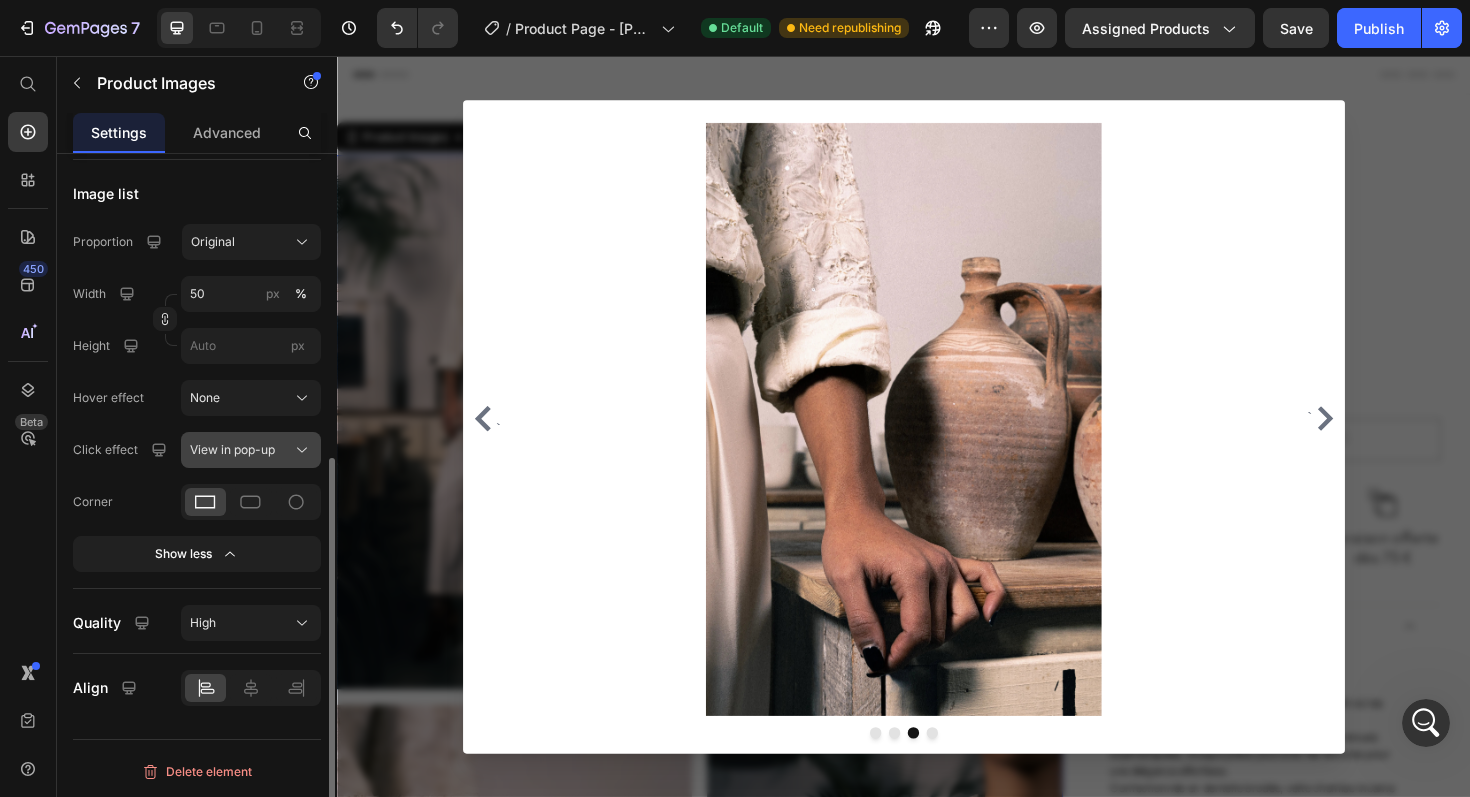 click on "View in pop-up" at bounding box center (232, 450) 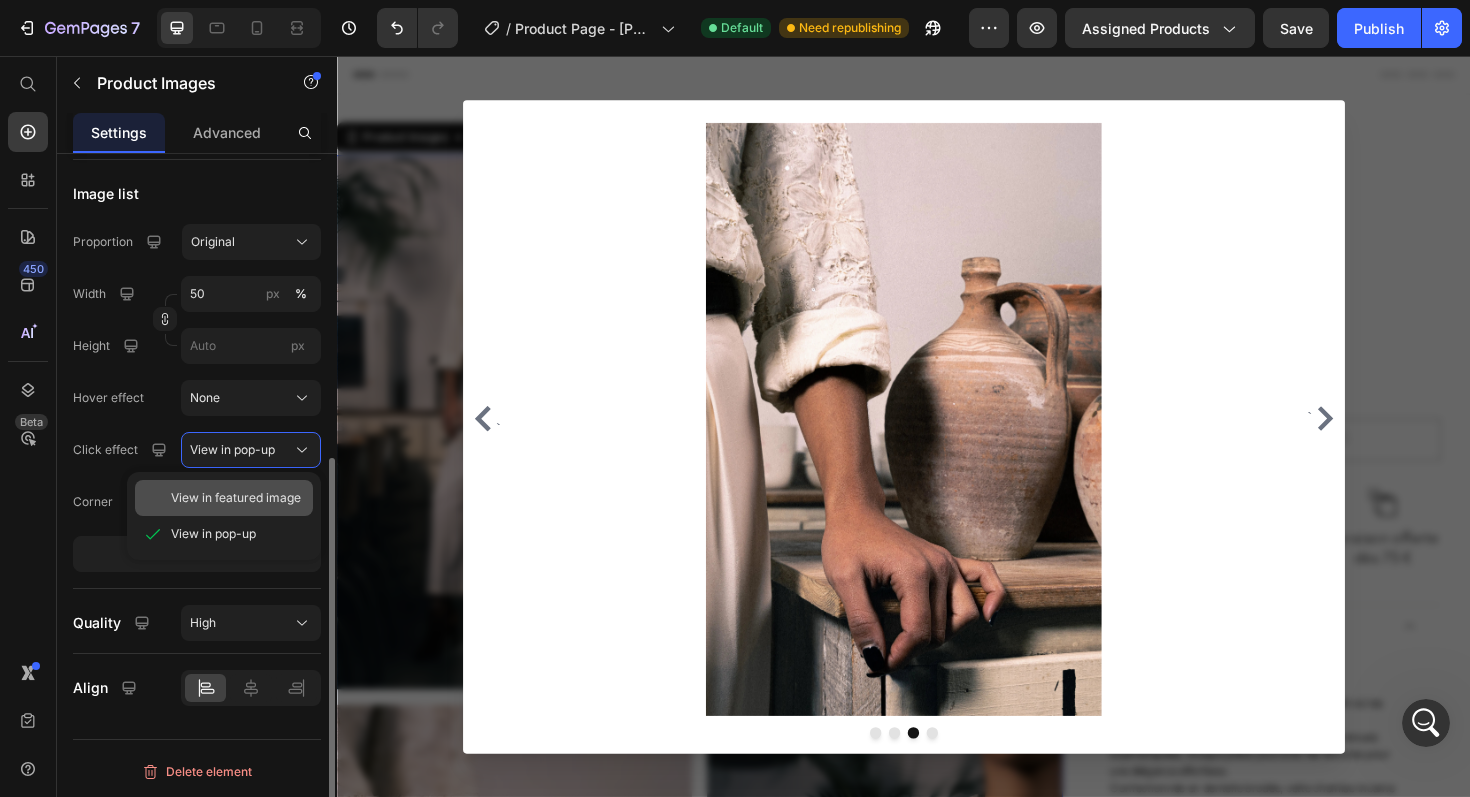 click on "View in featured image" 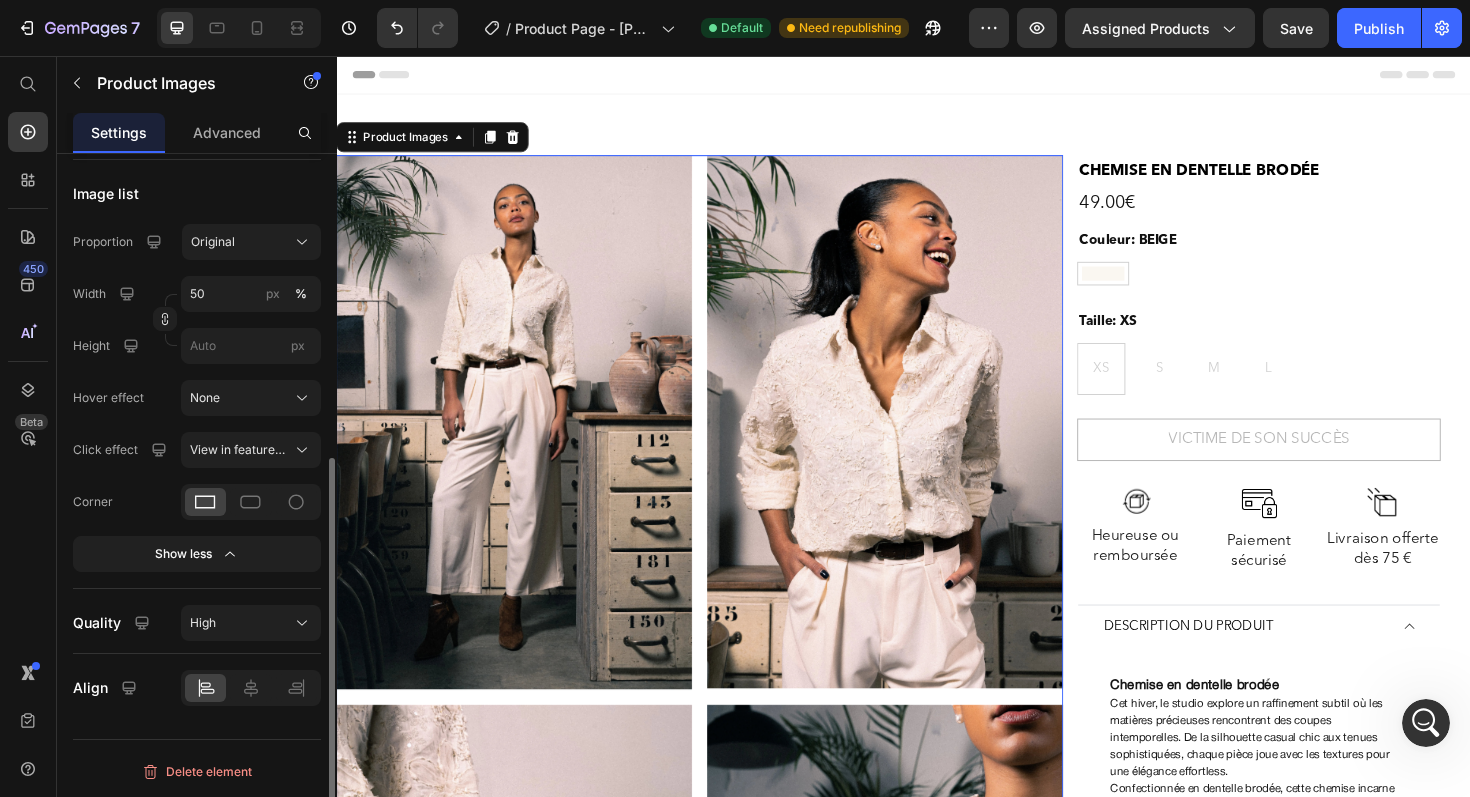 click at bounding box center (917, 443) 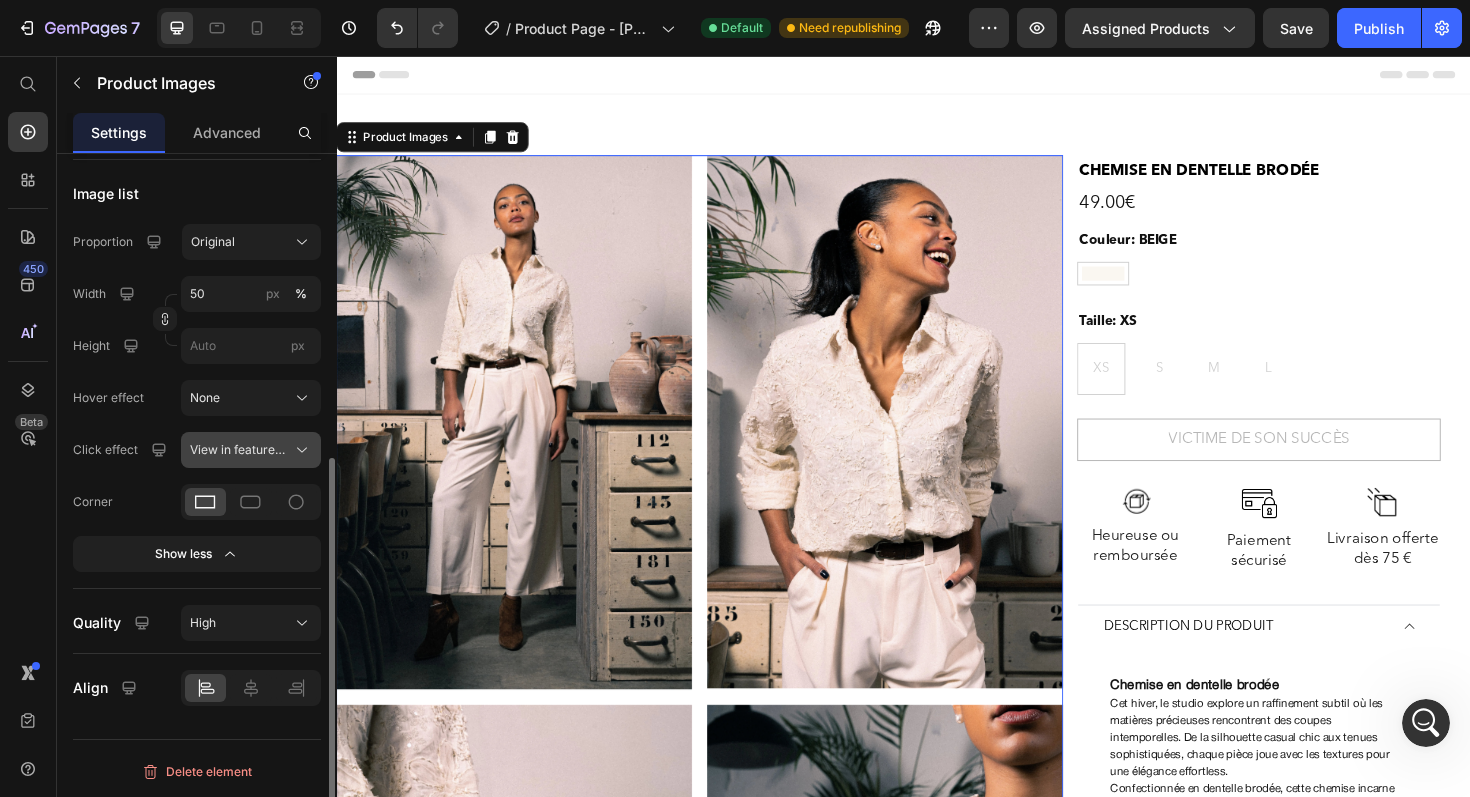 click on "View in featured image" at bounding box center (239, 450) 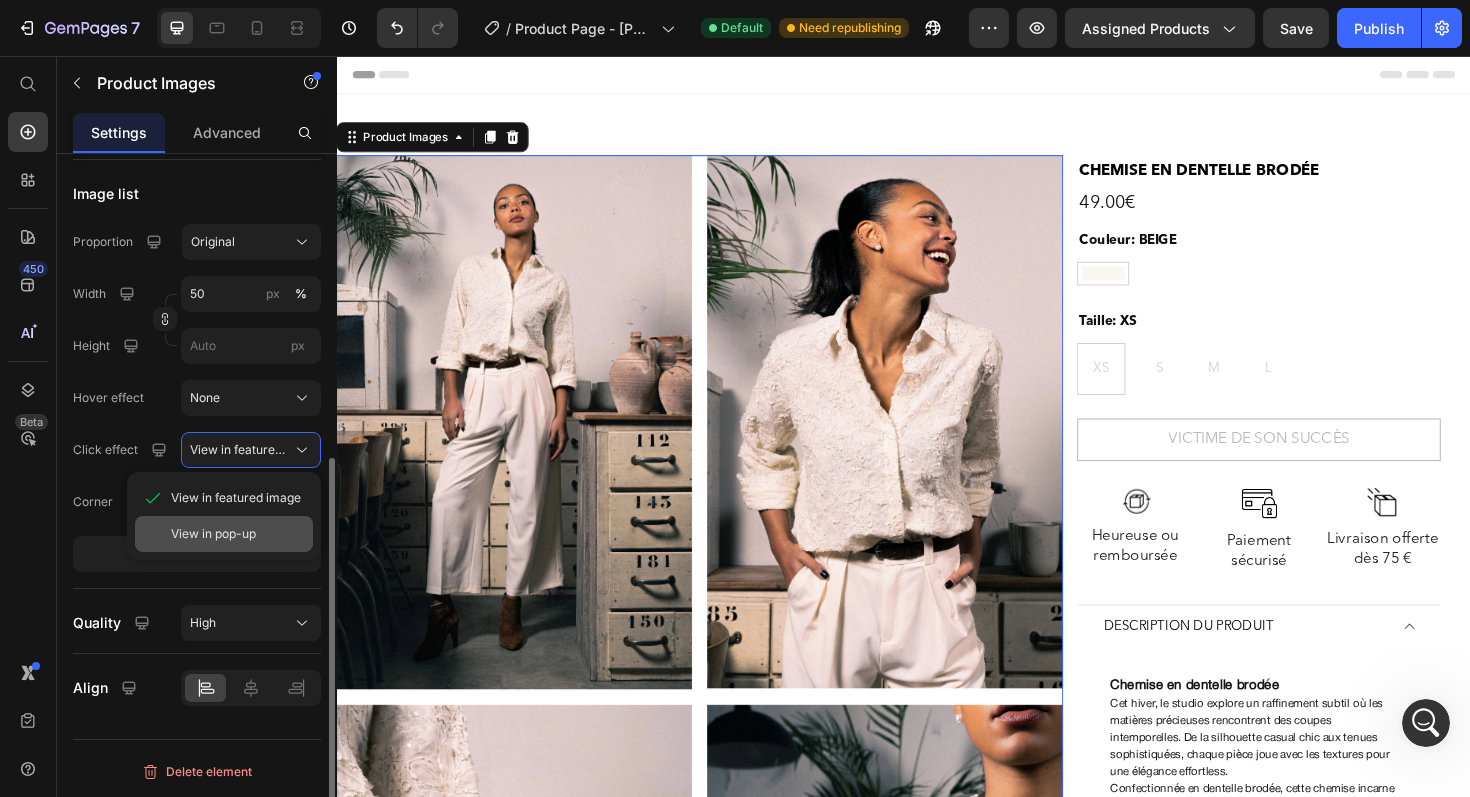 click on "View in pop-up" at bounding box center (213, 534) 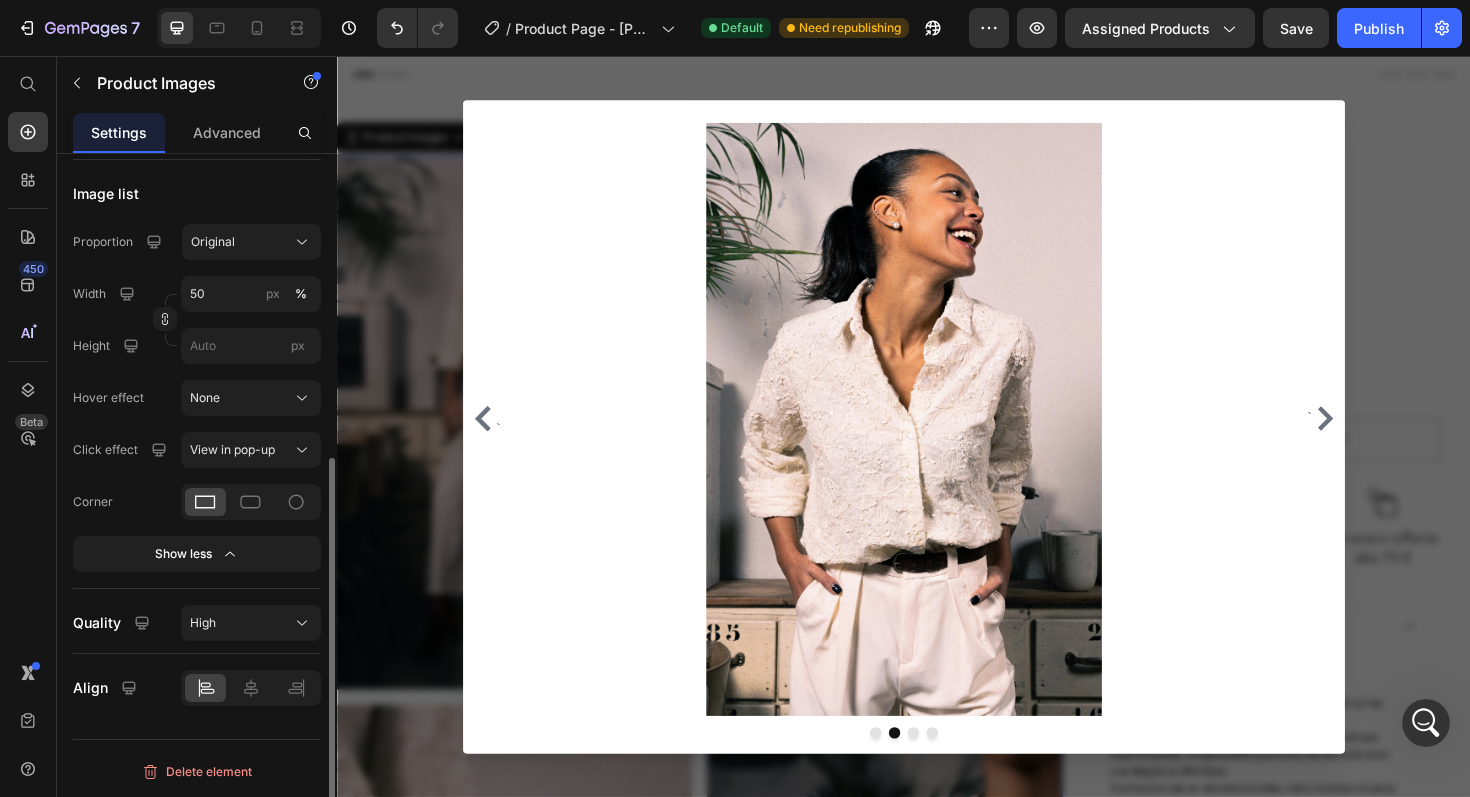 click at bounding box center (937, 441) 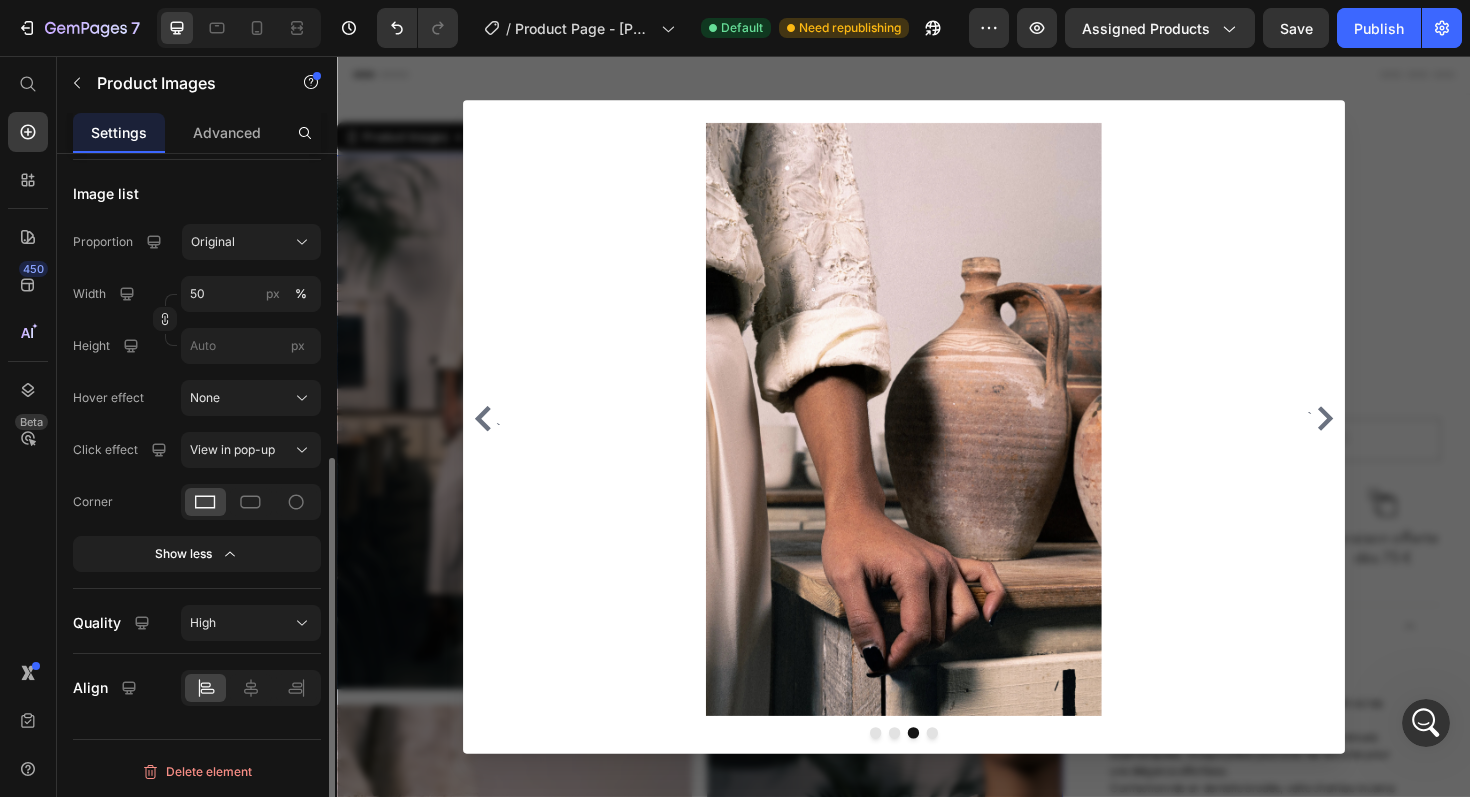 click 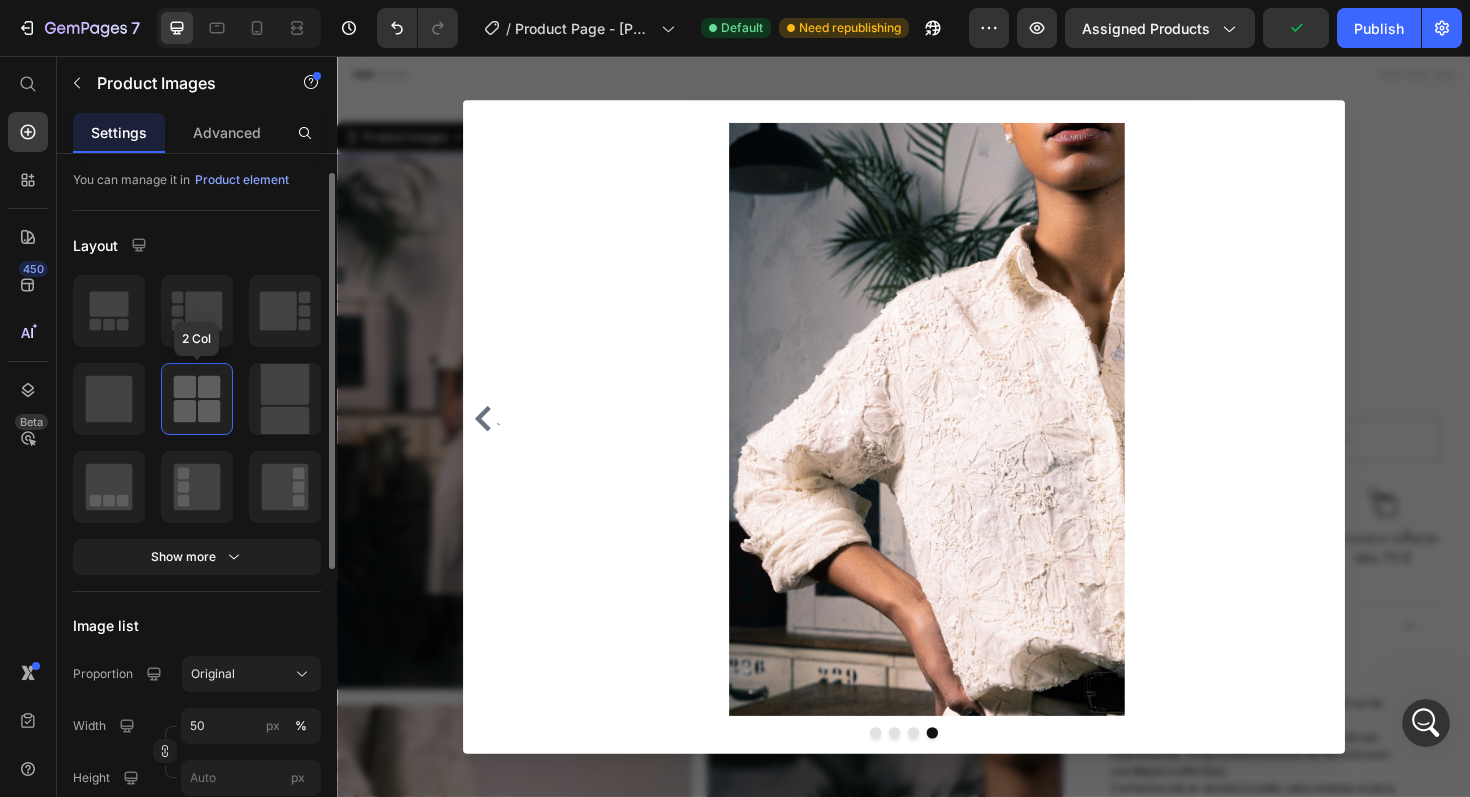 scroll, scrollTop: 0, scrollLeft: 0, axis: both 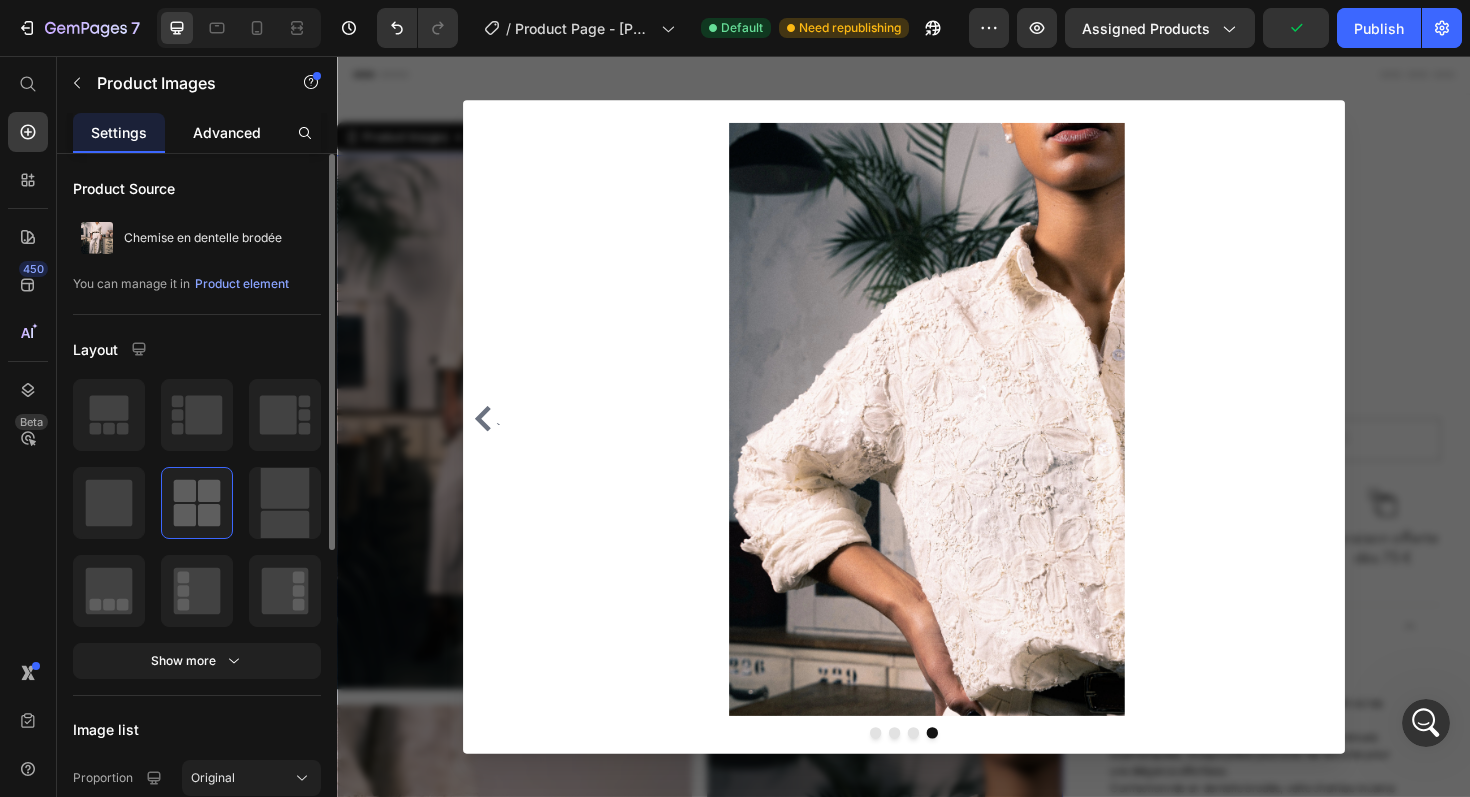 click on "Advanced" at bounding box center [227, 132] 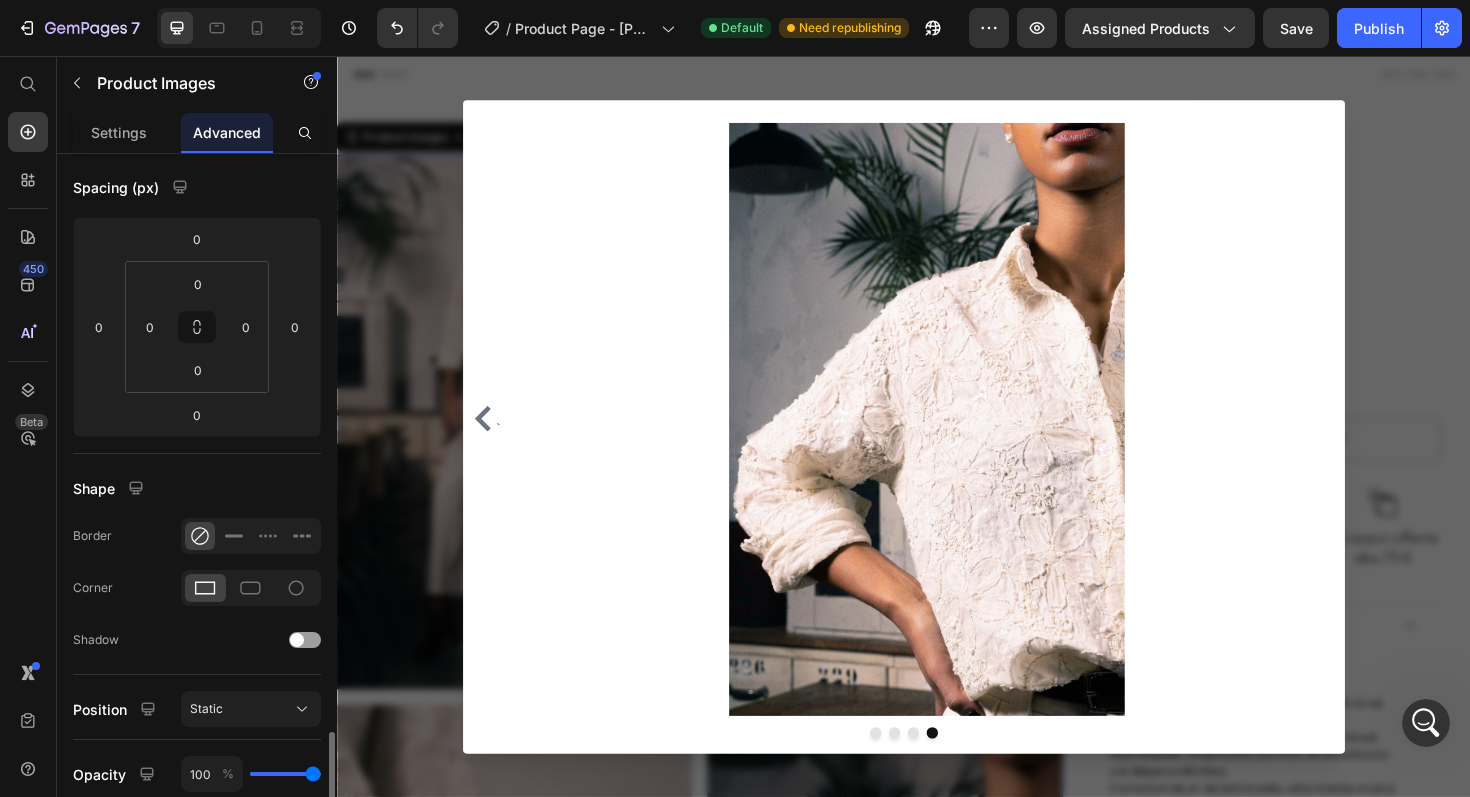 scroll, scrollTop: 0, scrollLeft: 0, axis: both 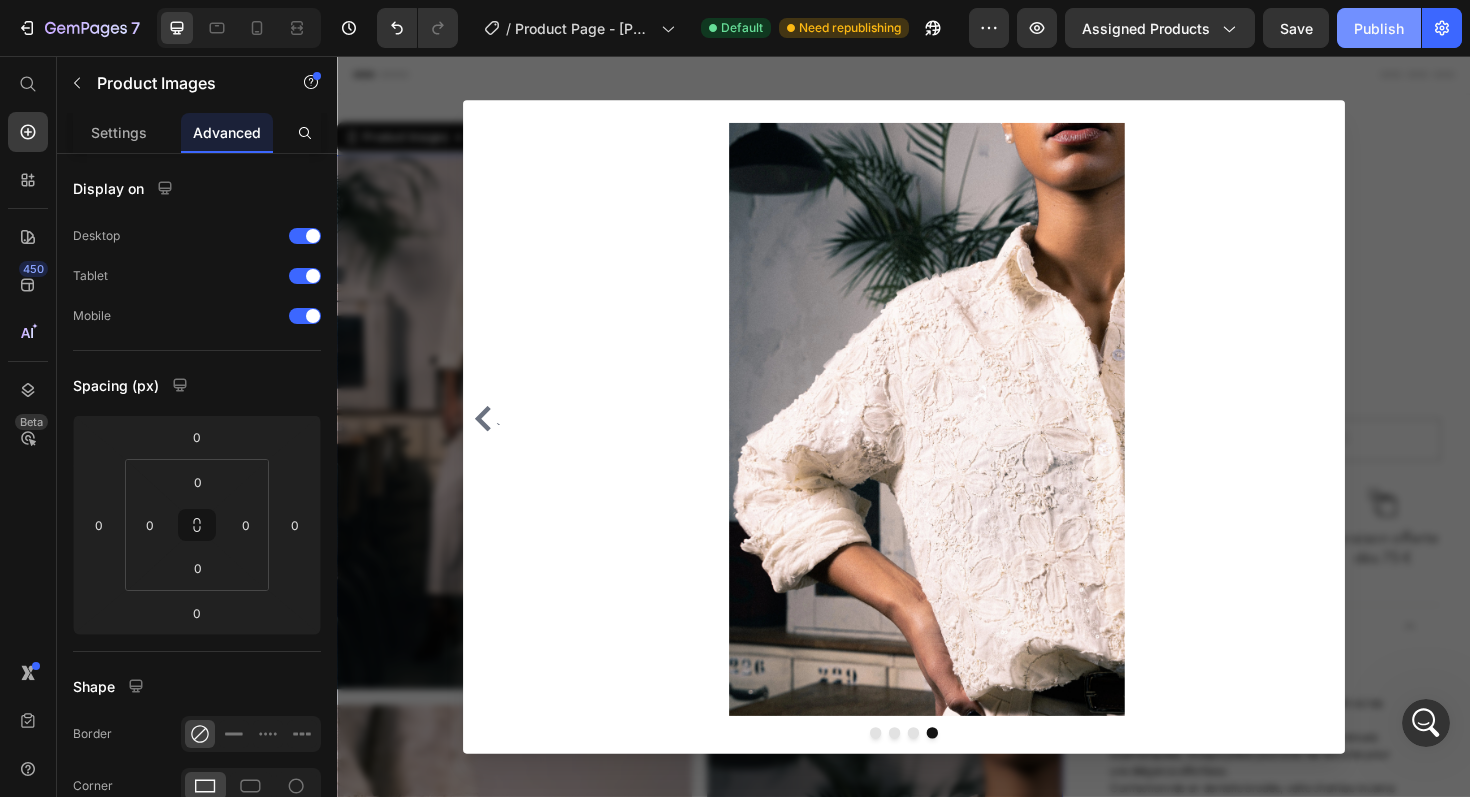 click on "Publish" at bounding box center [1379, 28] 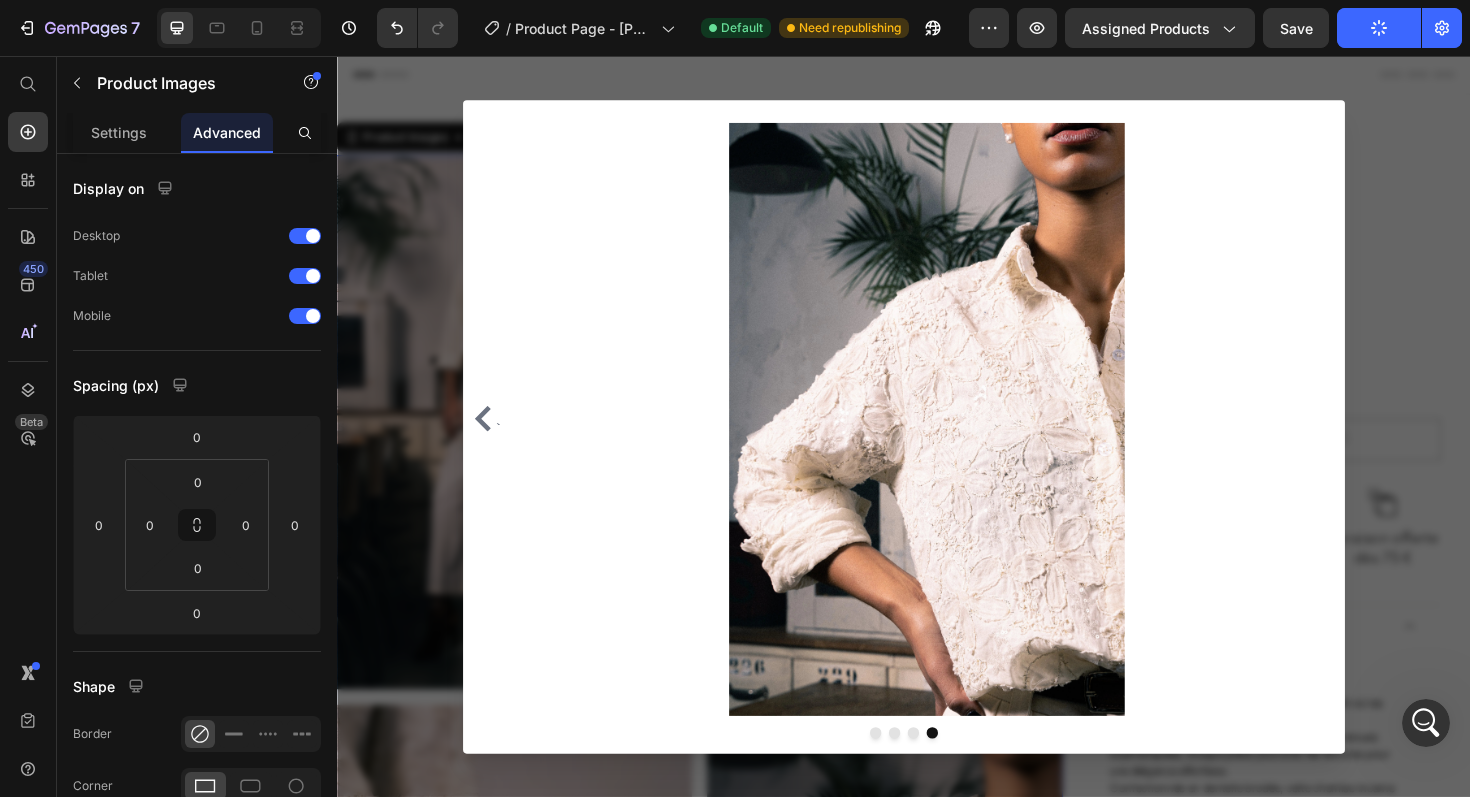 click at bounding box center [937, 448] 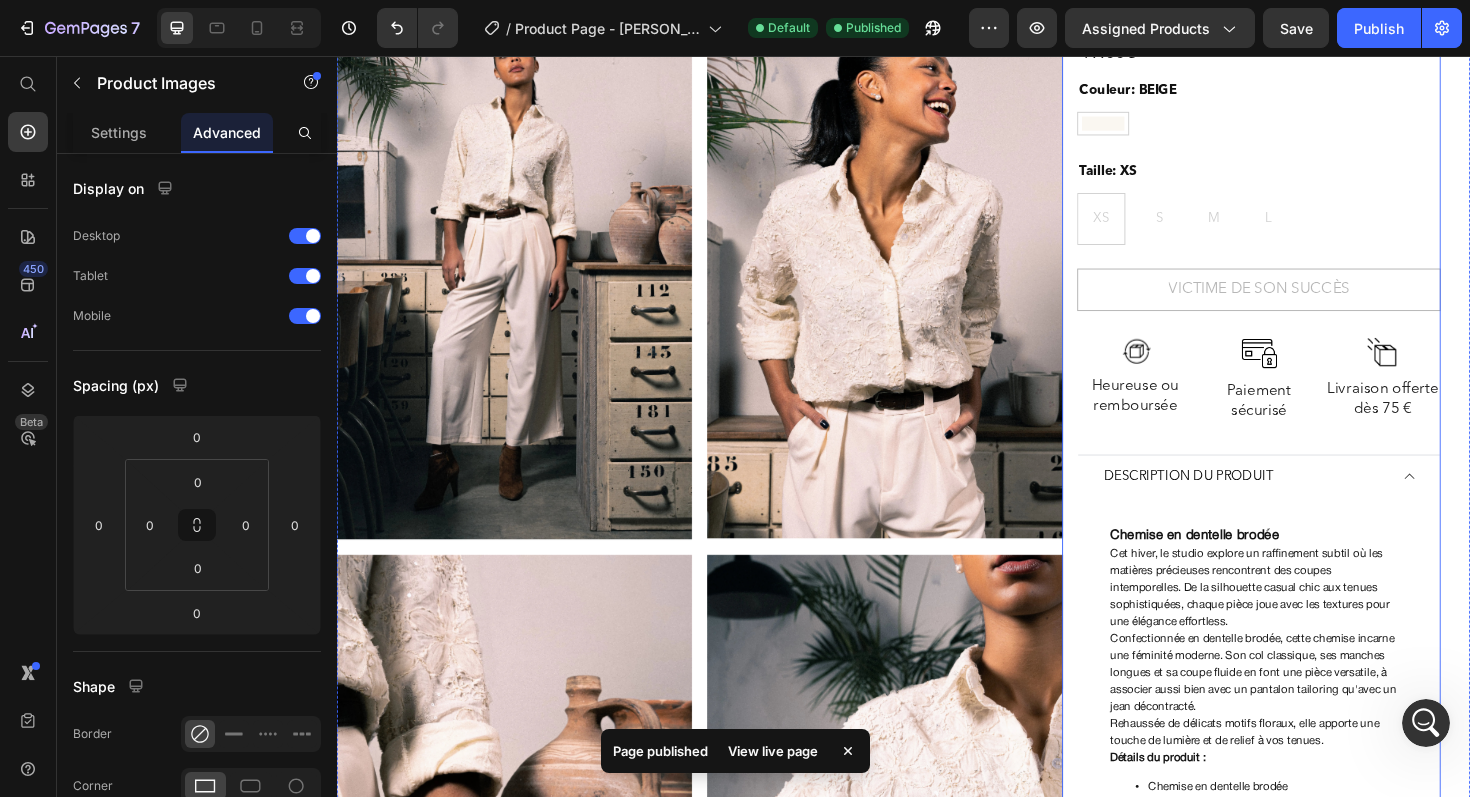 scroll, scrollTop: 0, scrollLeft: 0, axis: both 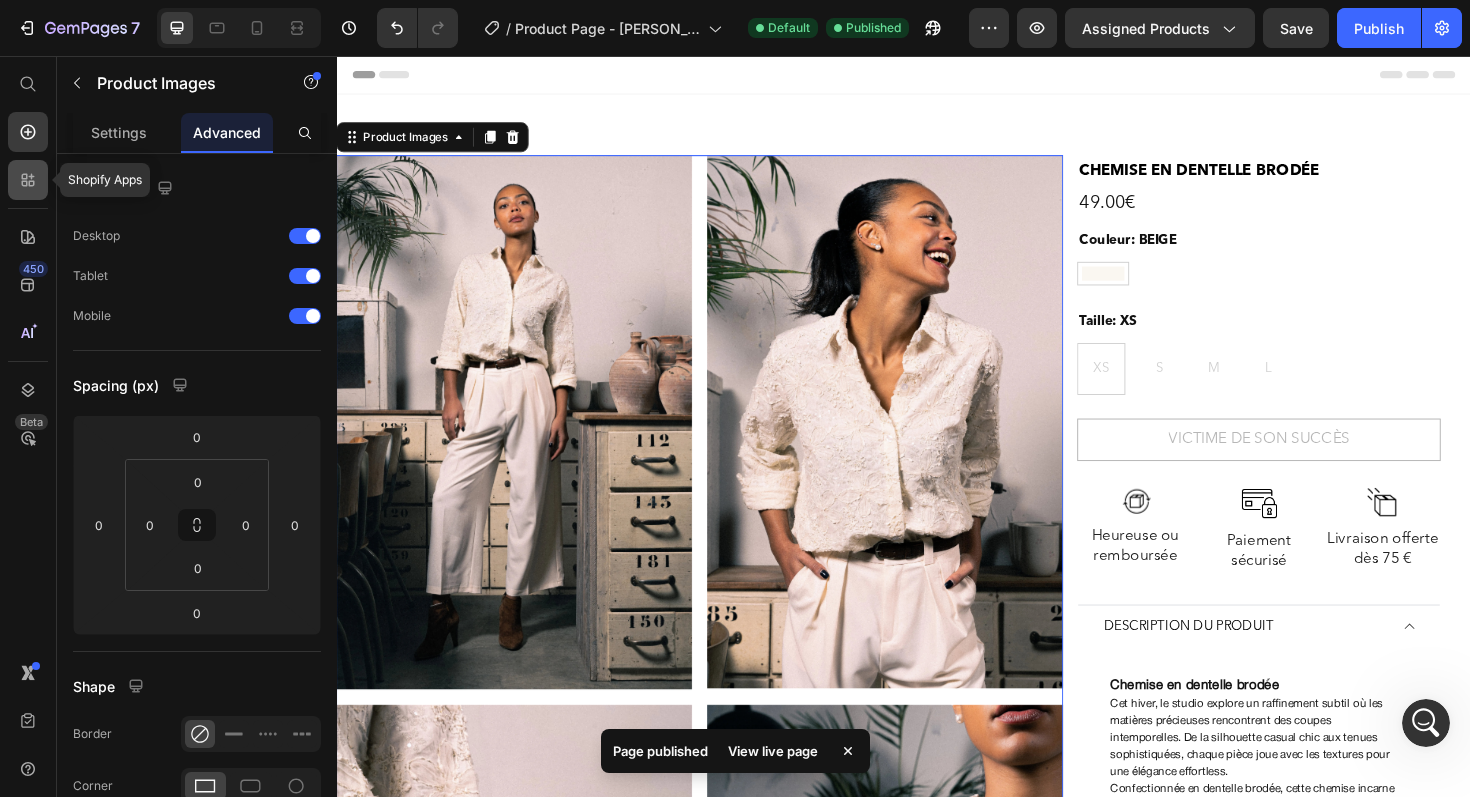 click 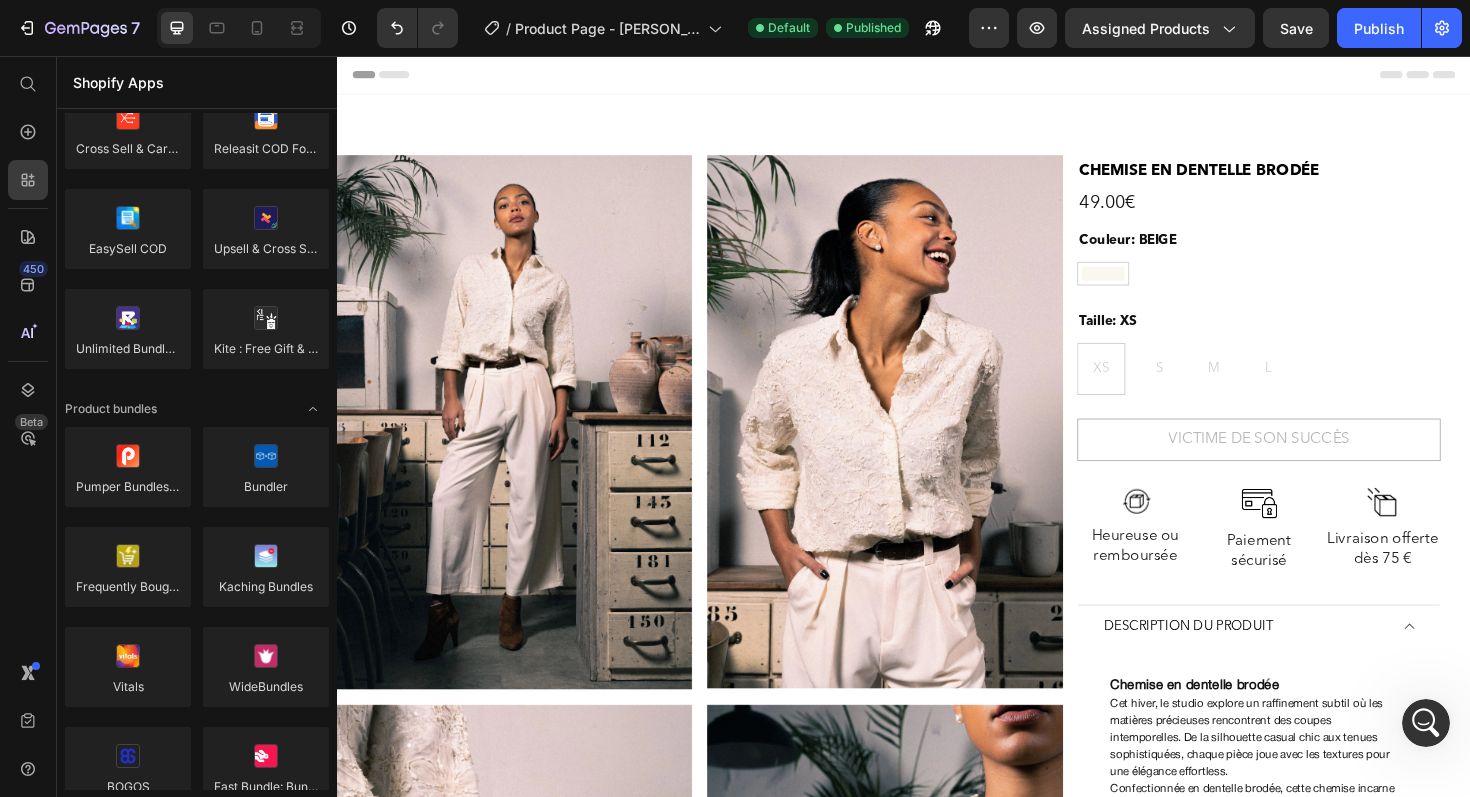 scroll, scrollTop: 0, scrollLeft: 0, axis: both 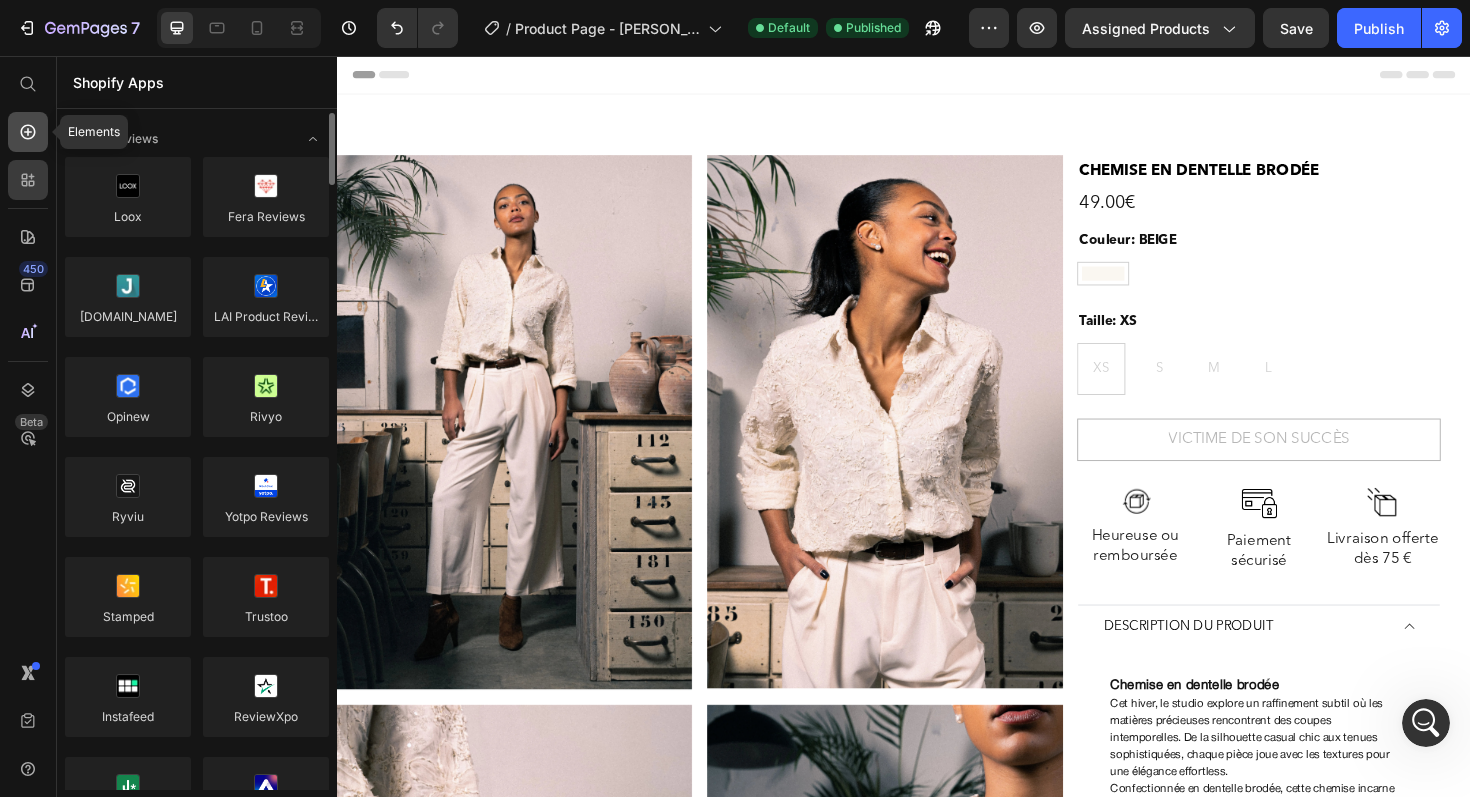 click 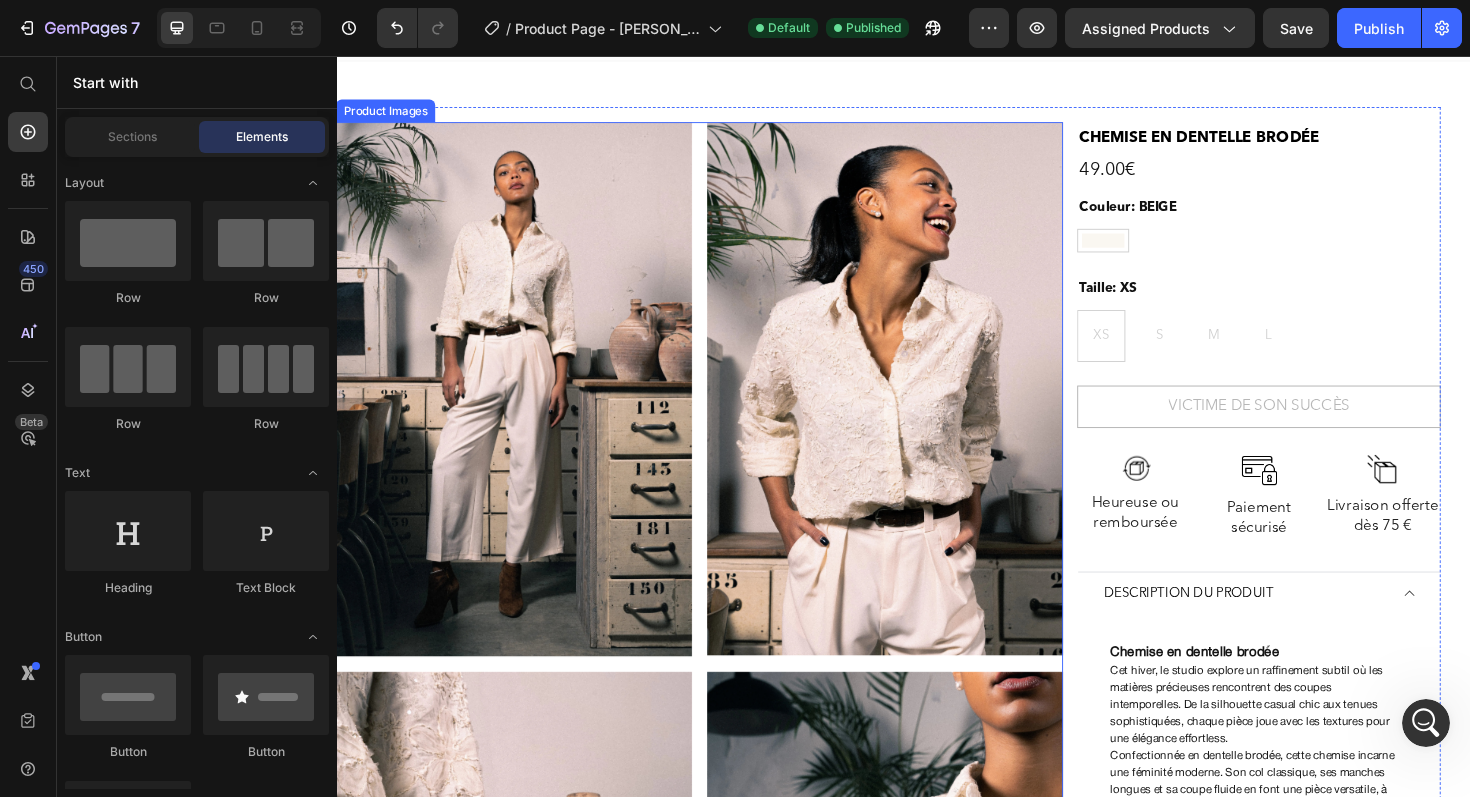 scroll, scrollTop: 0, scrollLeft: 0, axis: both 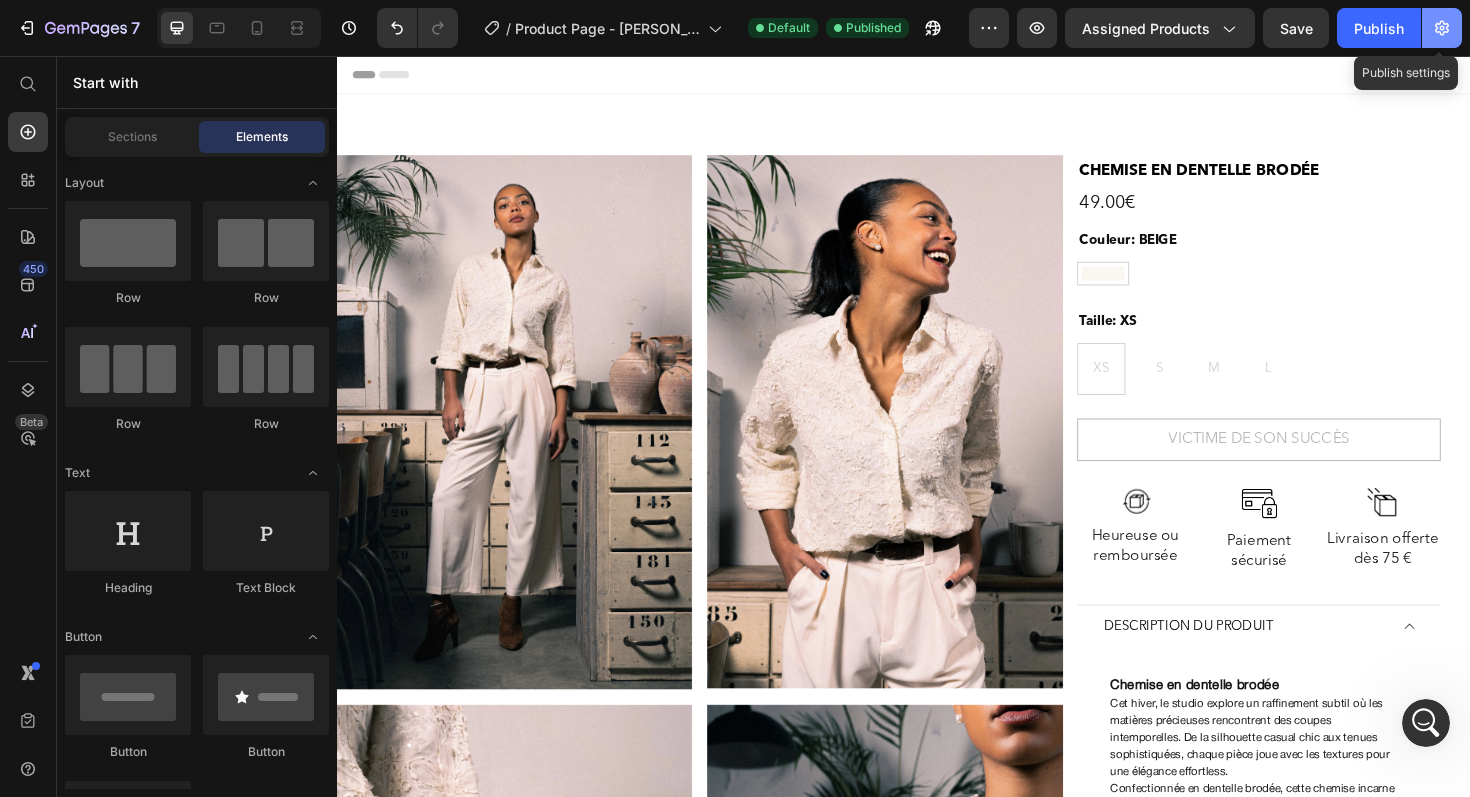 click 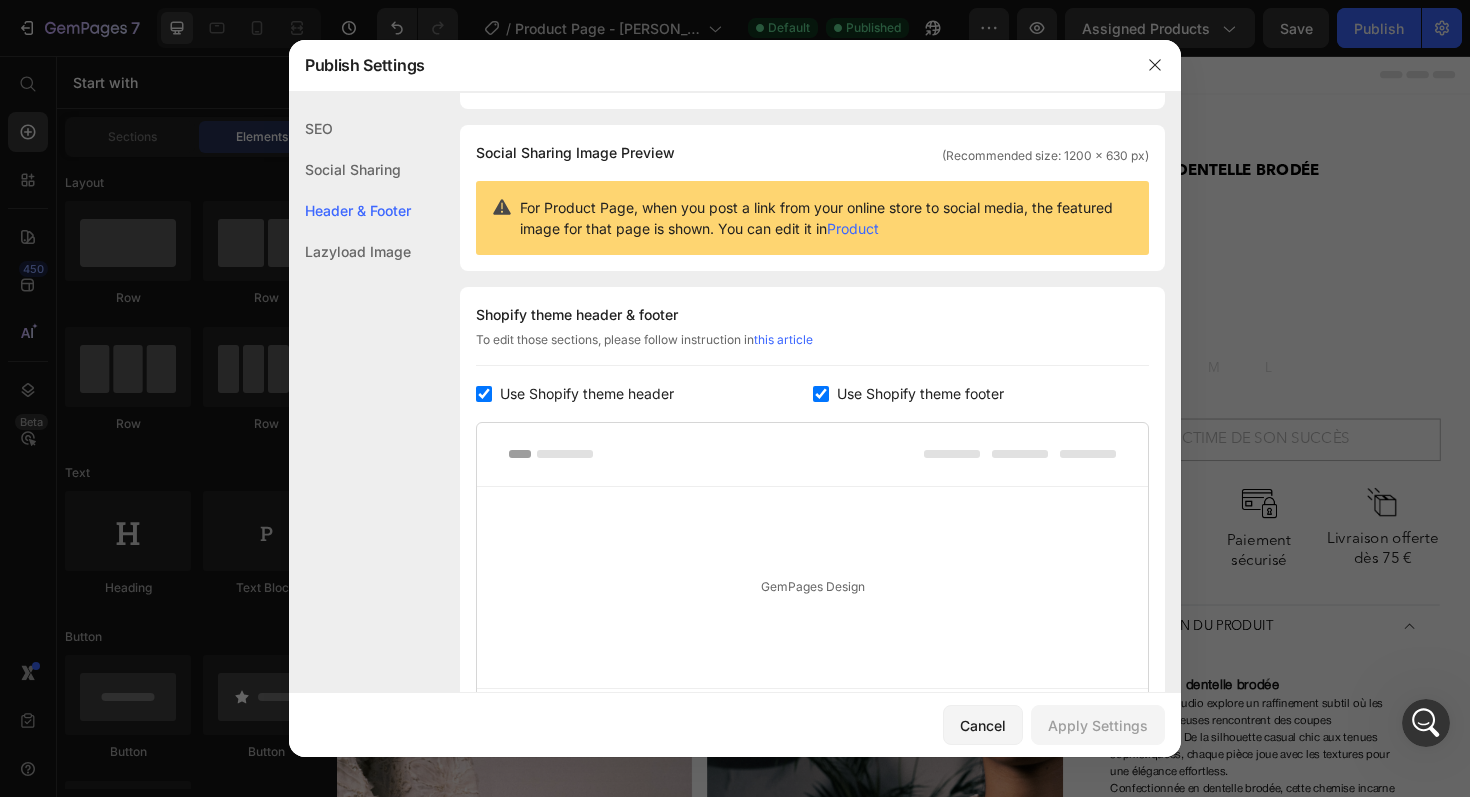 scroll, scrollTop: 0, scrollLeft: 0, axis: both 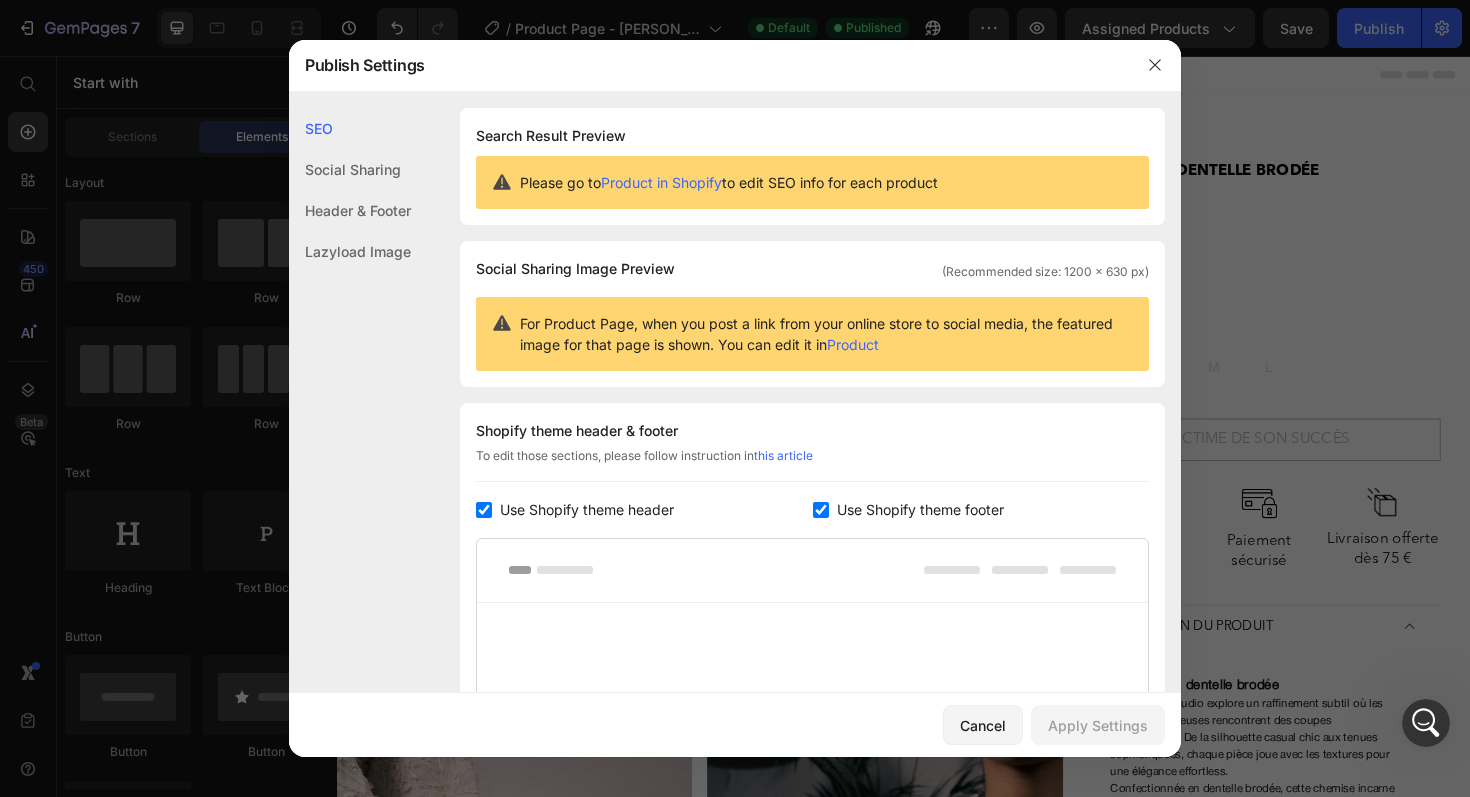 click on "Social Sharing" 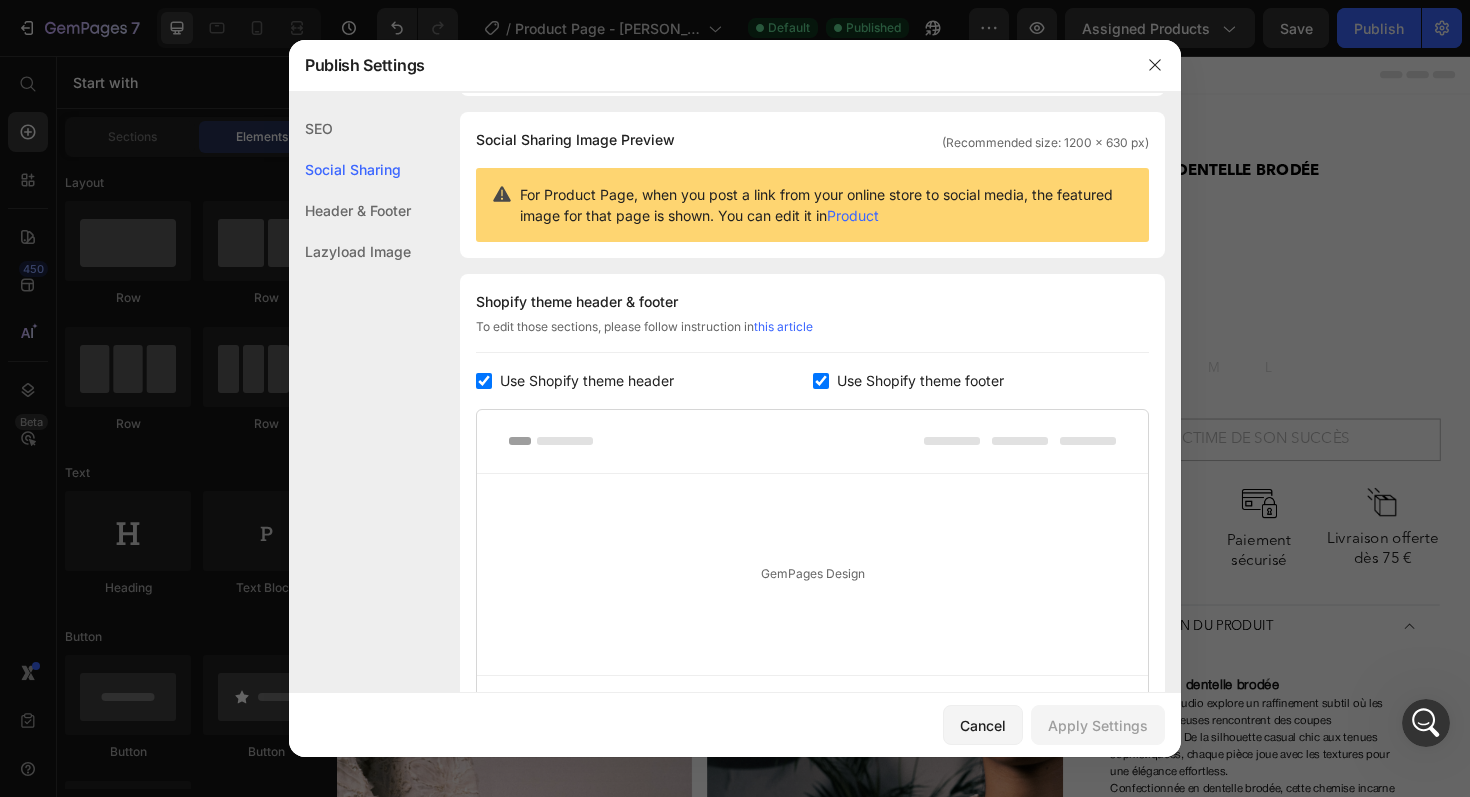 click on "Header & Footer" 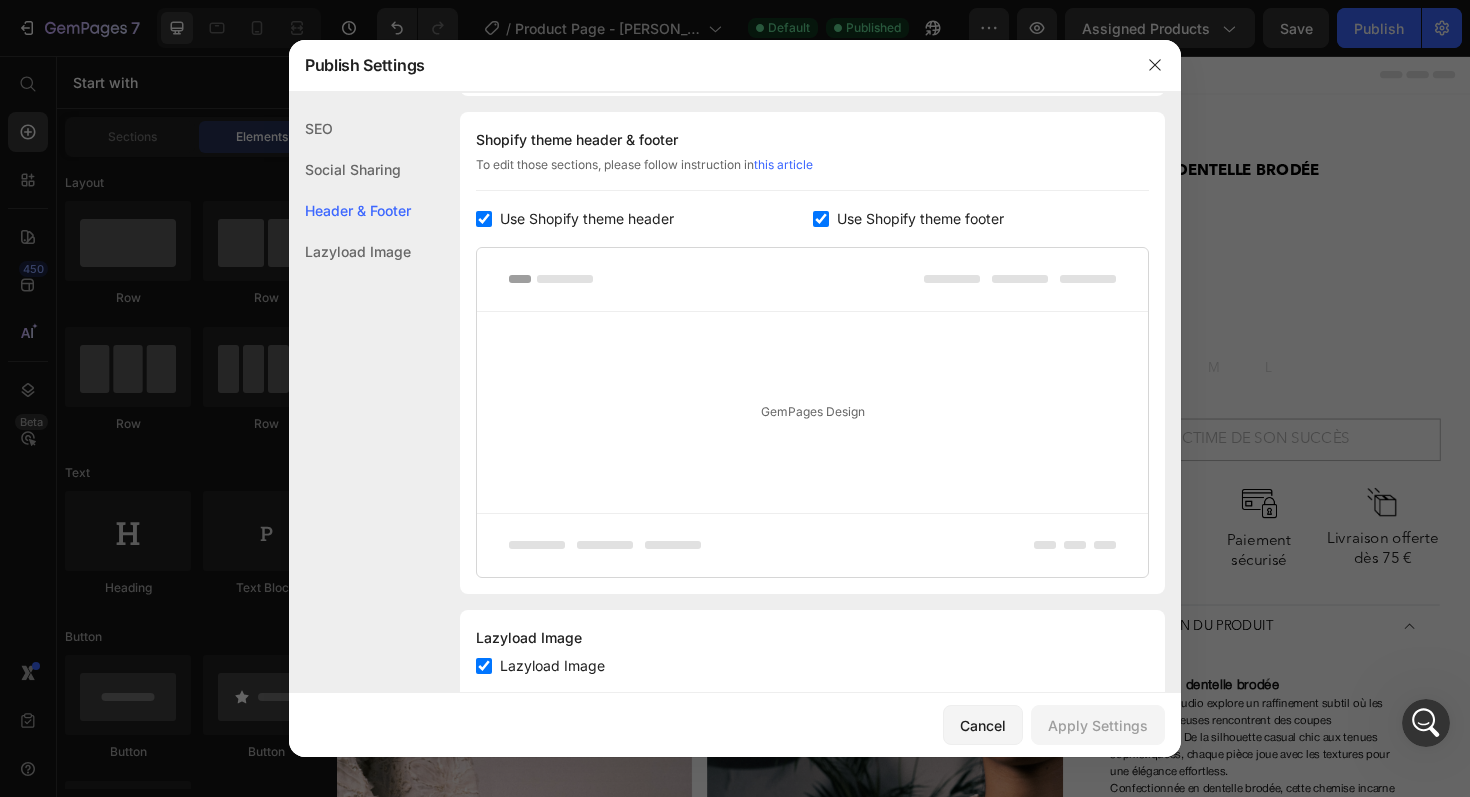 scroll, scrollTop: 0, scrollLeft: 0, axis: both 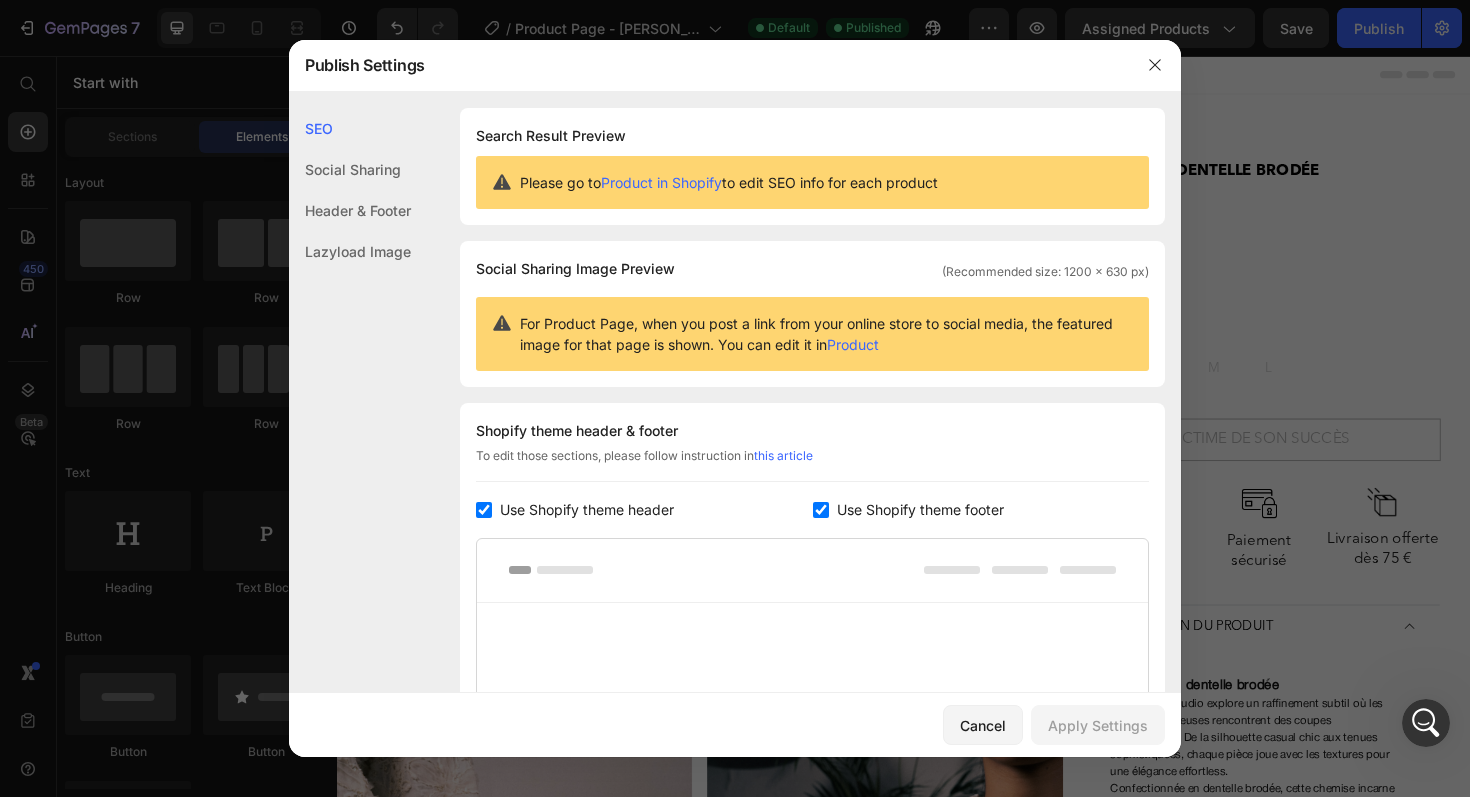 click at bounding box center (735, 398) 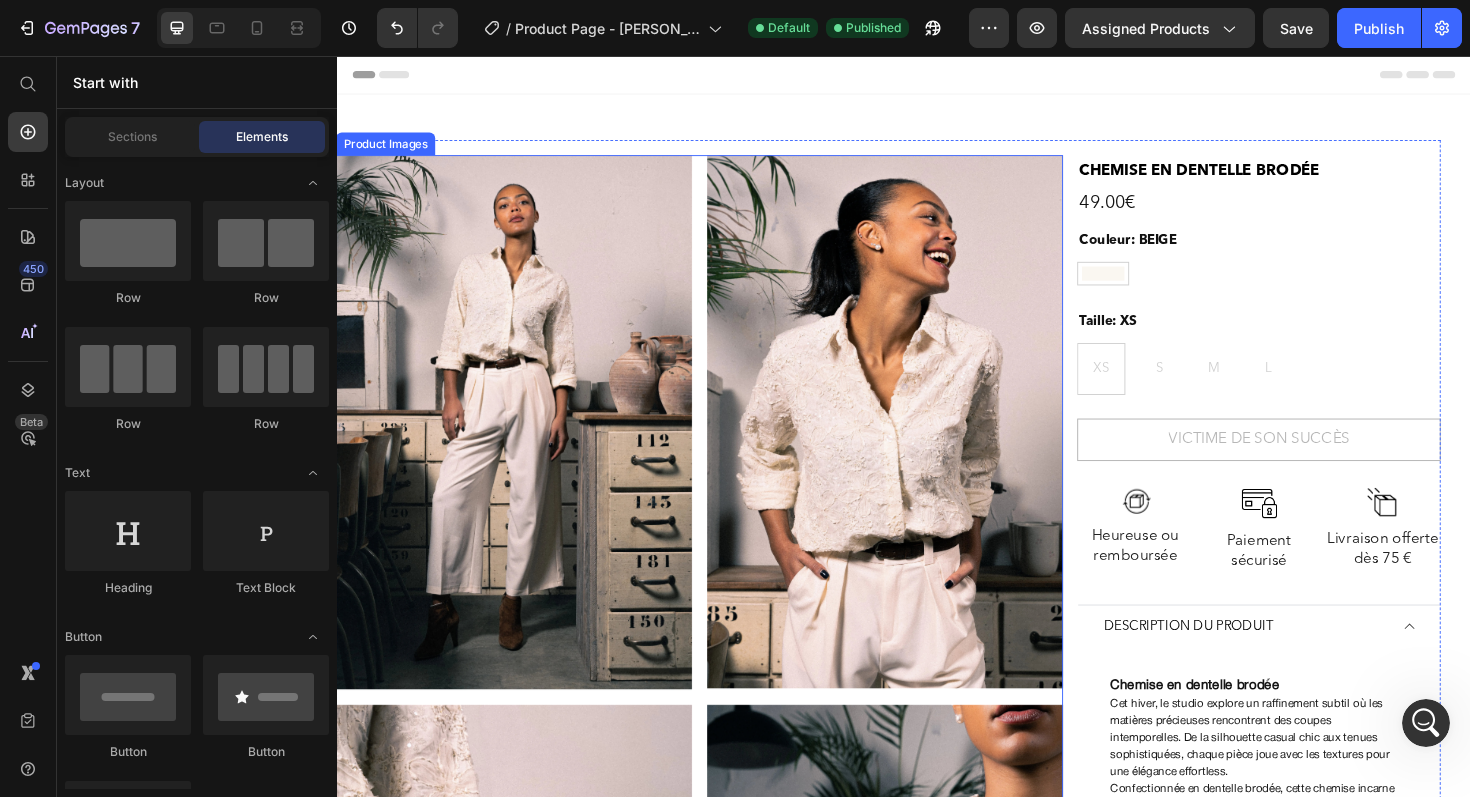 click at bounding box center [524, 444] 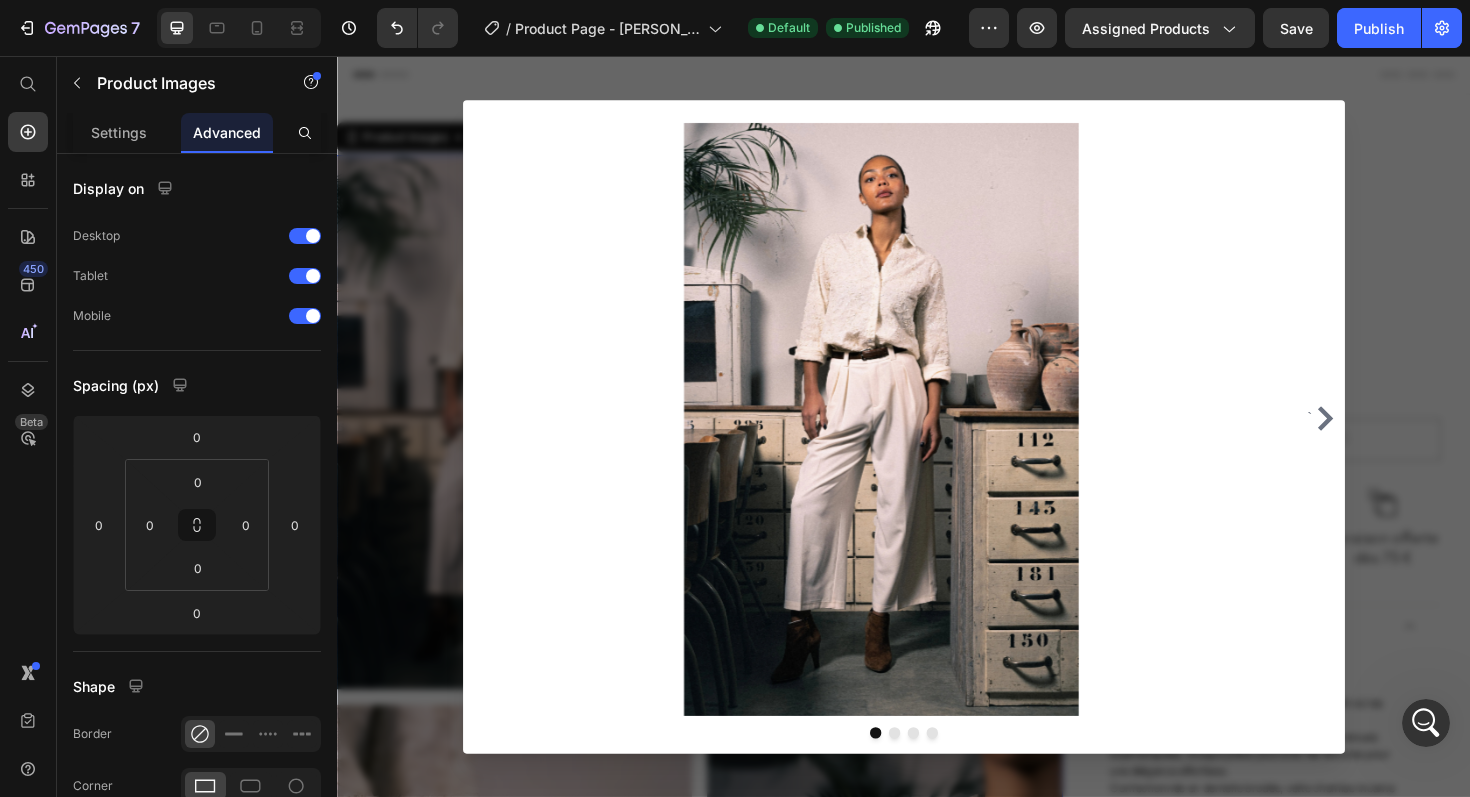click at bounding box center [937, 448] 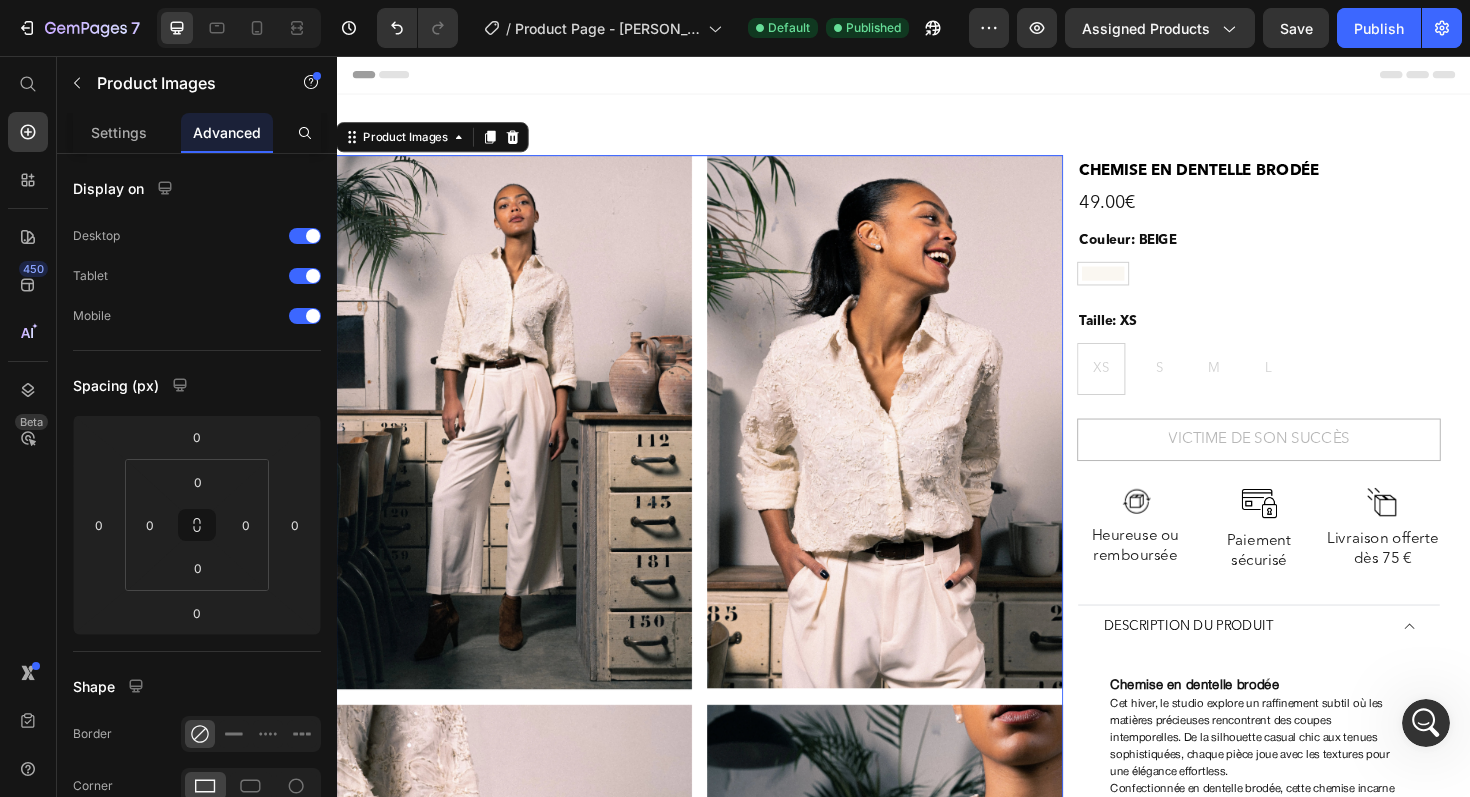 click at bounding box center (721, 734) 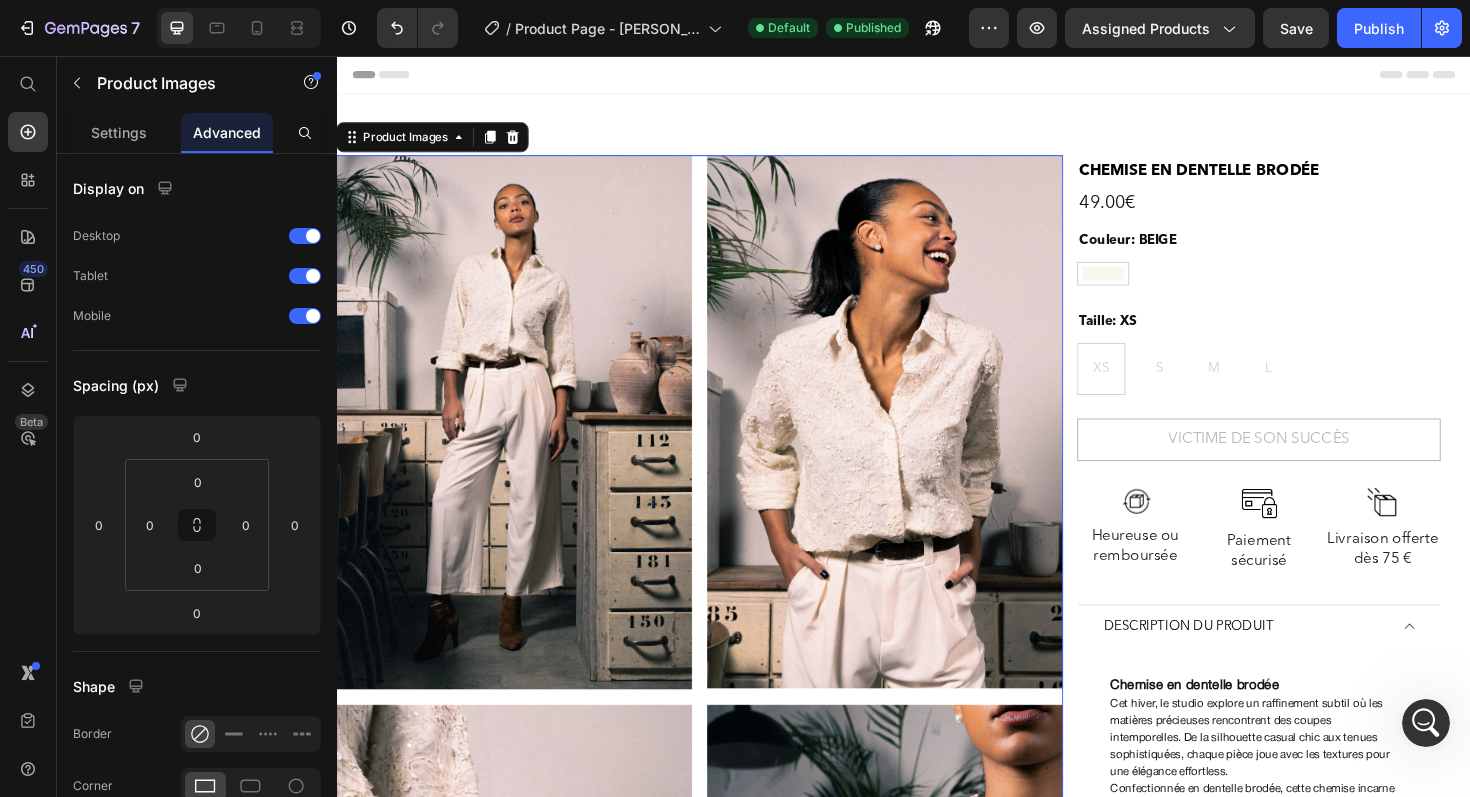 click at bounding box center [721, 734] 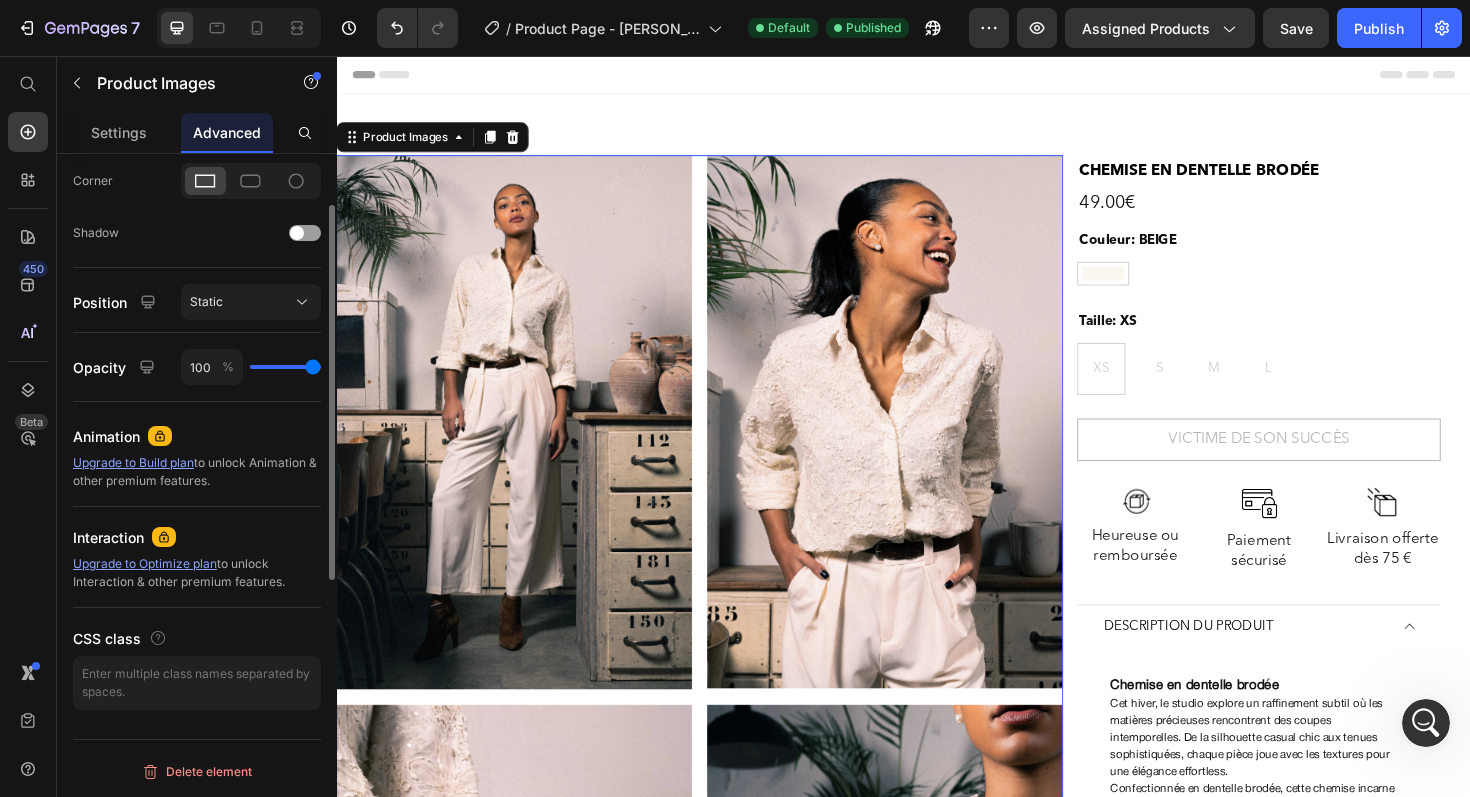 scroll, scrollTop: 0, scrollLeft: 0, axis: both 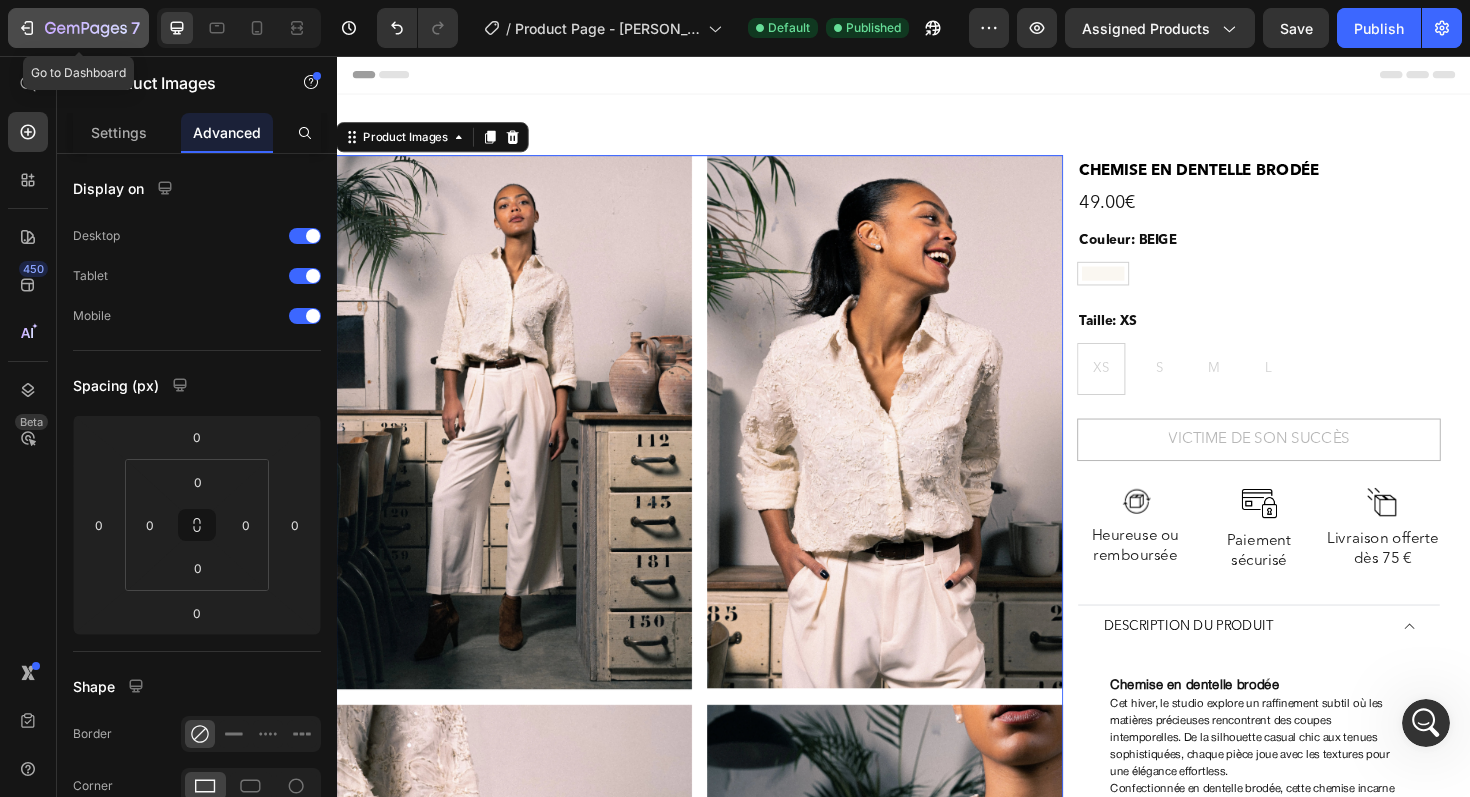 click 